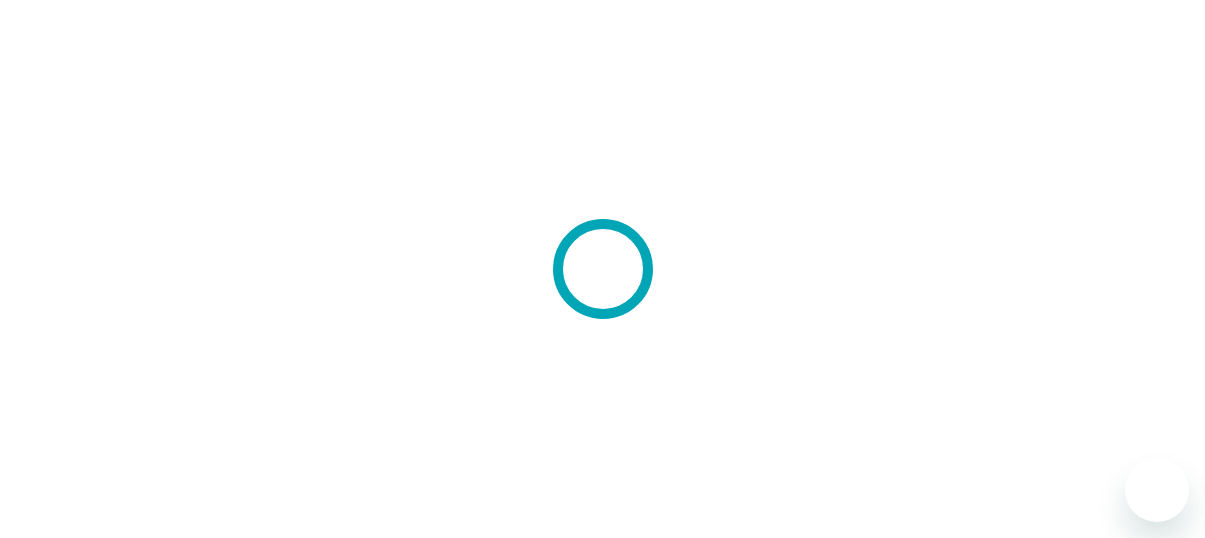 scroll, scrollTop: 0, scrollLeft: 0, axis: both 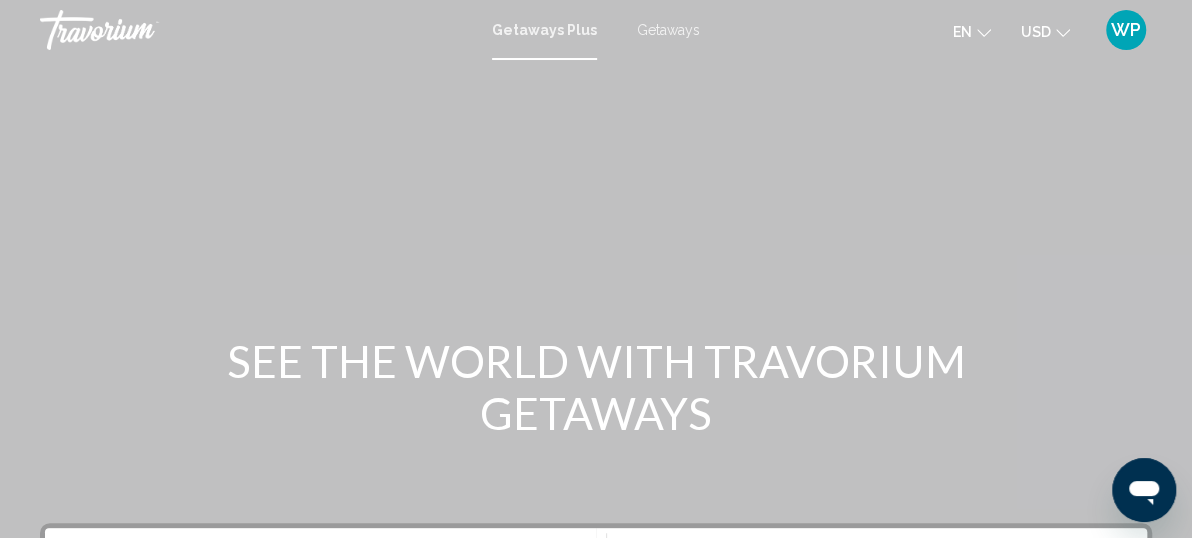 click on "WP" at bounding box center (1126, 30) 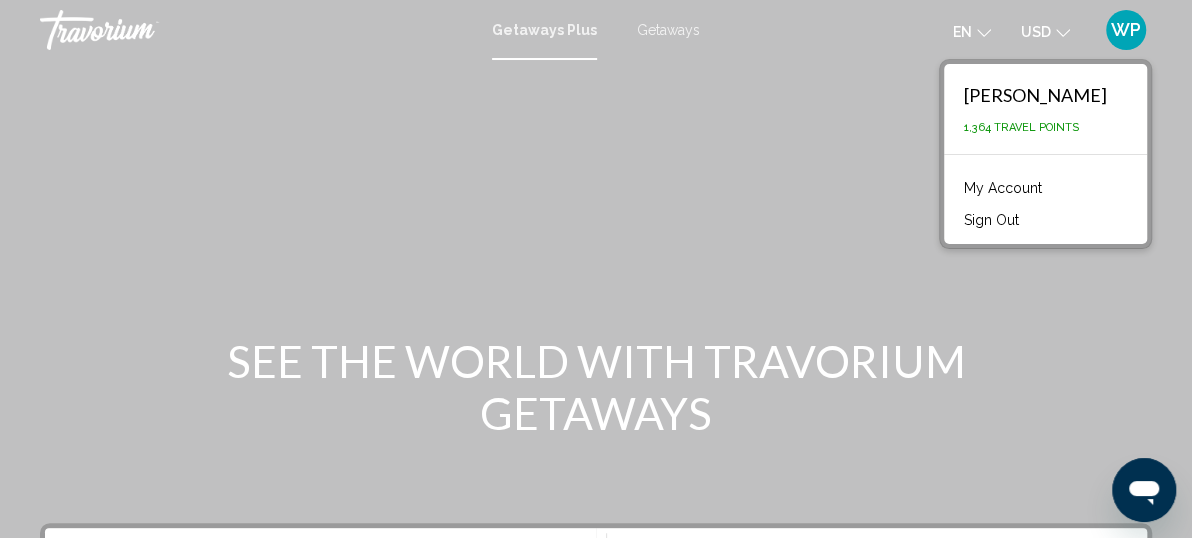 click on "My Account" at bounding box center [1003, 188] 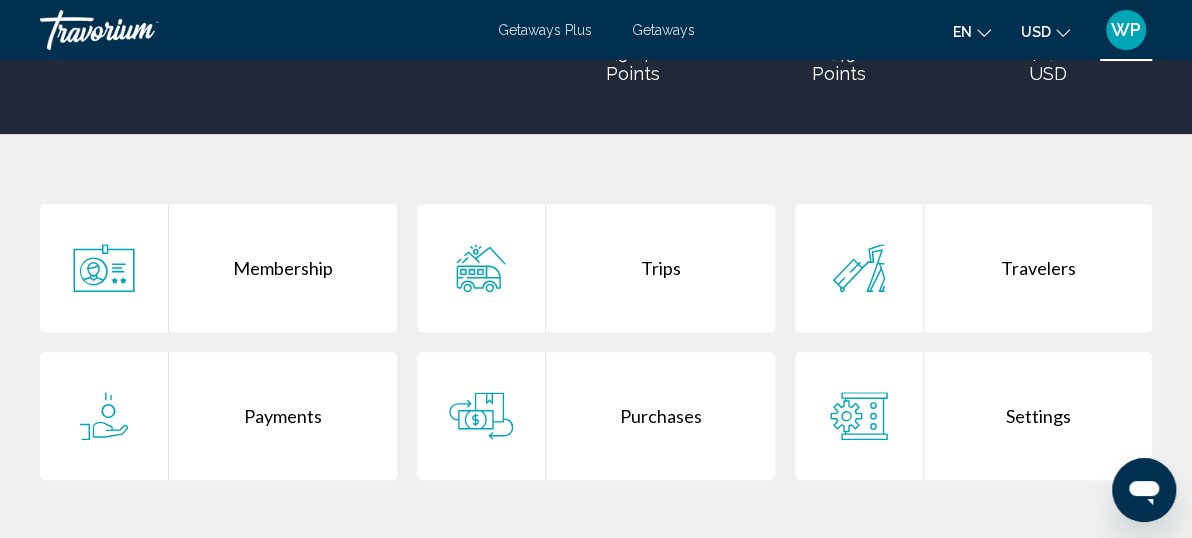 scroll, scrollTop: 363, scrollLeft: 0, axis: vertical 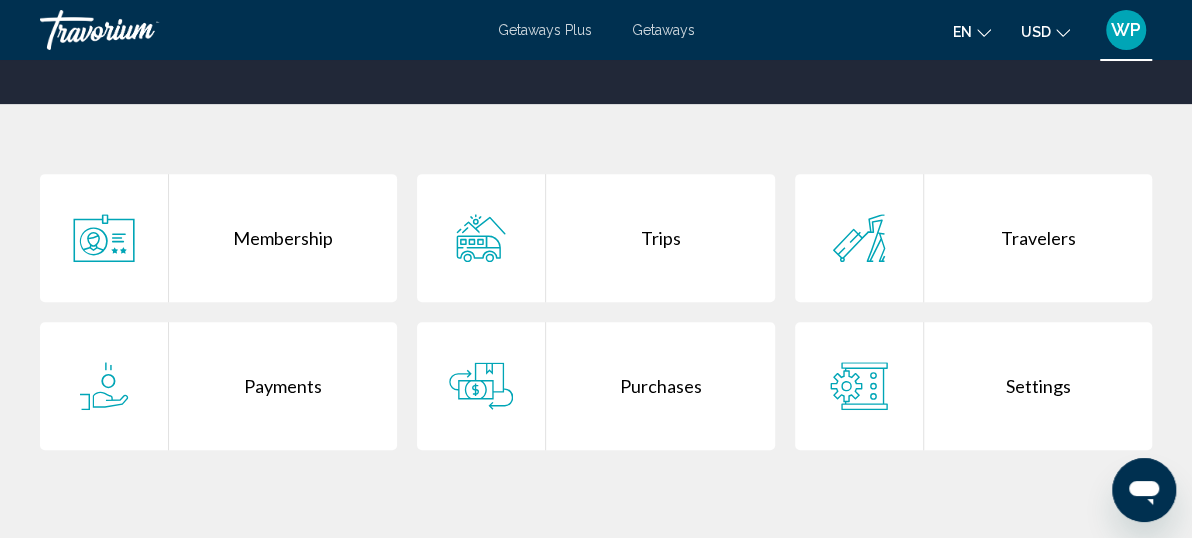 click on "Purchases" at bounding box center [660, 386] 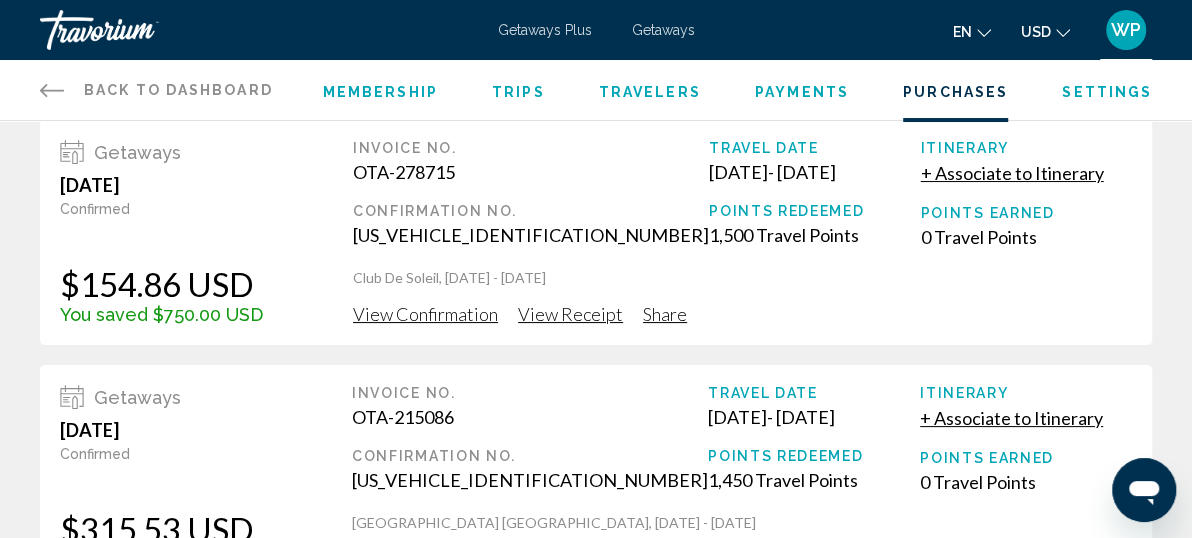 scroll, scrollTop: 0, scrollLeft: 0, axis: both 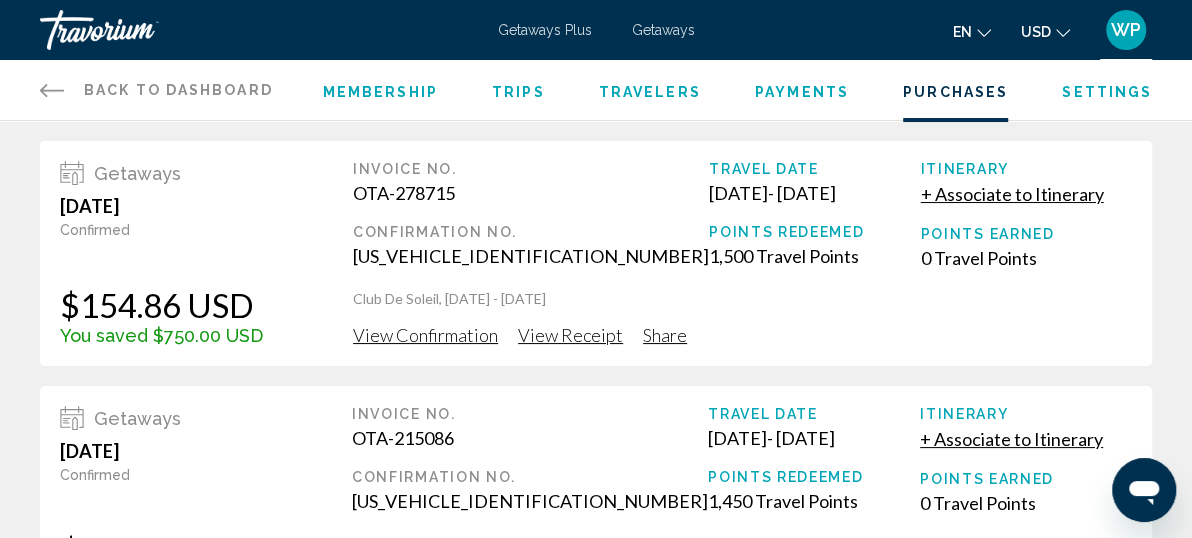 click on "View Confirmation" at bounding box center (425, 335) 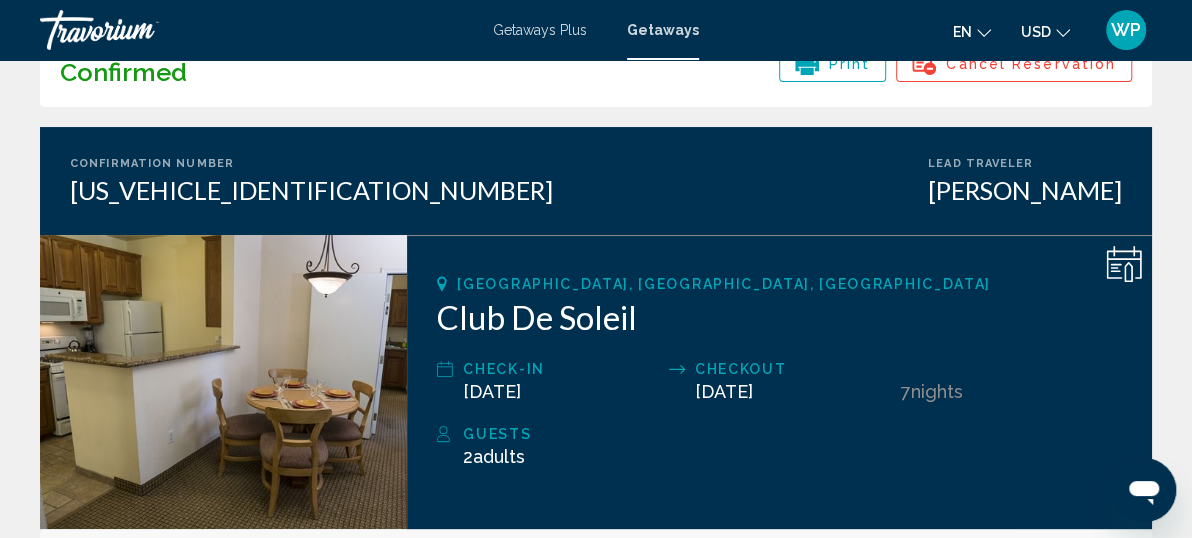 scroll, scrollTop: 0, scrollLeft: 0, axis: both 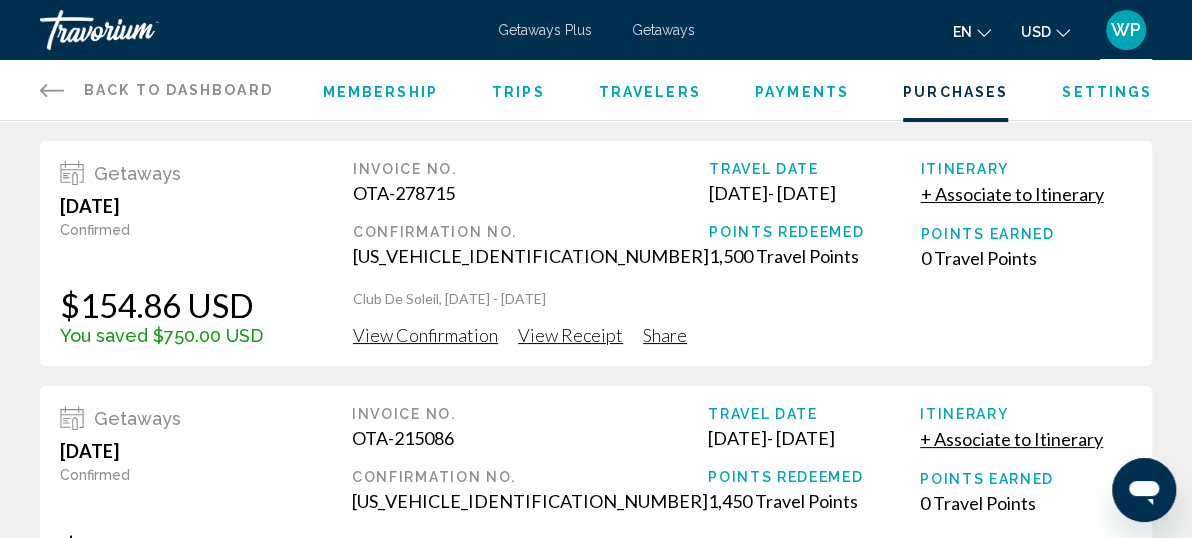 click on "View Receipt" at bounding box center (570, 335) 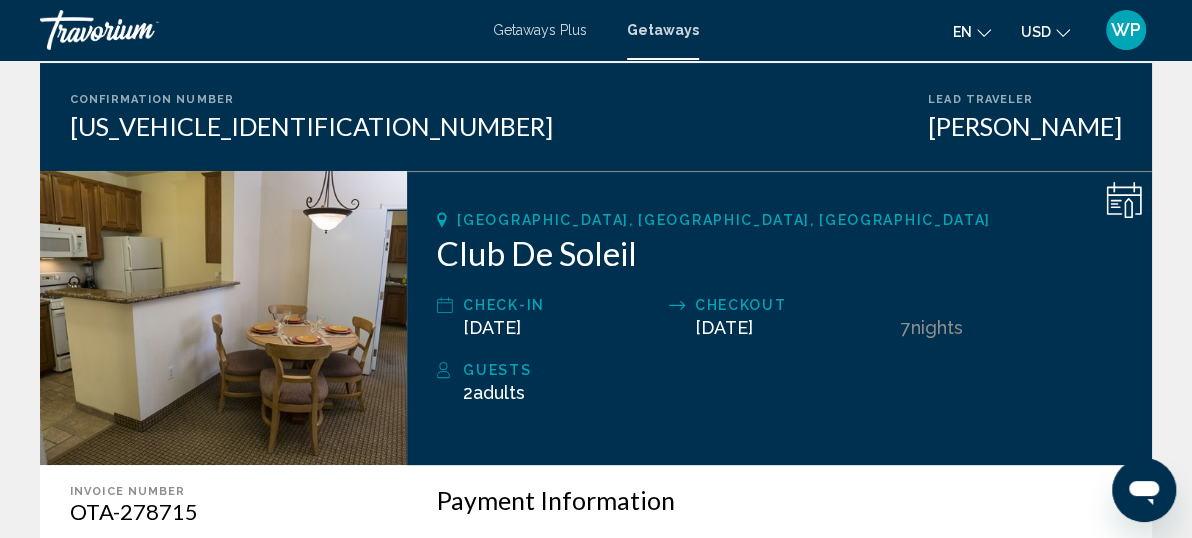 scroll, scrollTop: 0, scrollLeft: 0, axis: both 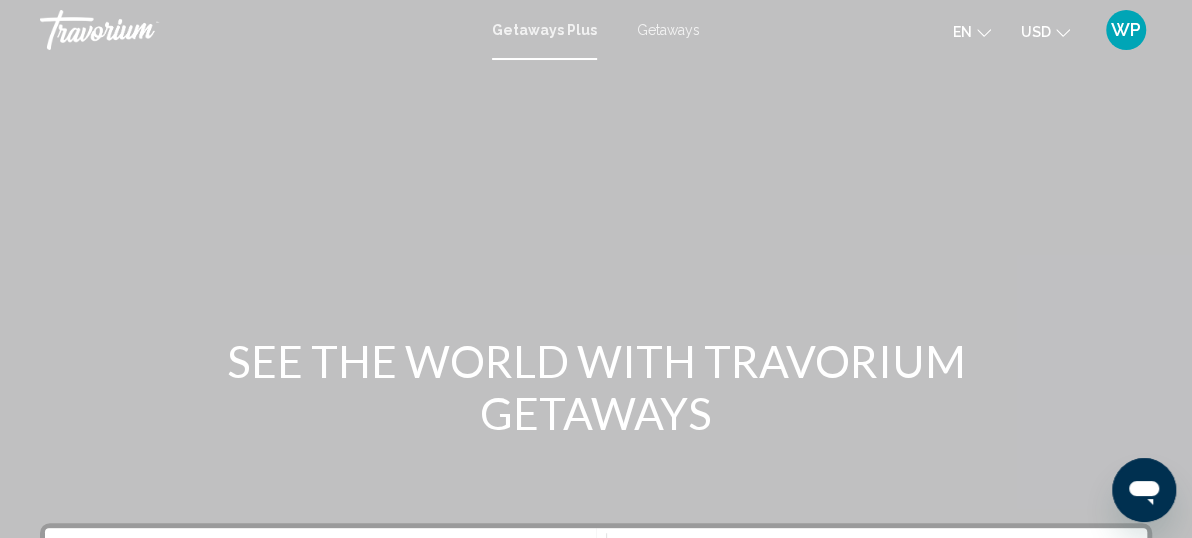 click on "WP" at bounding box center (1126, 30) 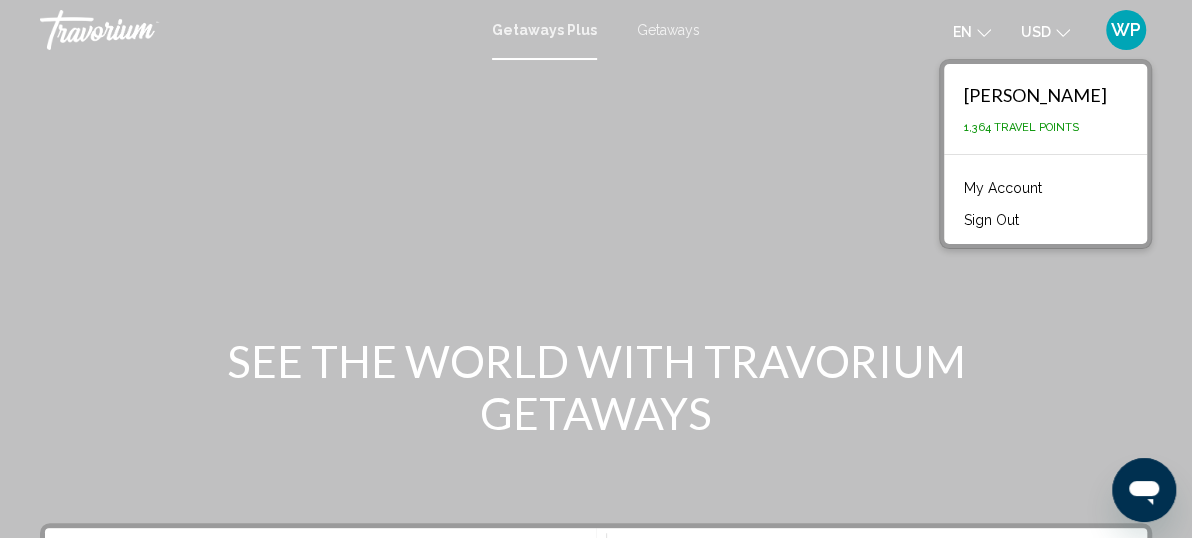 click on "My Account" at bounding box center [1003, 188] 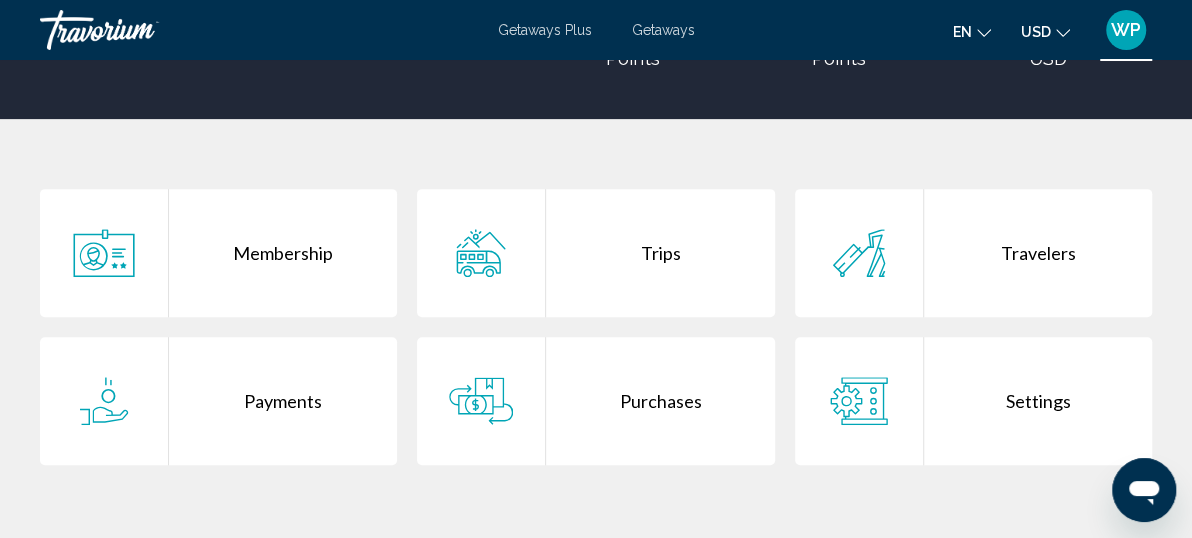 scroll, scrollTop: 454, scrollLeft: 0, axis: vertical 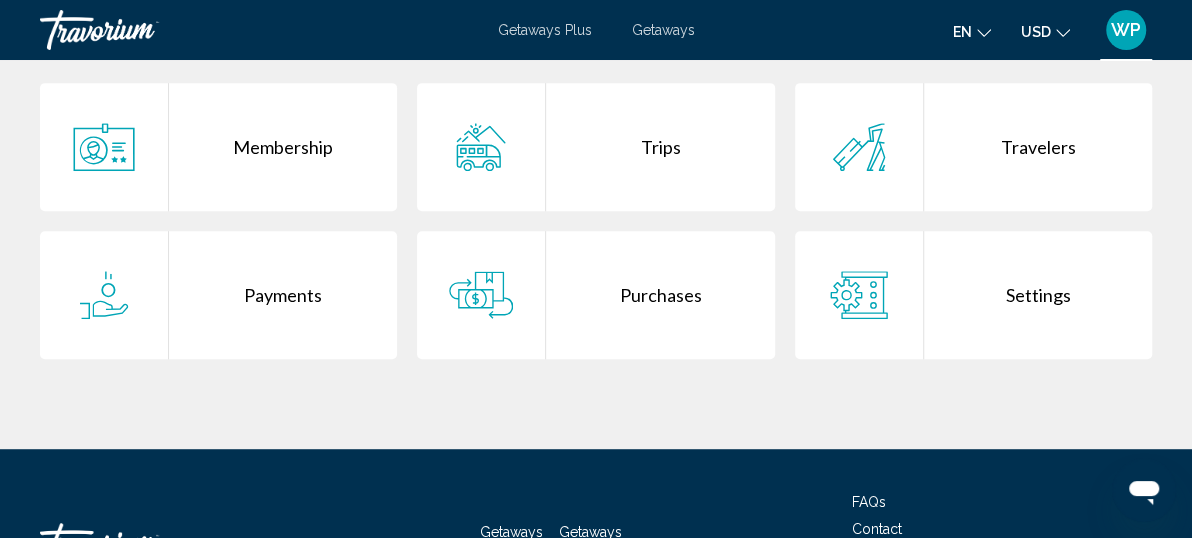 click on "Purchases" at bounding box center [660, 295] 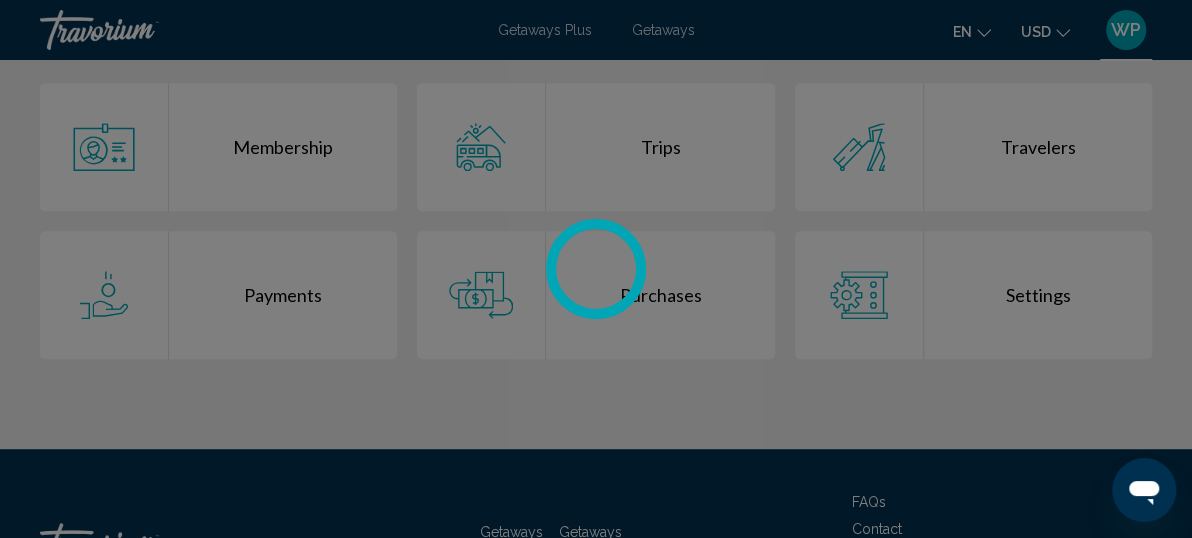scroll, scrollTop: 0, scrollLeft: 0, axis: both 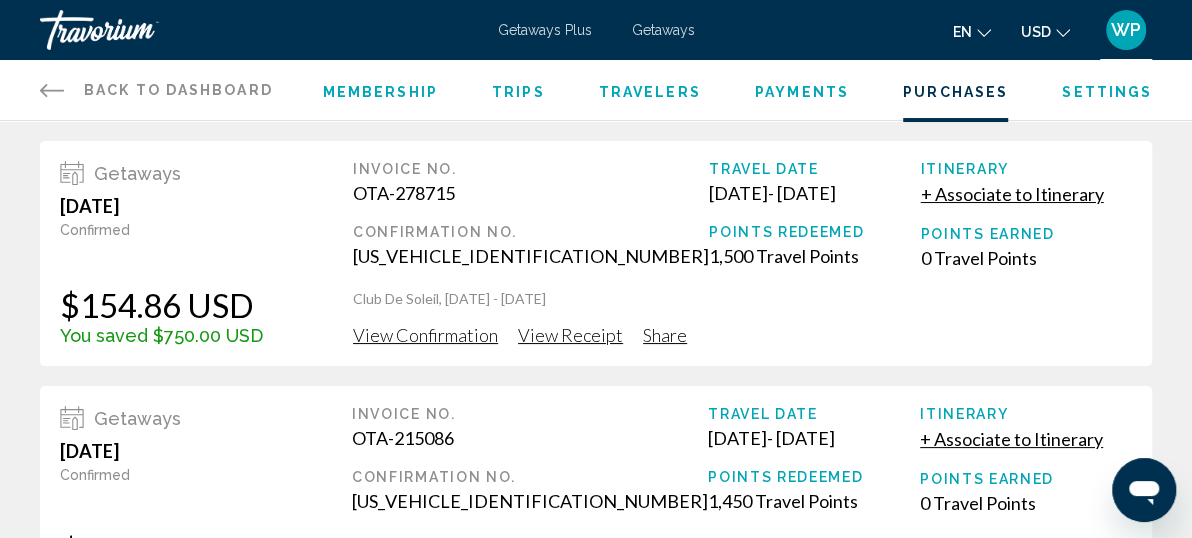 click 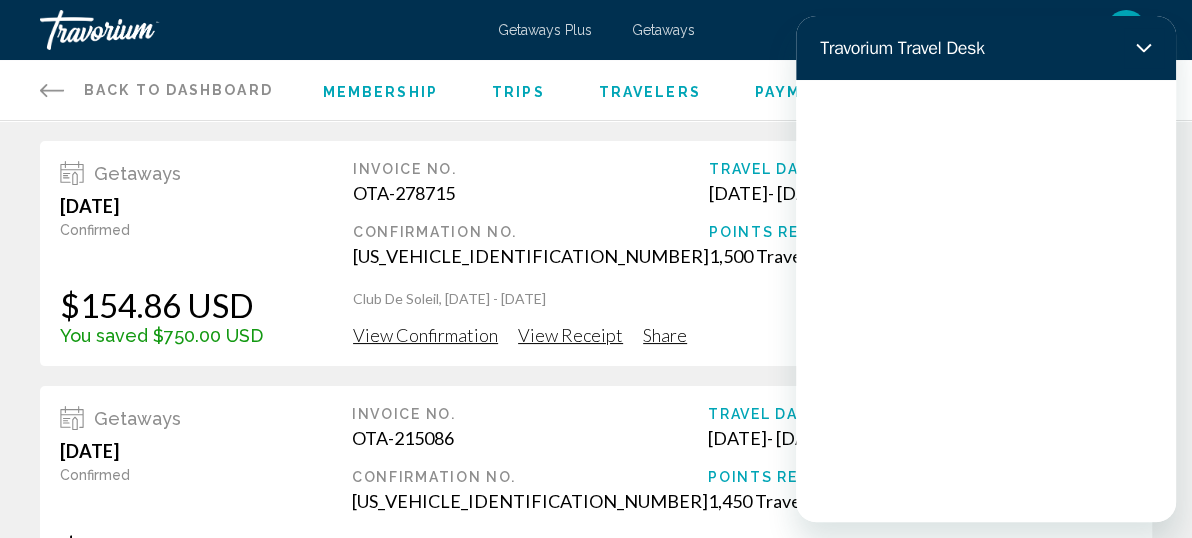 scroll, scrollTop: 0, scrollLeft: 0, axis: both 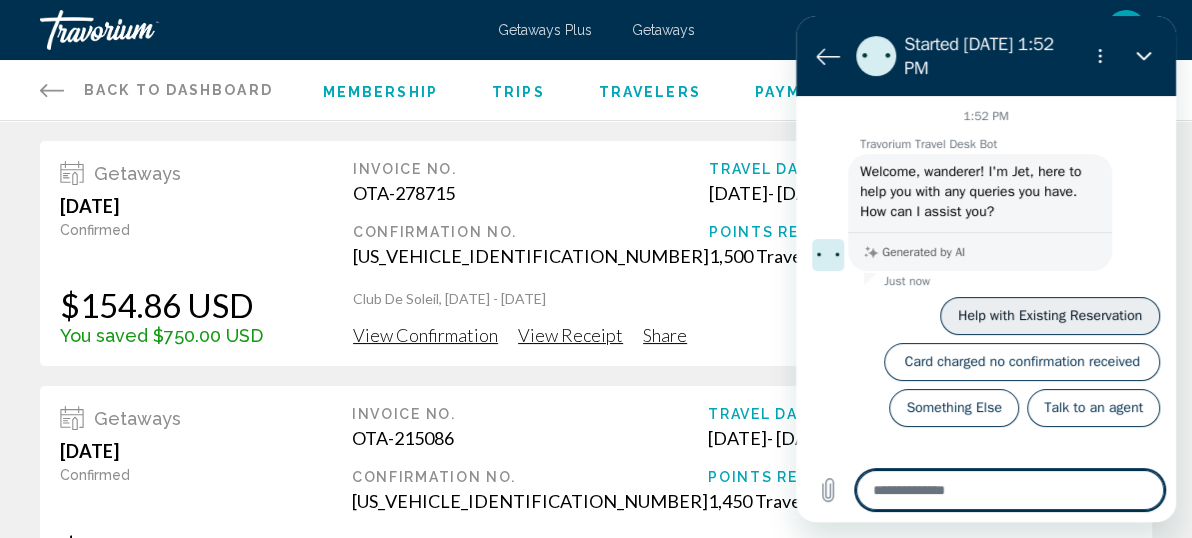click on "Help with Existing Reservation" at bounding box center (1050, 316) 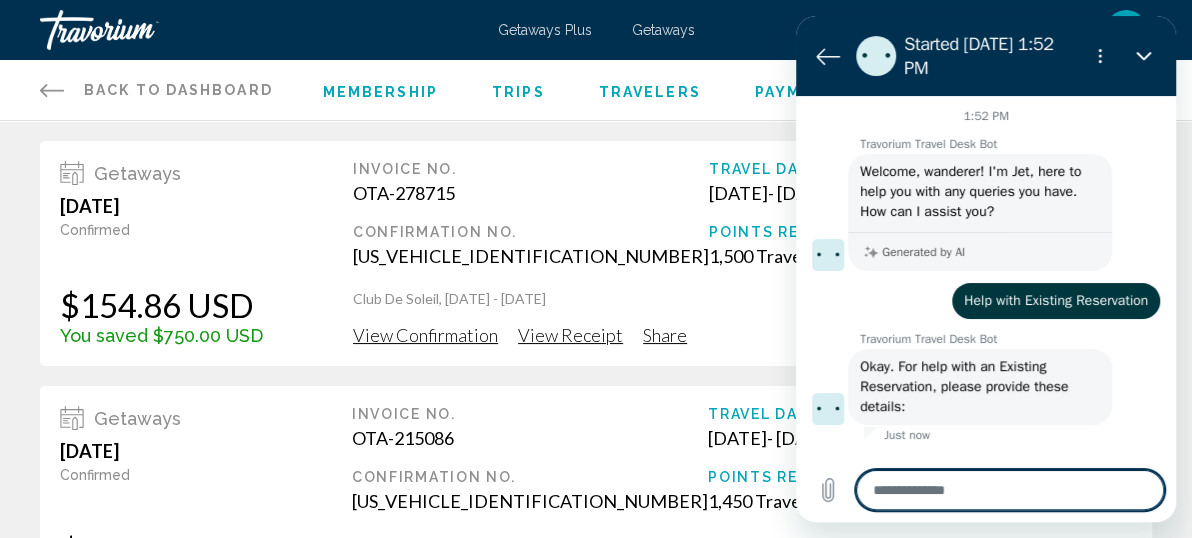 type on "*" 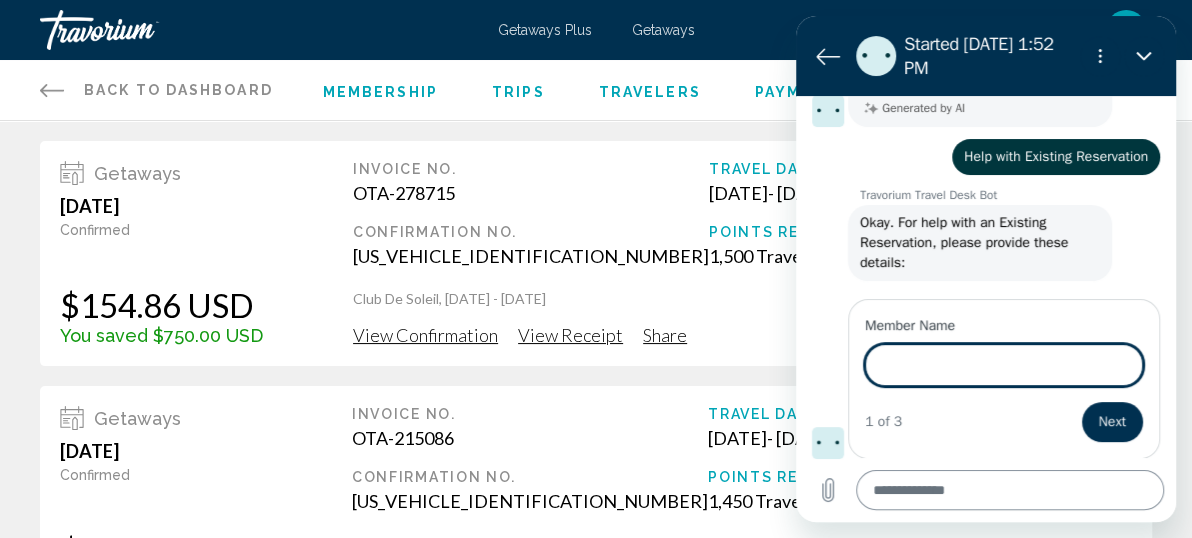 scroll, scrollTop: 142, scrollLeft: 0, axis: vertical 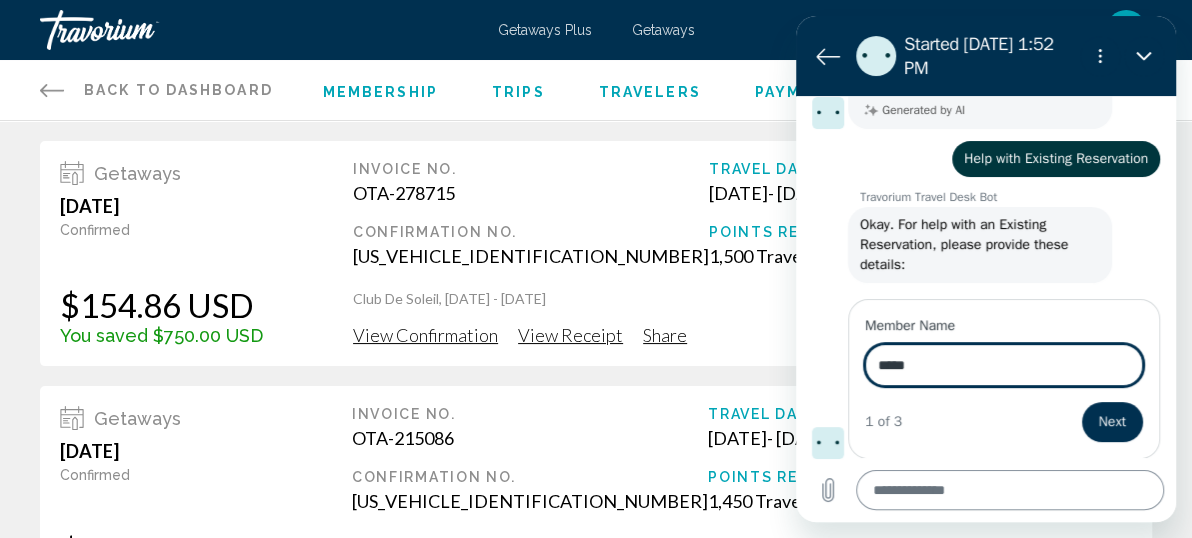 type on "*****" 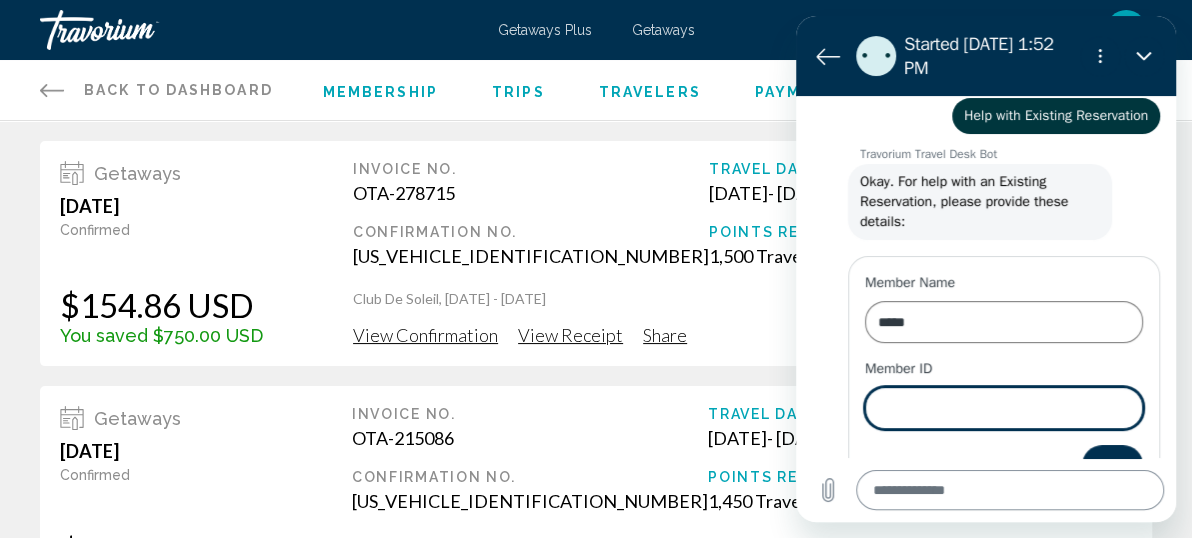 scroll, scrollTop: 227, scrollLeft: 0, axis: vertical 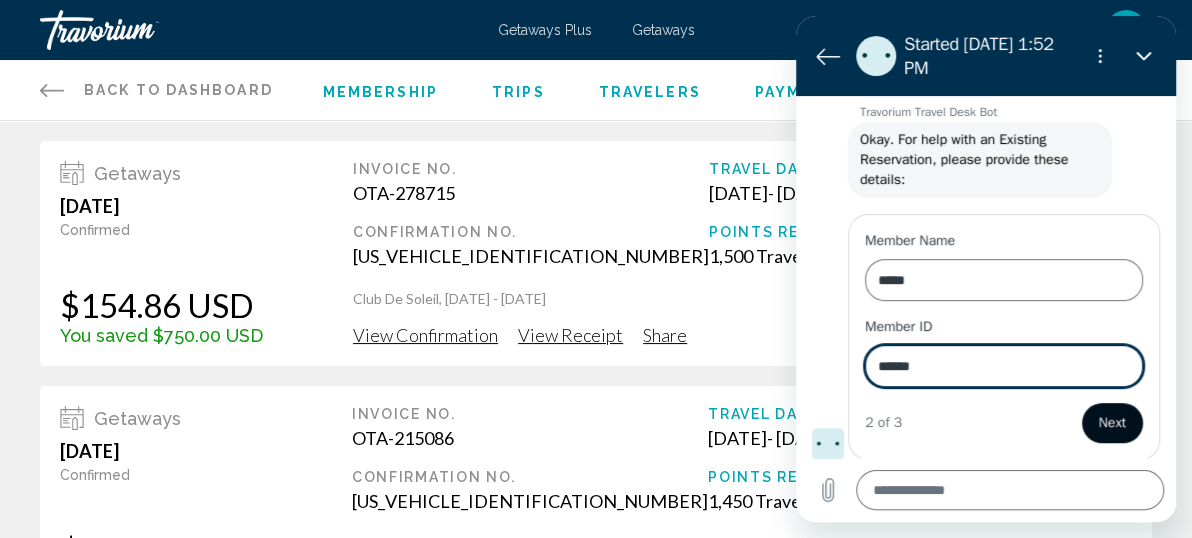 type on "******" 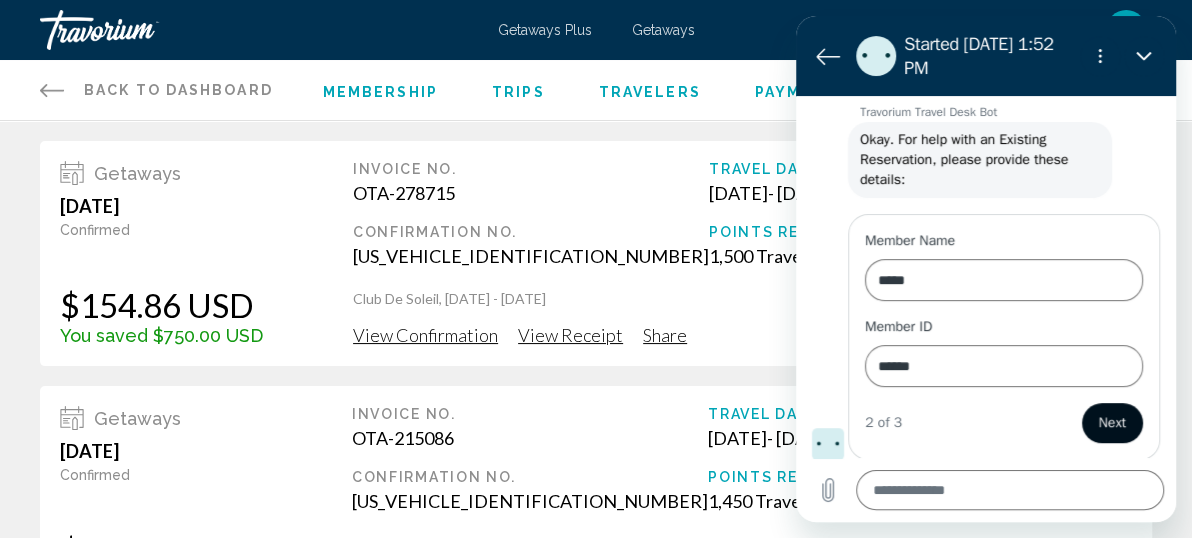click on "Next" at bounding box center (1112, 423) 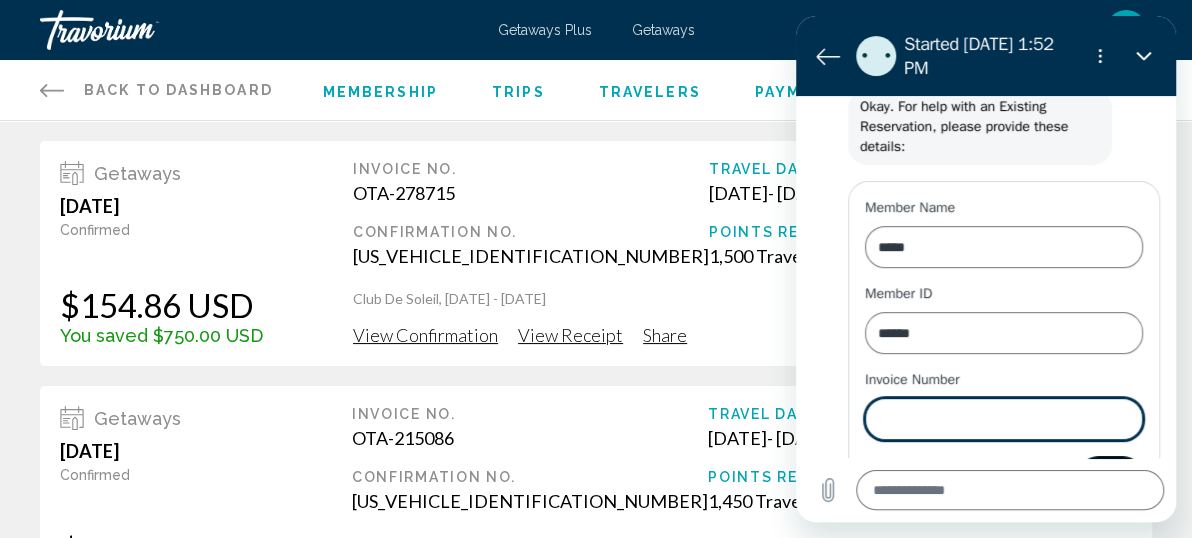 scroll, scrollTop: 312, scrollLeft: 0, axis: vertical 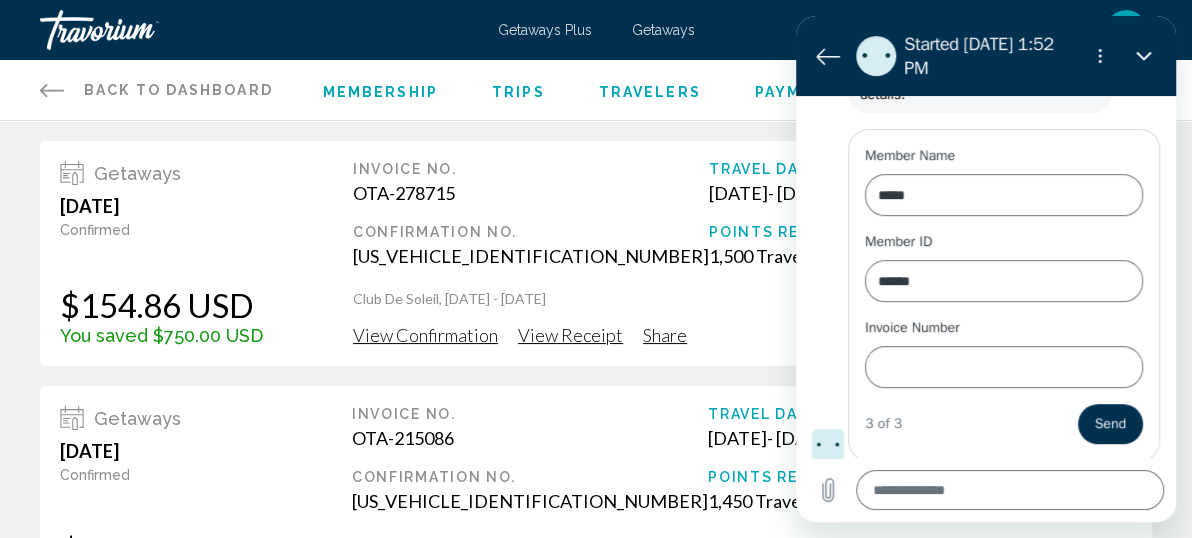 click on "View Receipt" at bounding box center (570, 335) 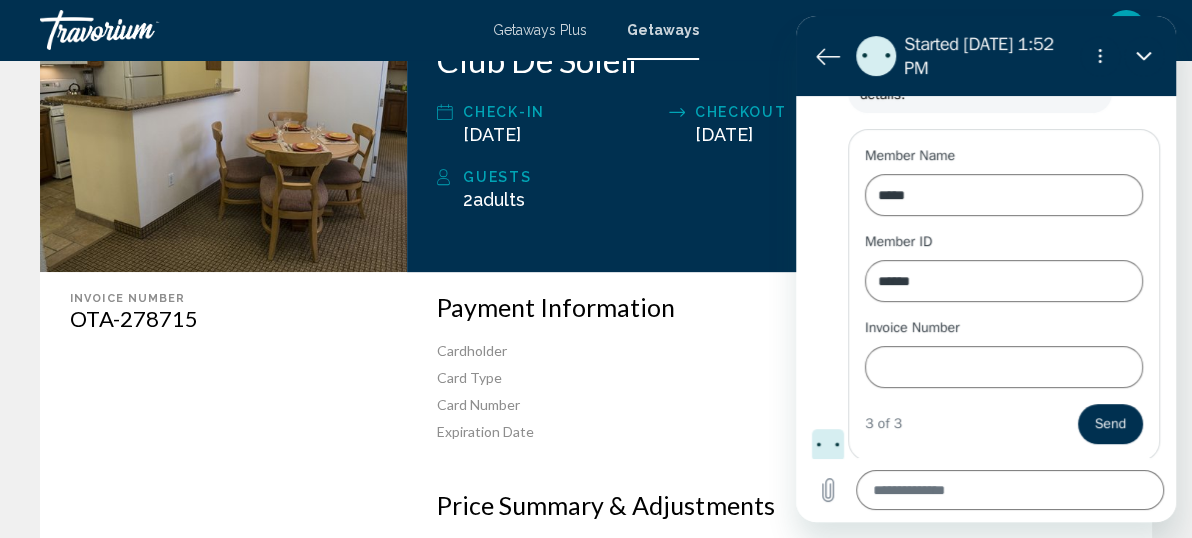 scroll, scrollTop: 273, scrollLeft: 0, axis: vertical 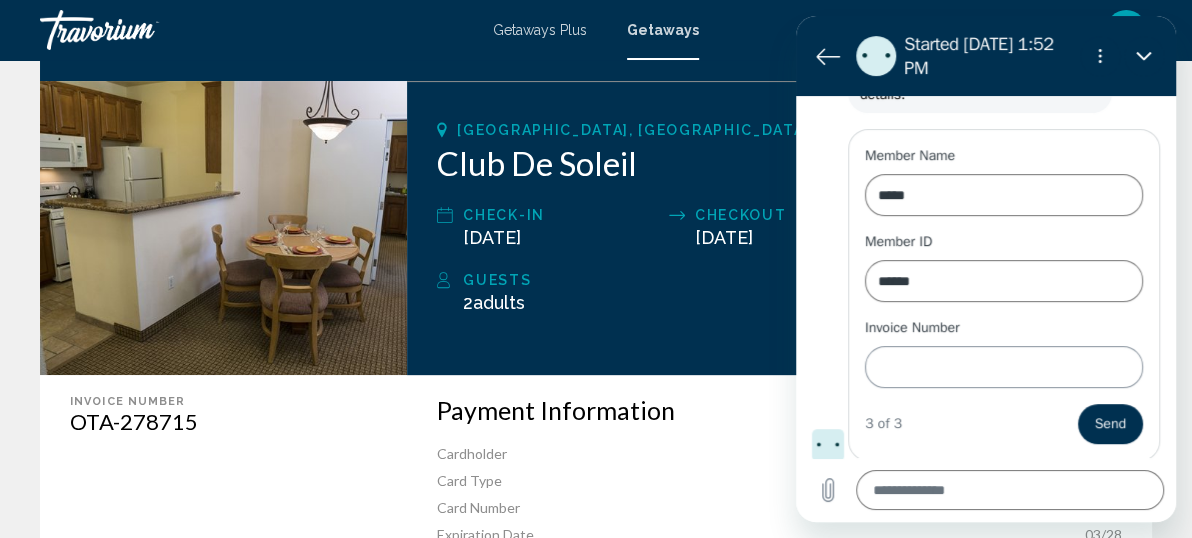 click on "Invoice Number" at bounding box center [1004, 367] 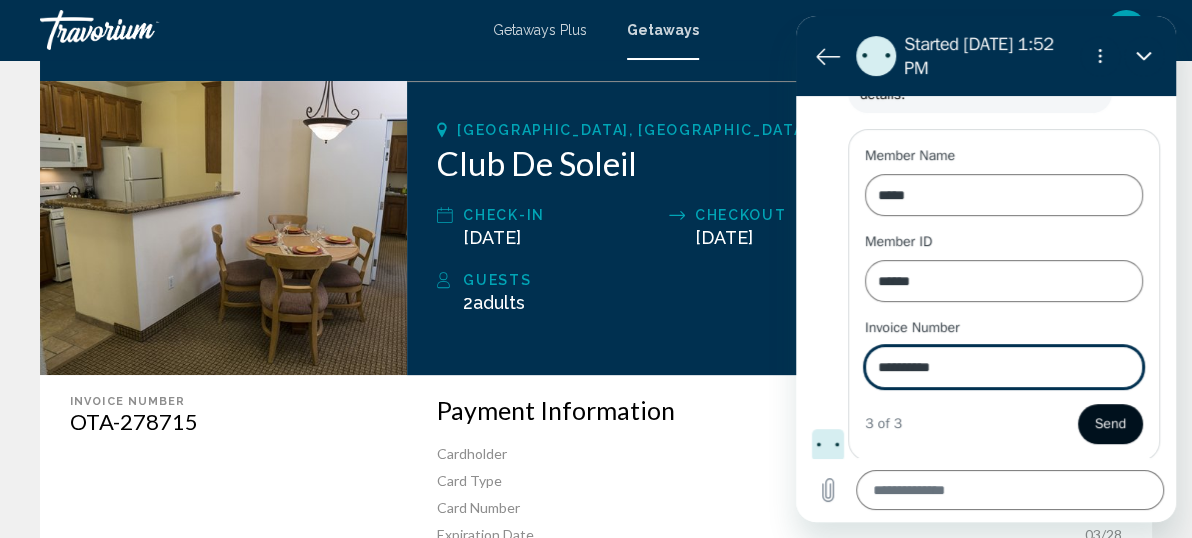 type on "**********" 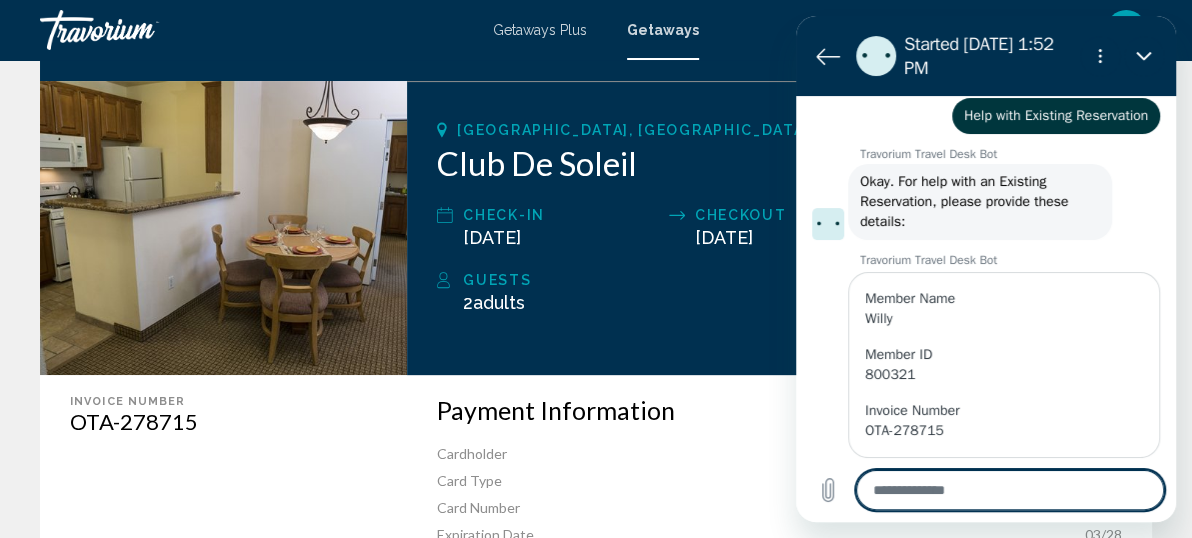 scroll, scrollTop: 229, scrollLeft: 0, axis: vertical 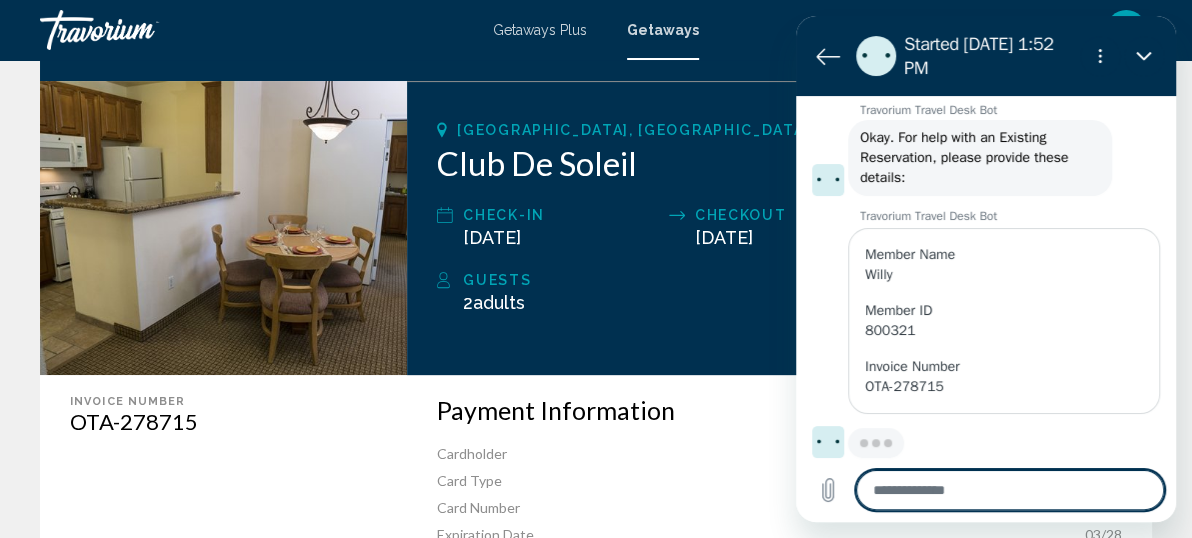 click at bounding box center [1010, 490] 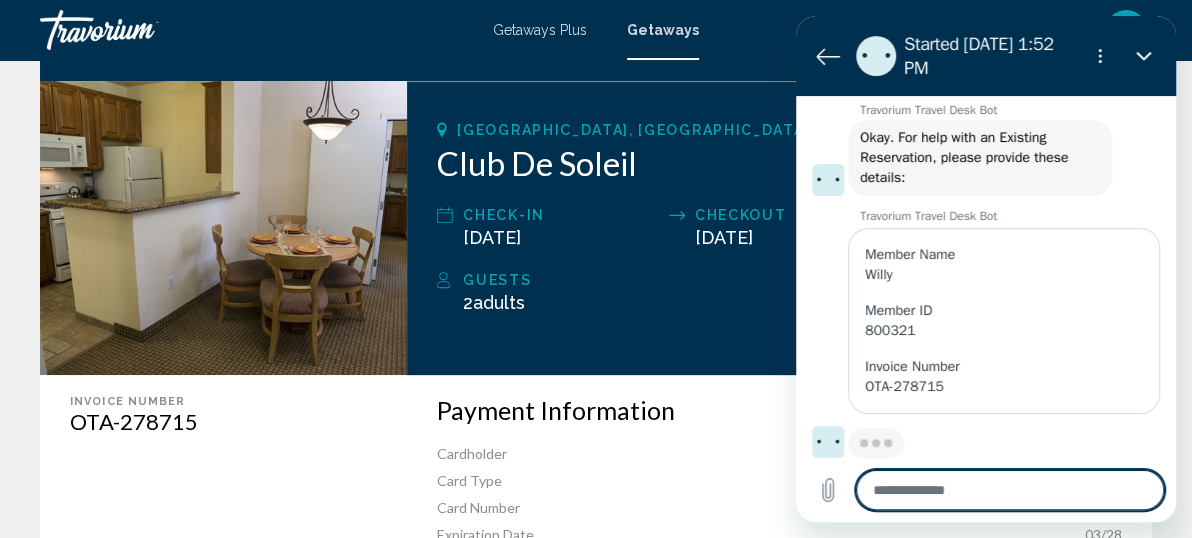 type on "*" 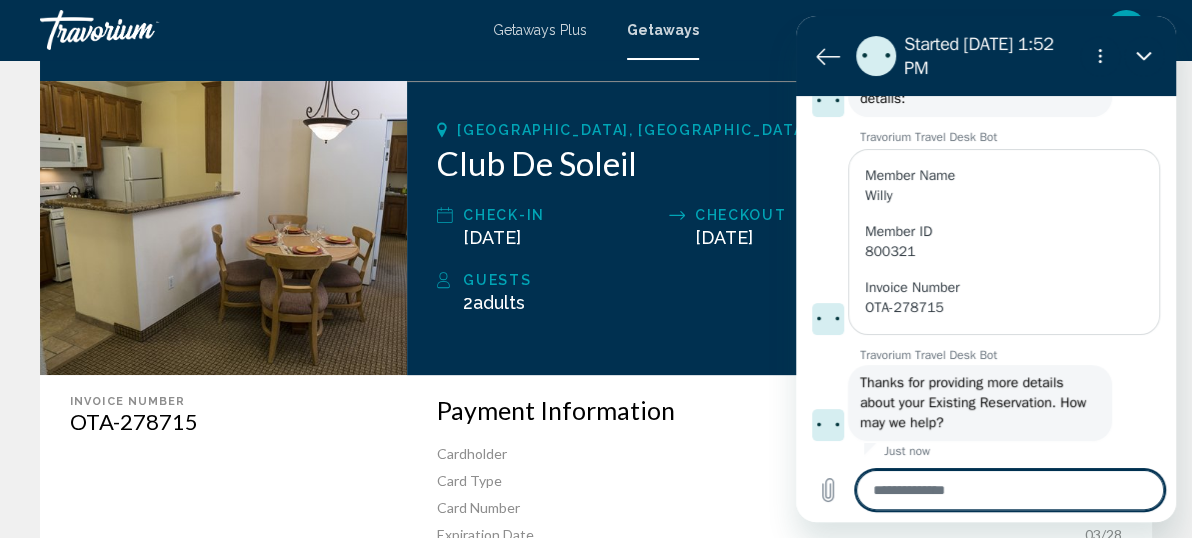 type on "*" 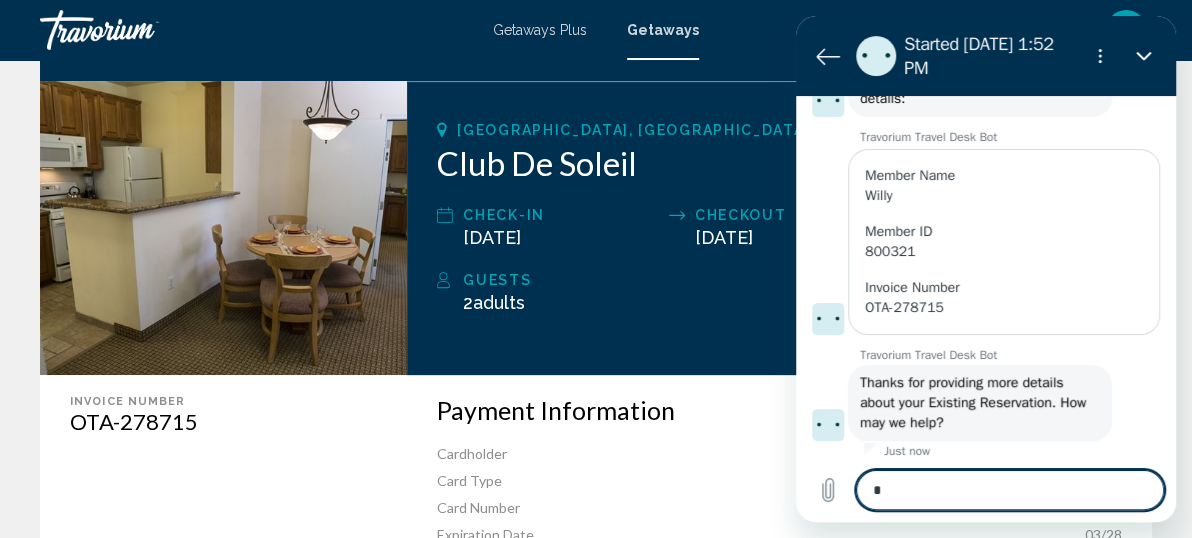 type on "**" 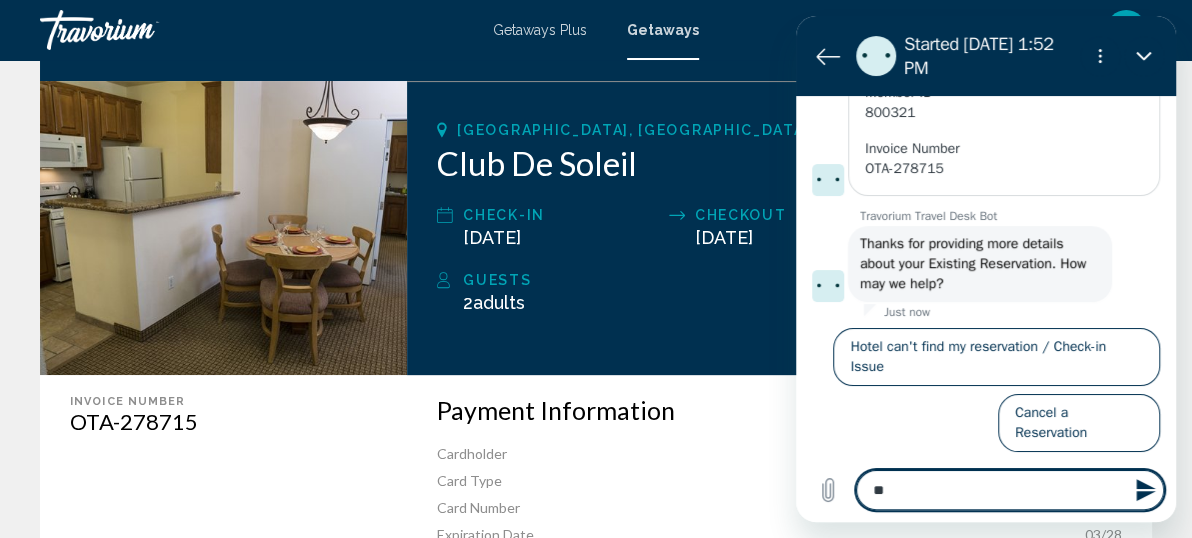 type on "***" 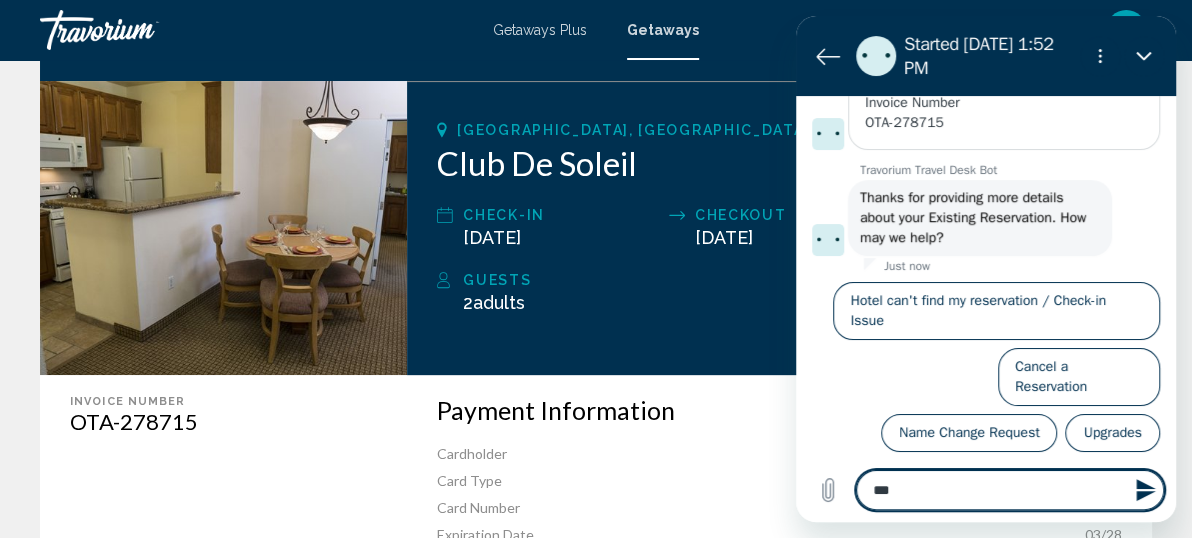 scroll, scrollTop: 493, scrollLeft: 0, axis: vertical 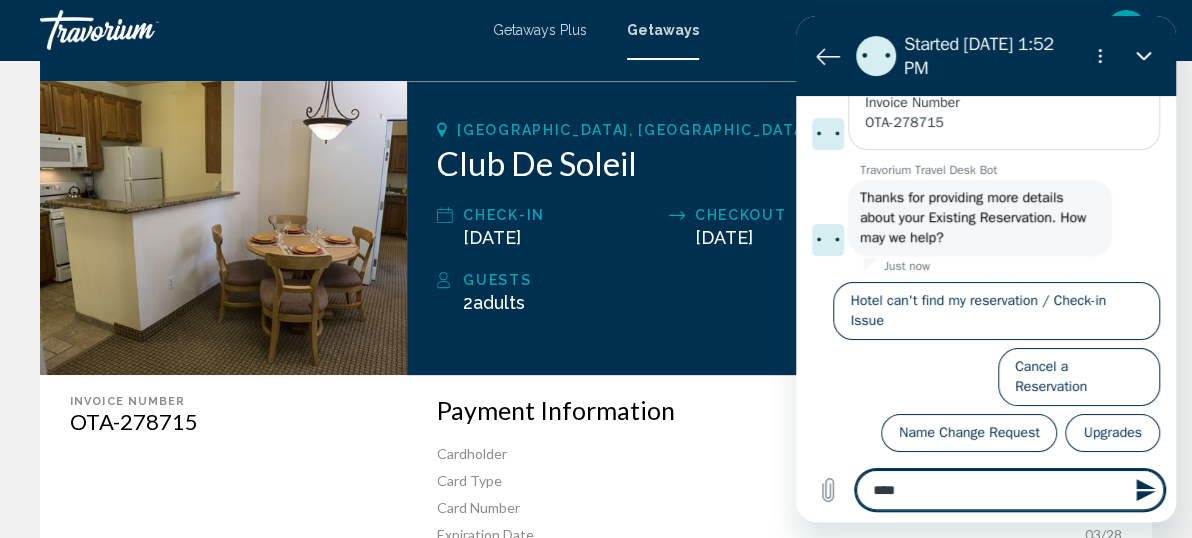 type on "*****" 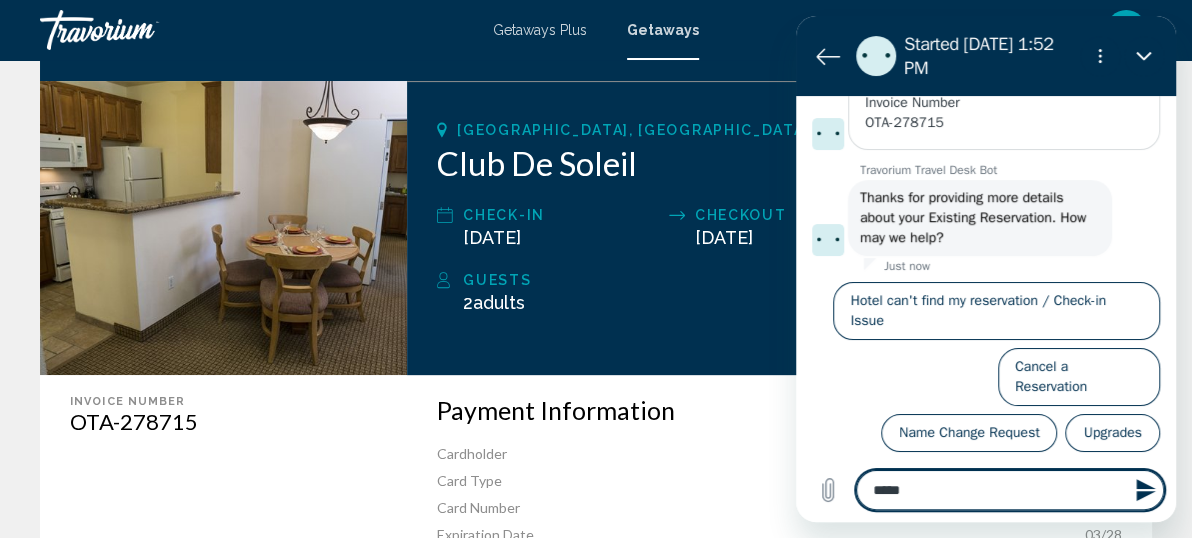 type on "*****" 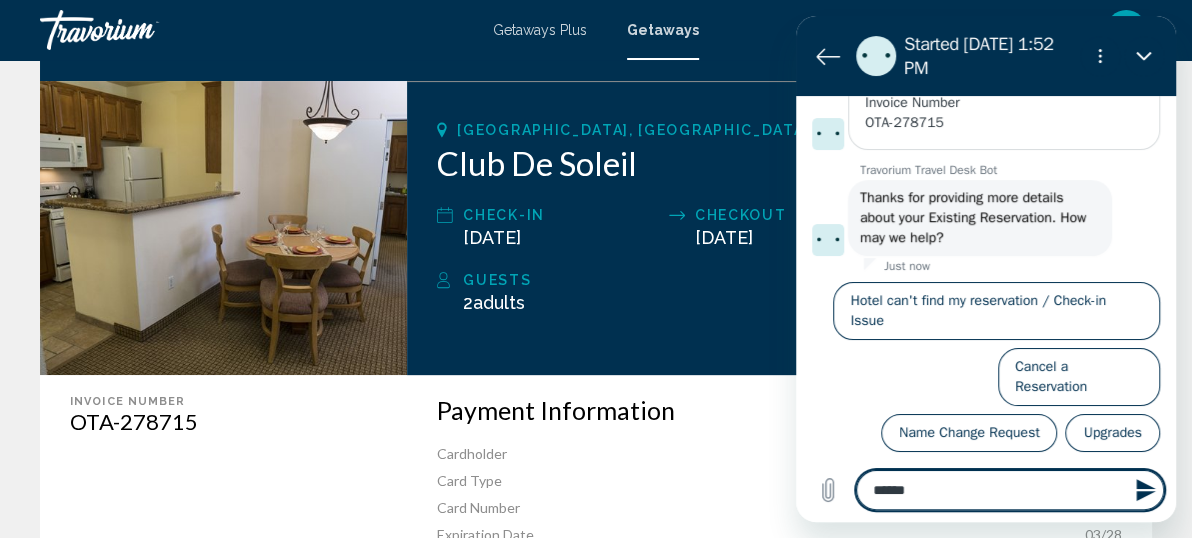 type on "*****" 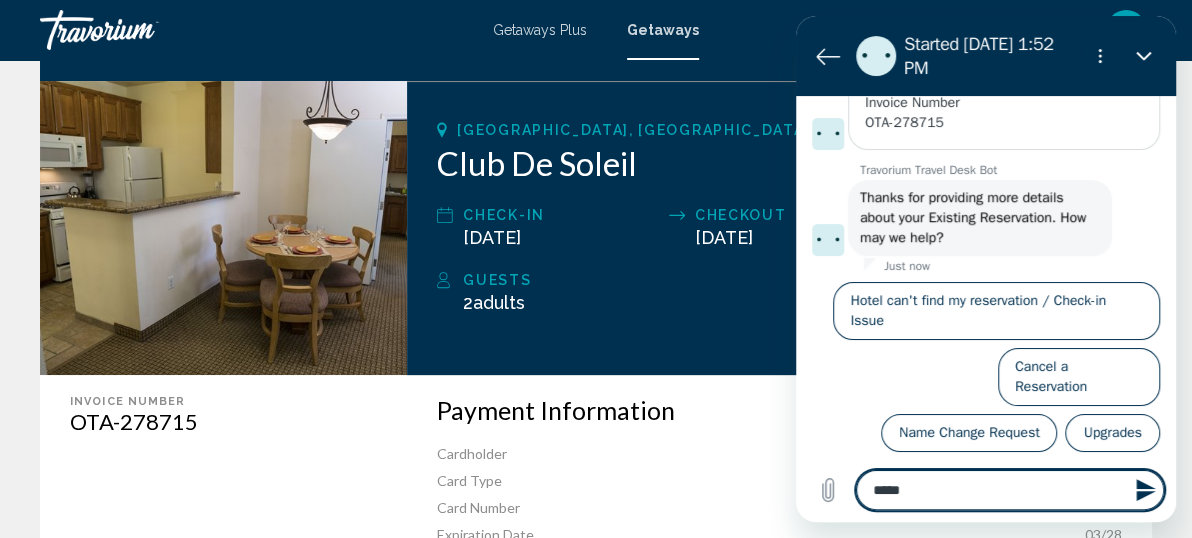 type on "***" 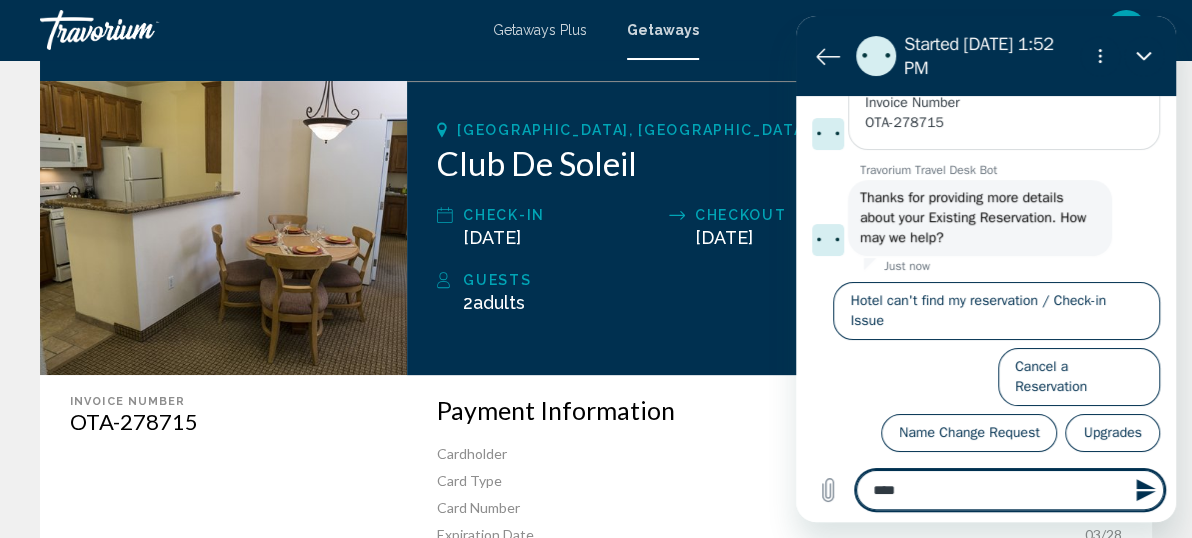 type on "***" 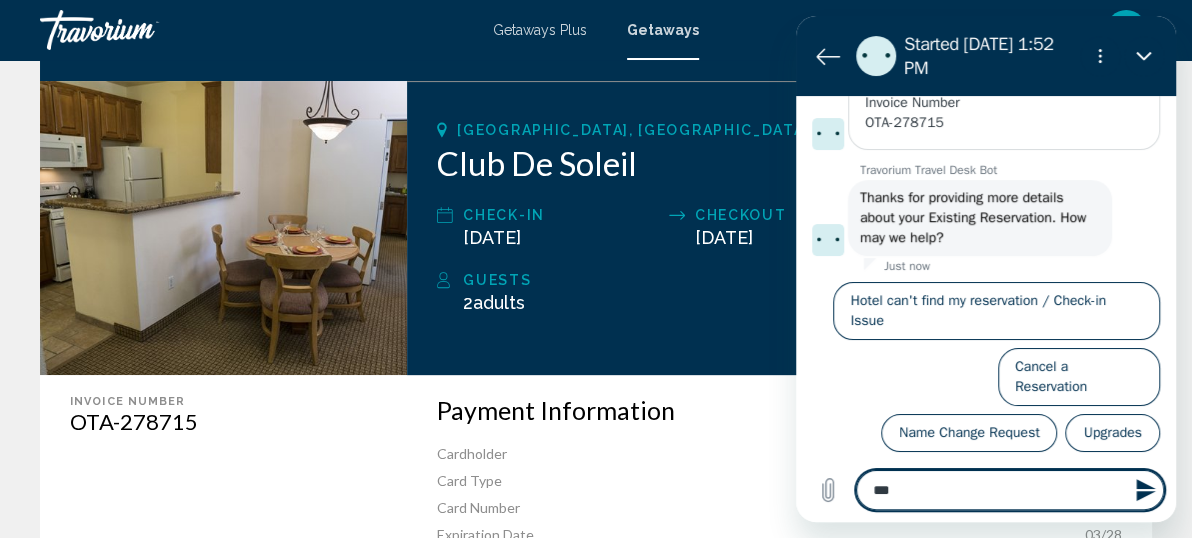 type on "**" 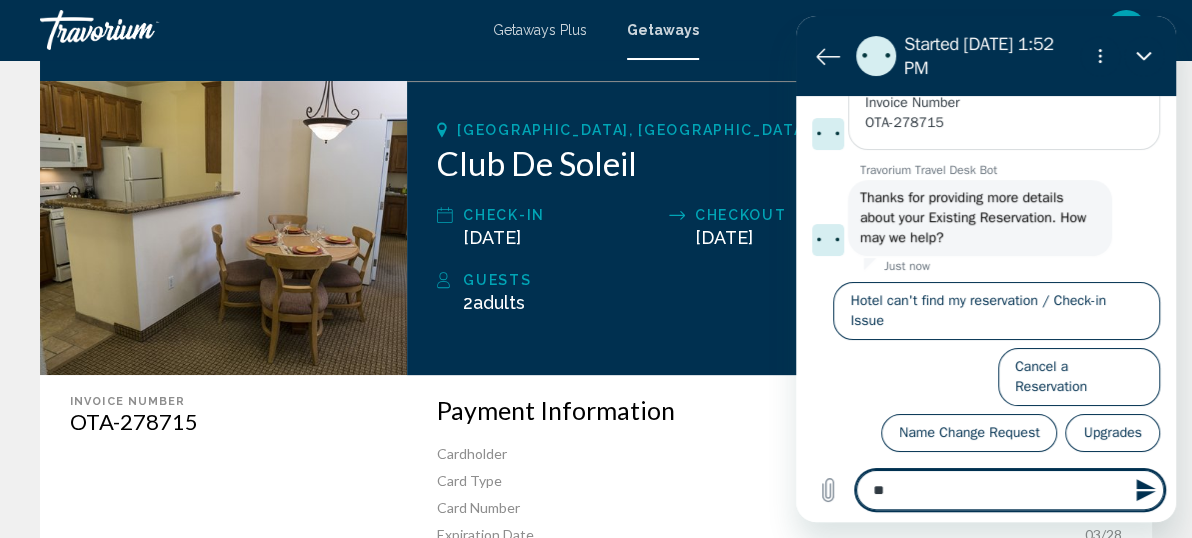 type on "*" 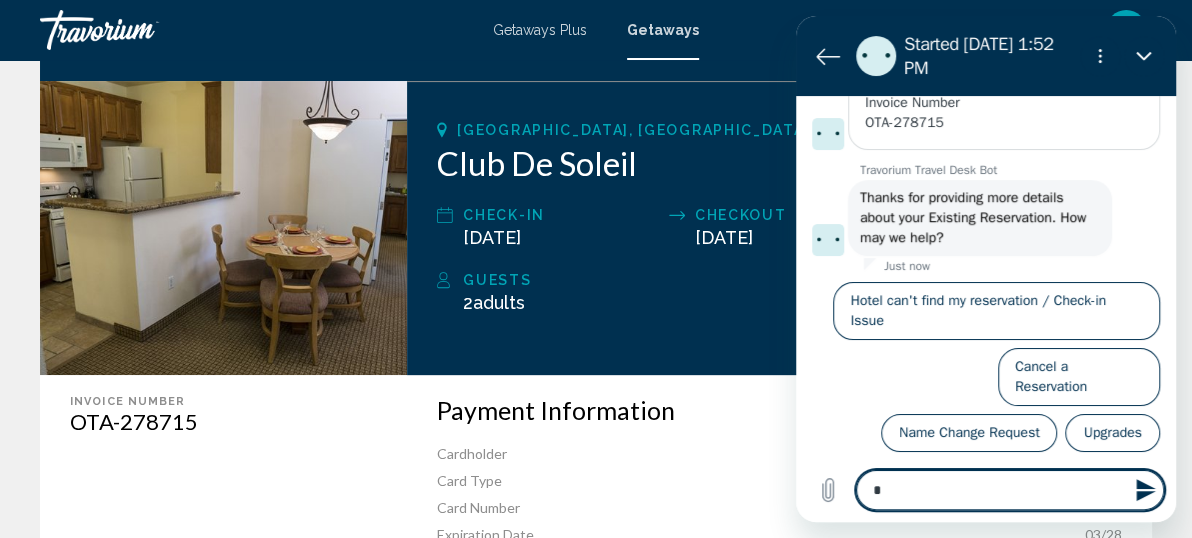 type 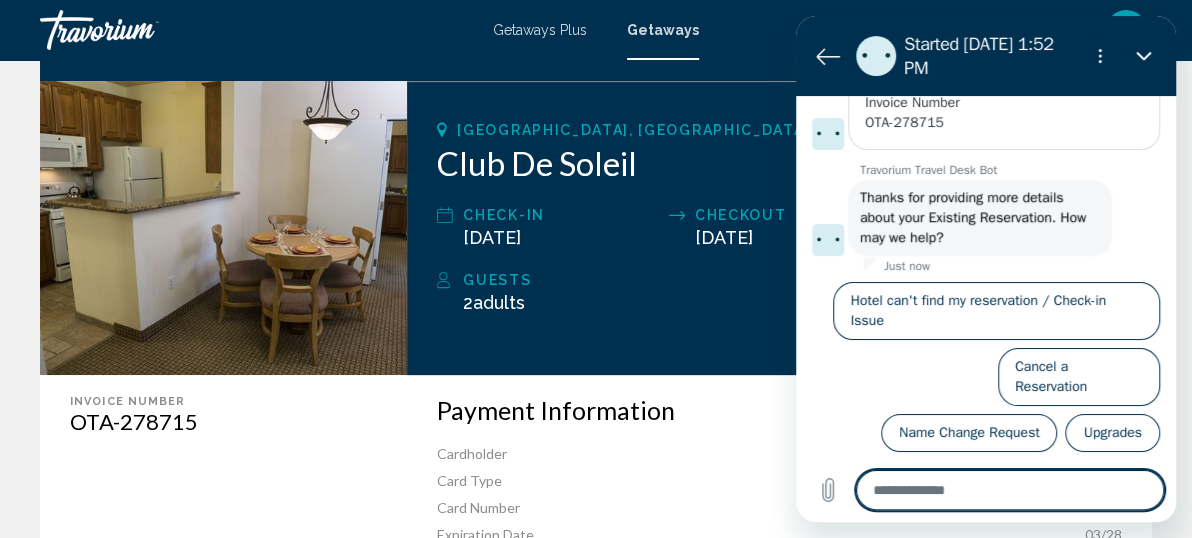 type on "*" 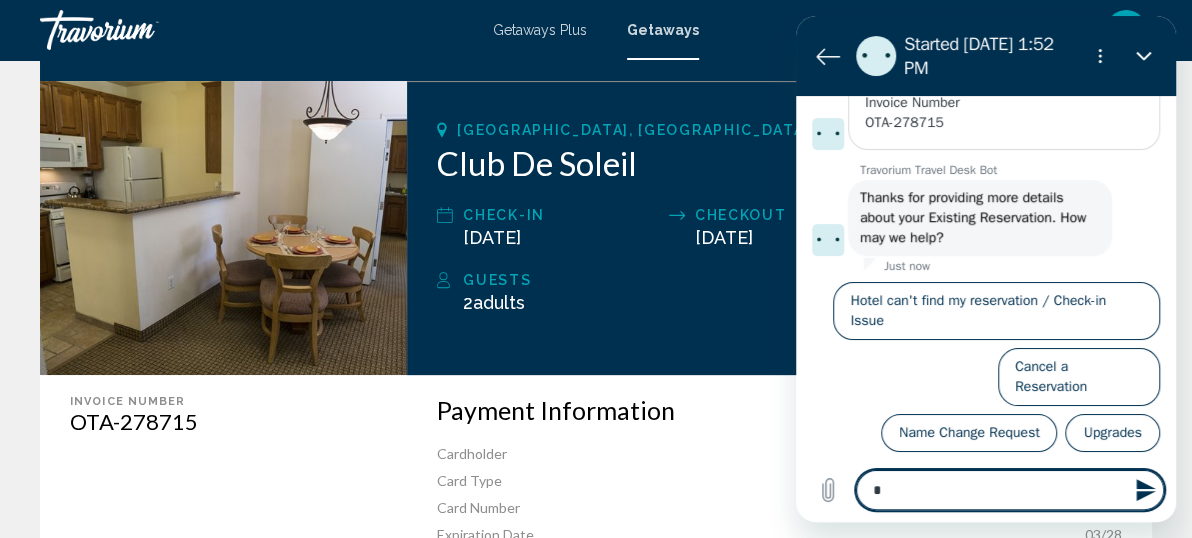 type on "**" 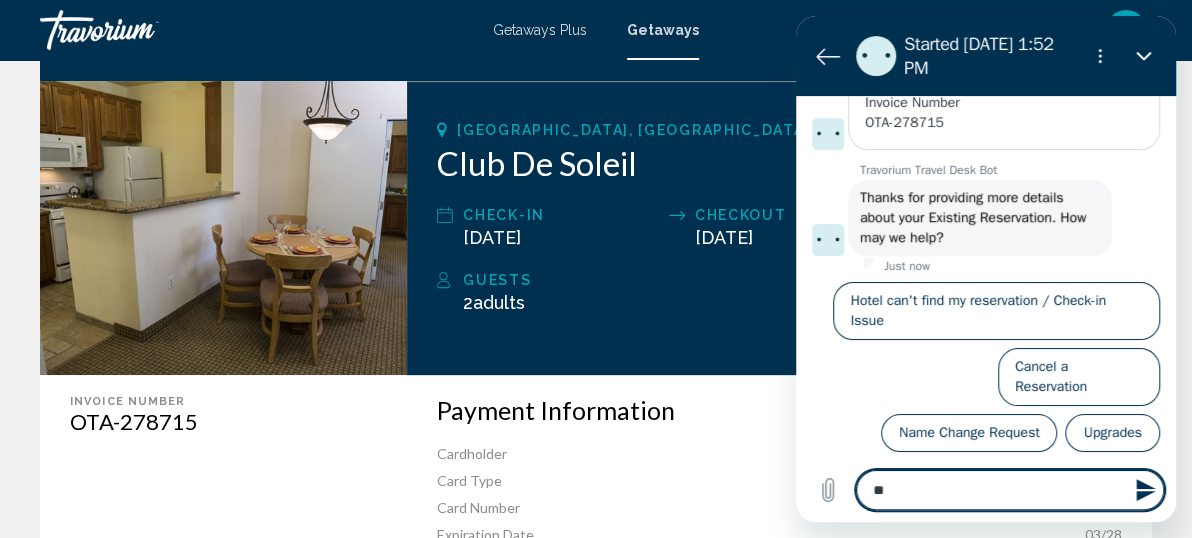 type on "***" 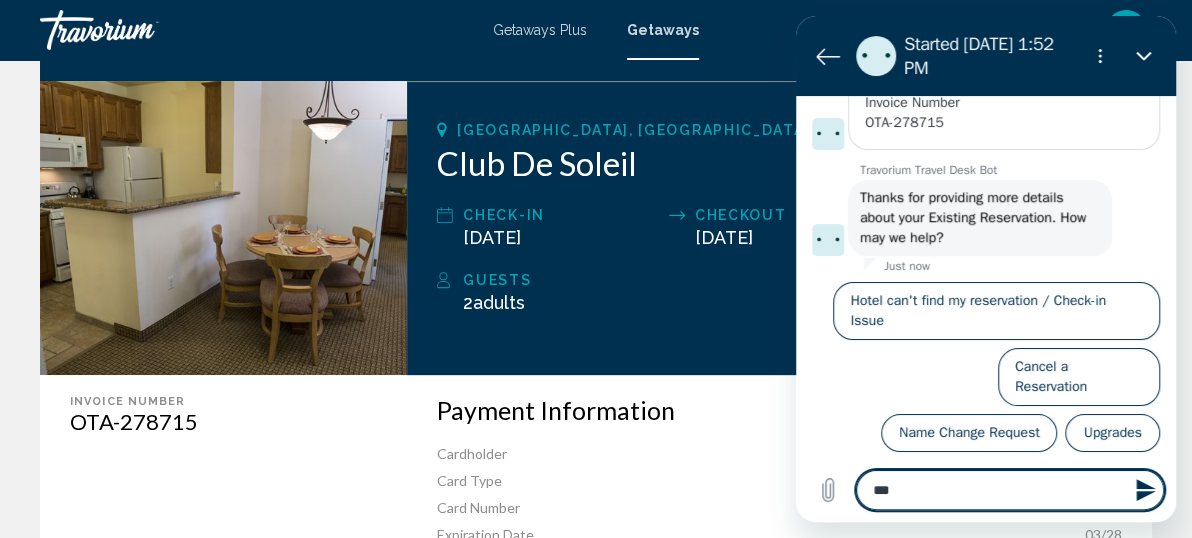 type on "***" 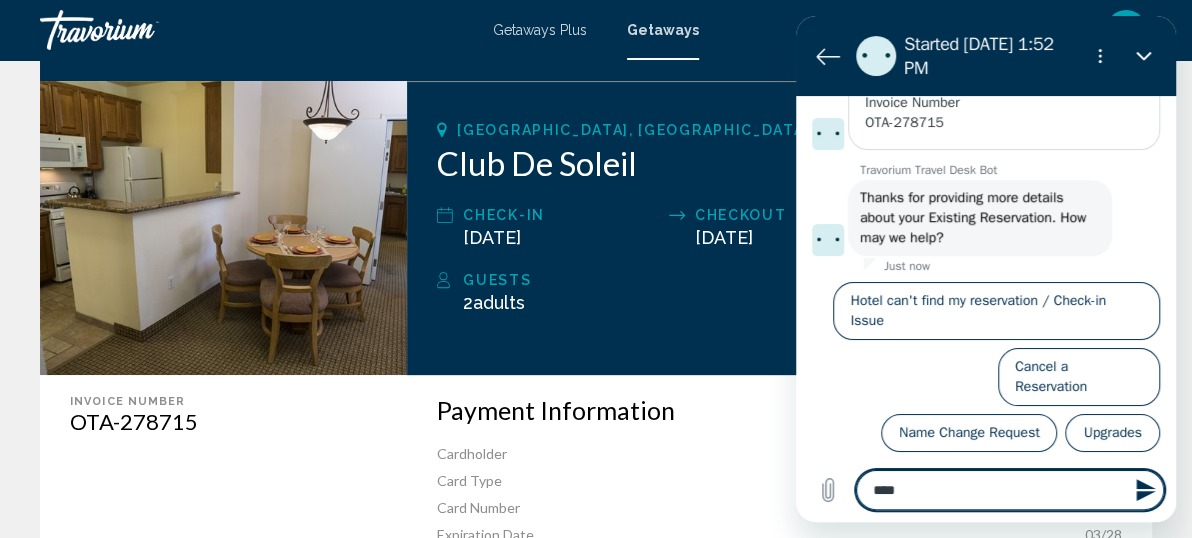 type on "*****" 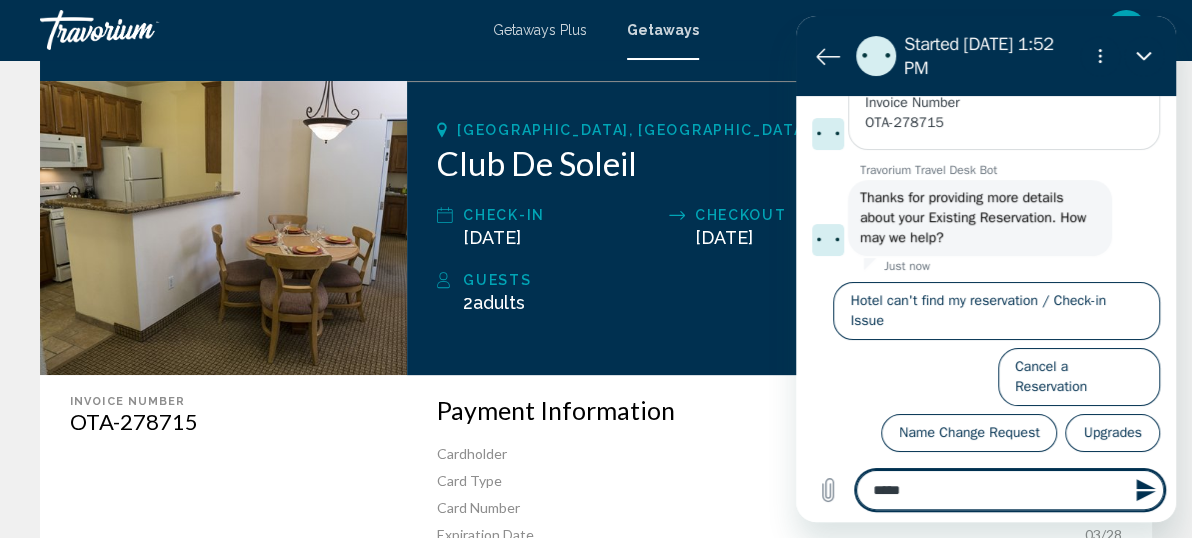 type on "*****" 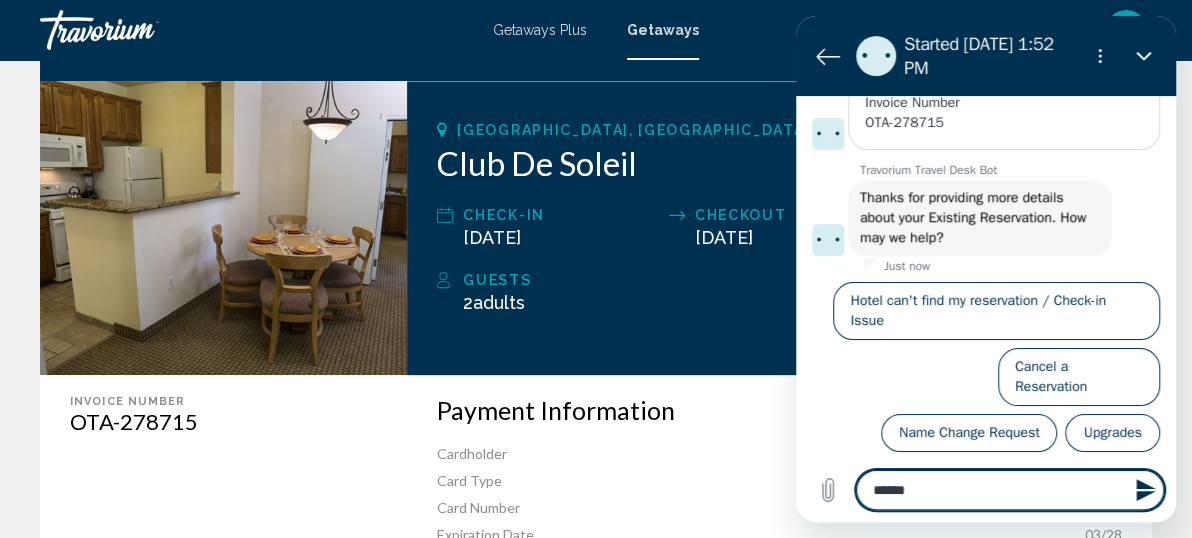 type on "*******" 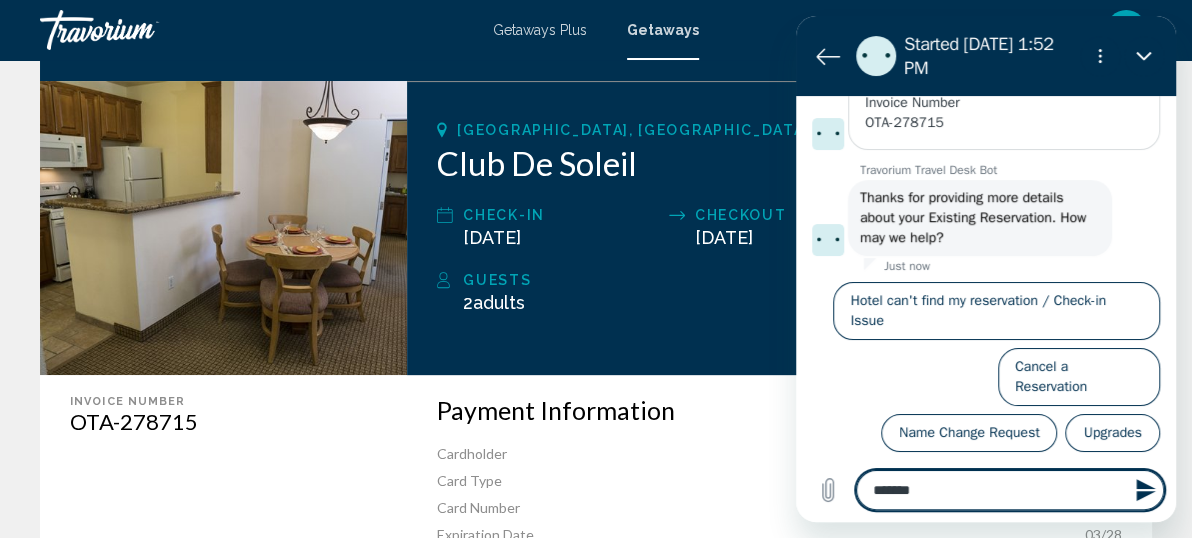 type on "********" 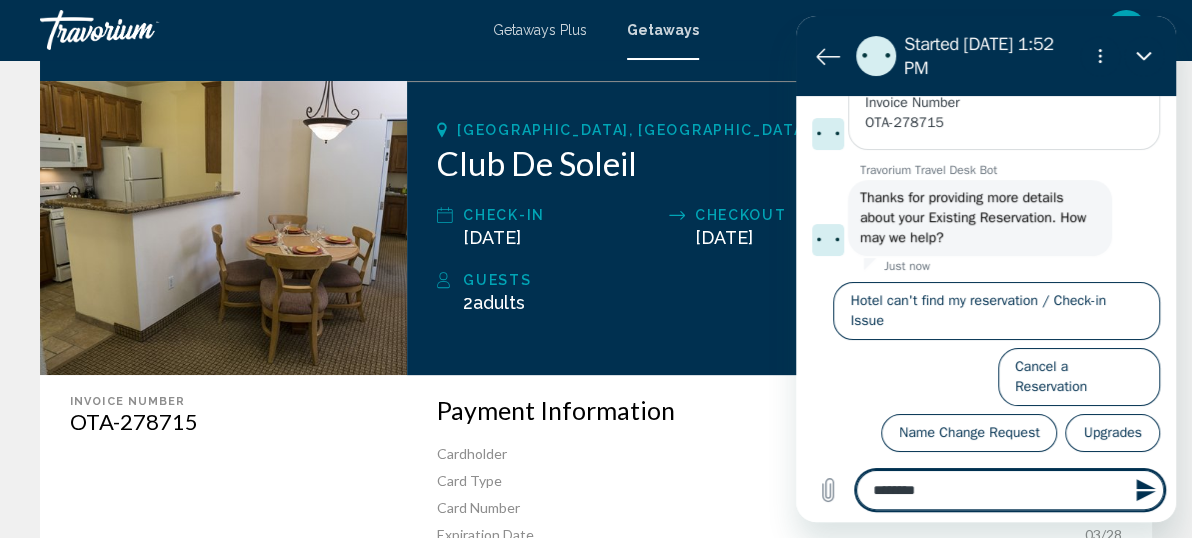 type on "*********" 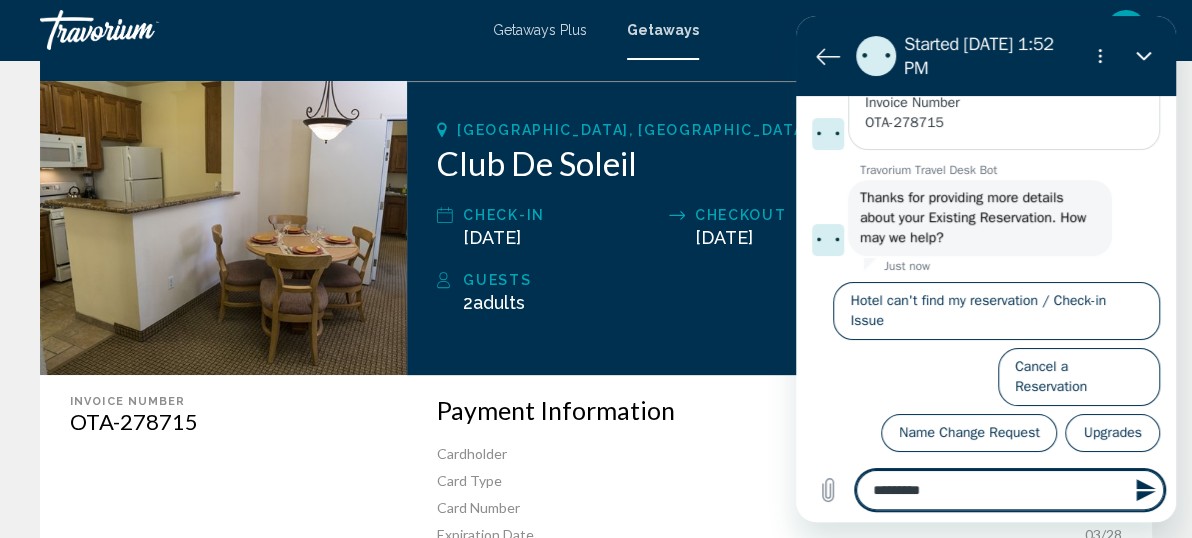 type on "*********" 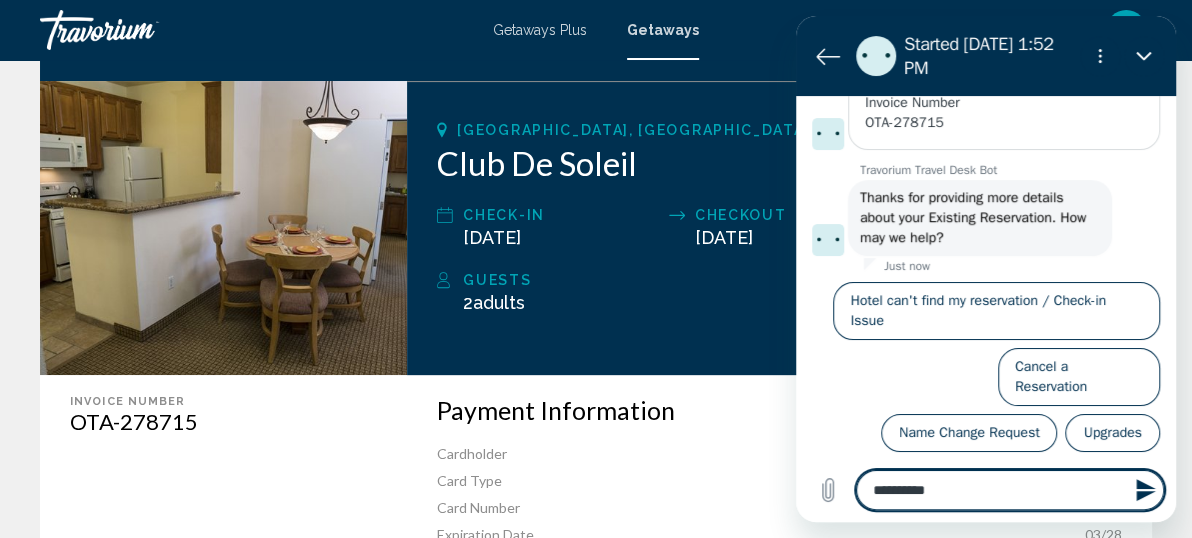 type on "**********" 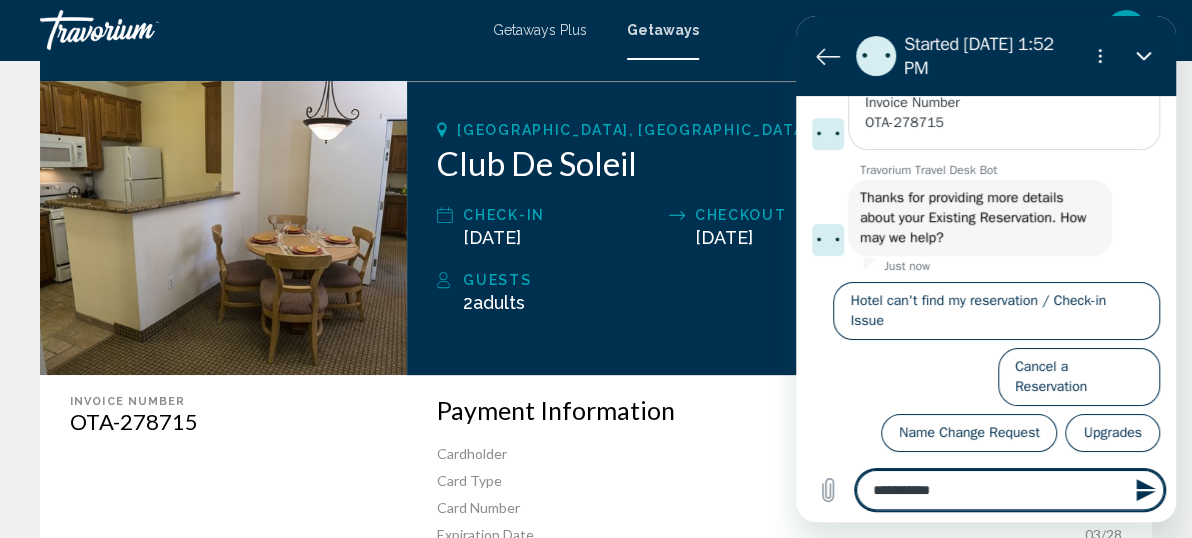 type on "**********" 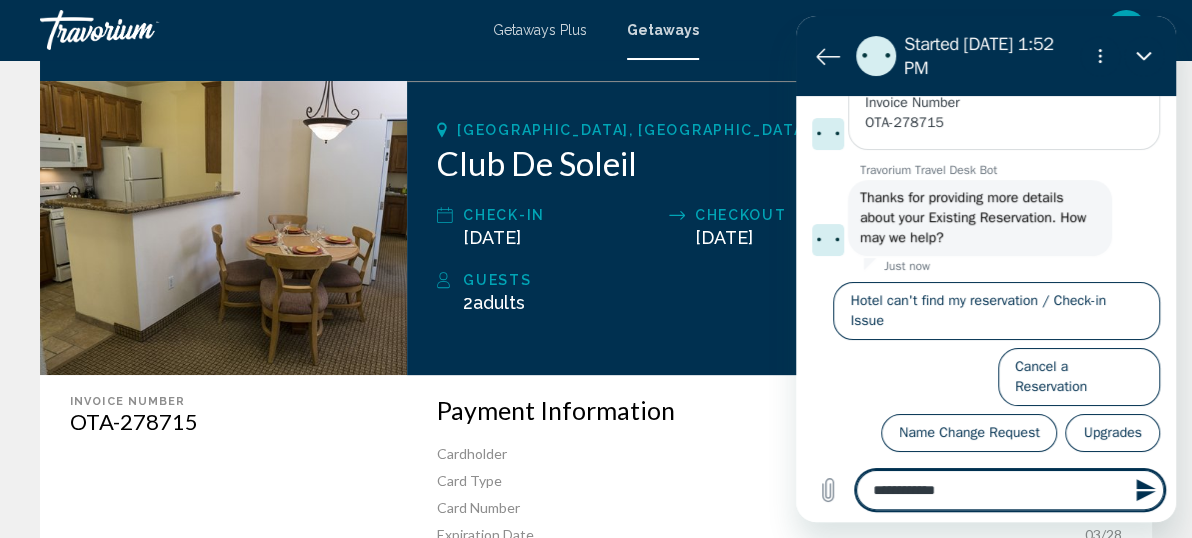 type on "**********" 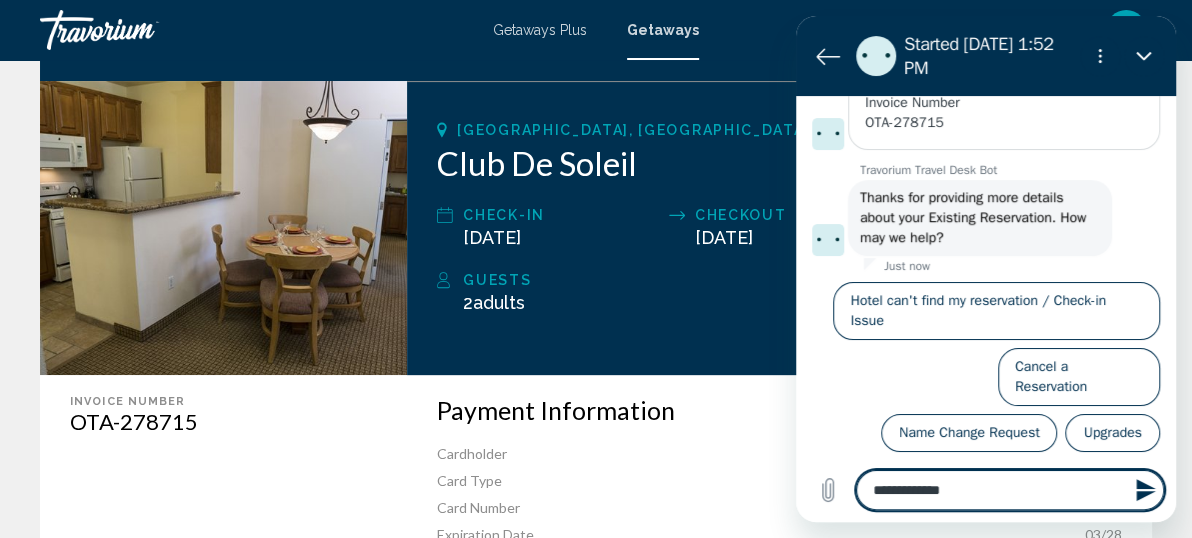 type on "*" 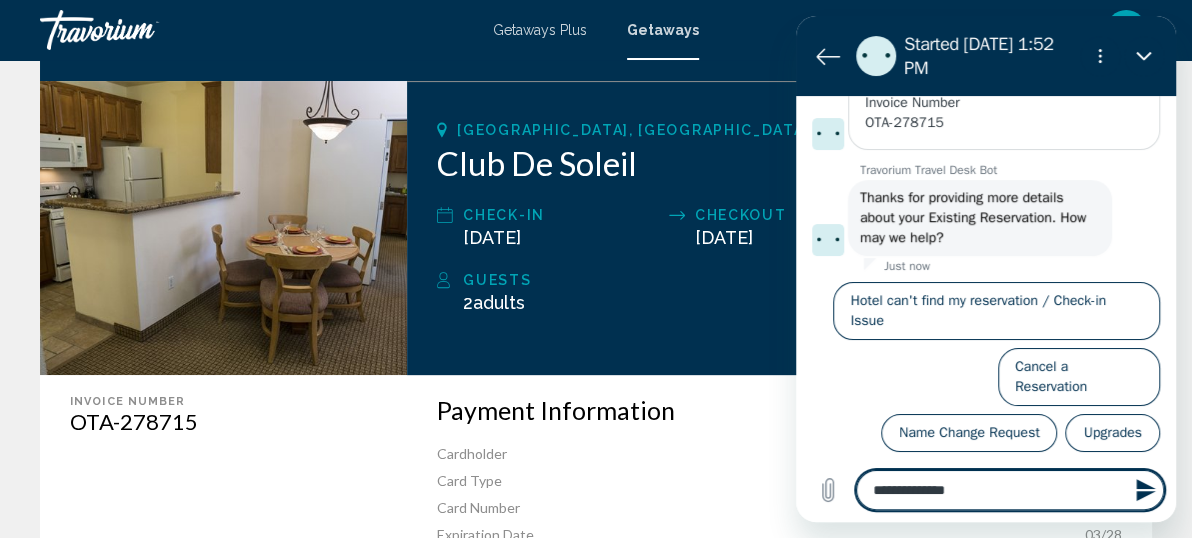 type on "**********" 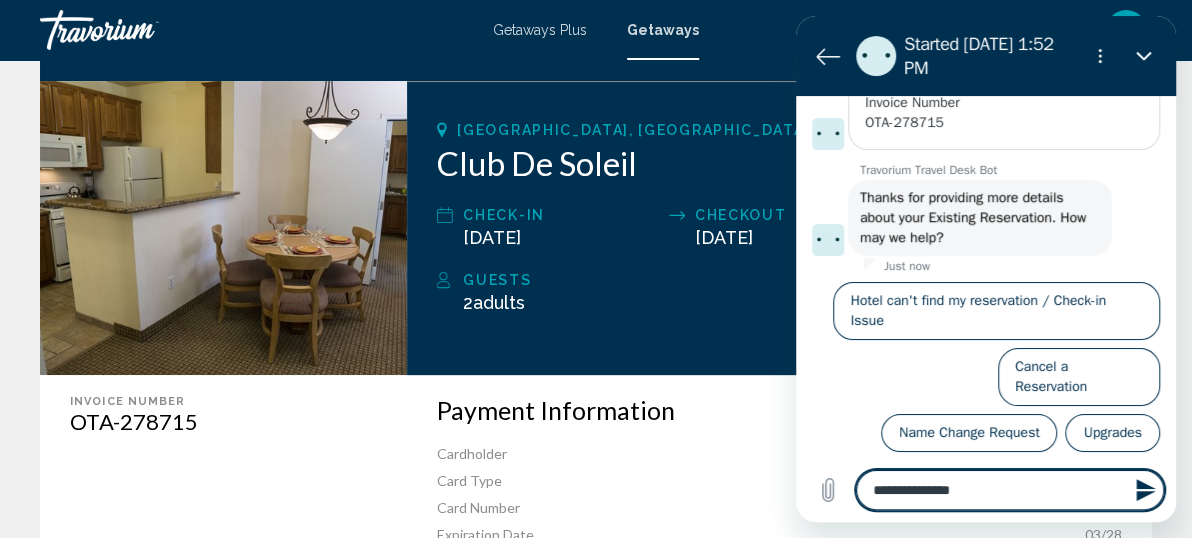 type on "**********" 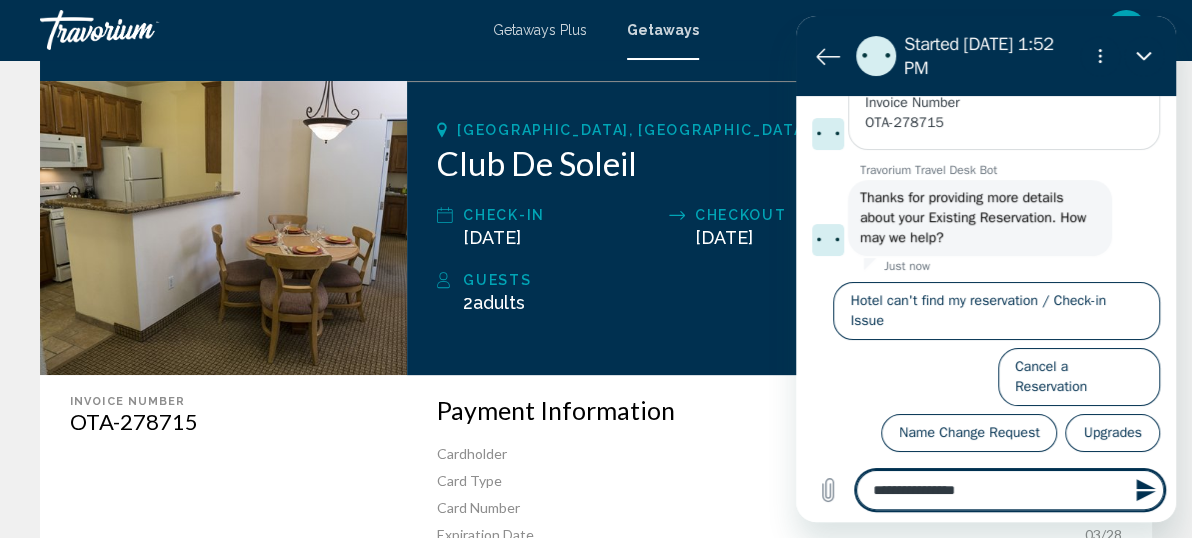 type on "**********" 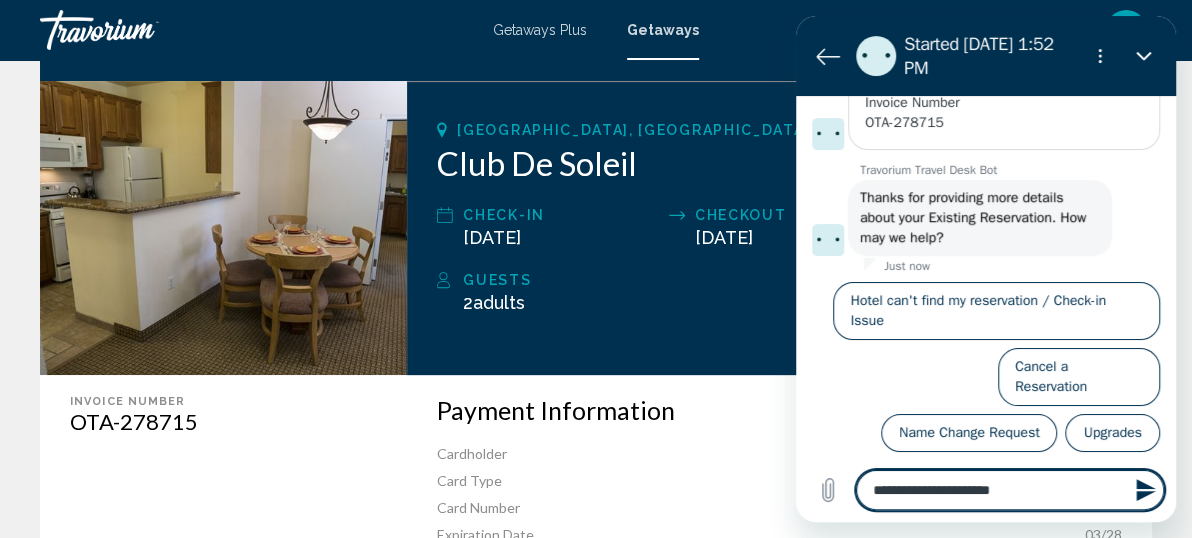 type on "**********" 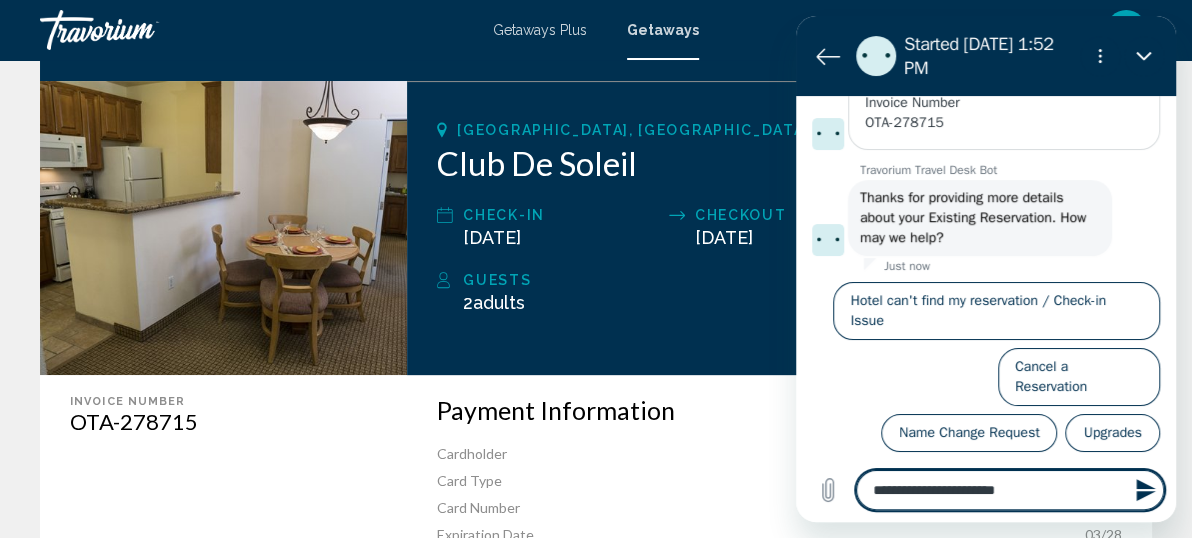 type on "**********" 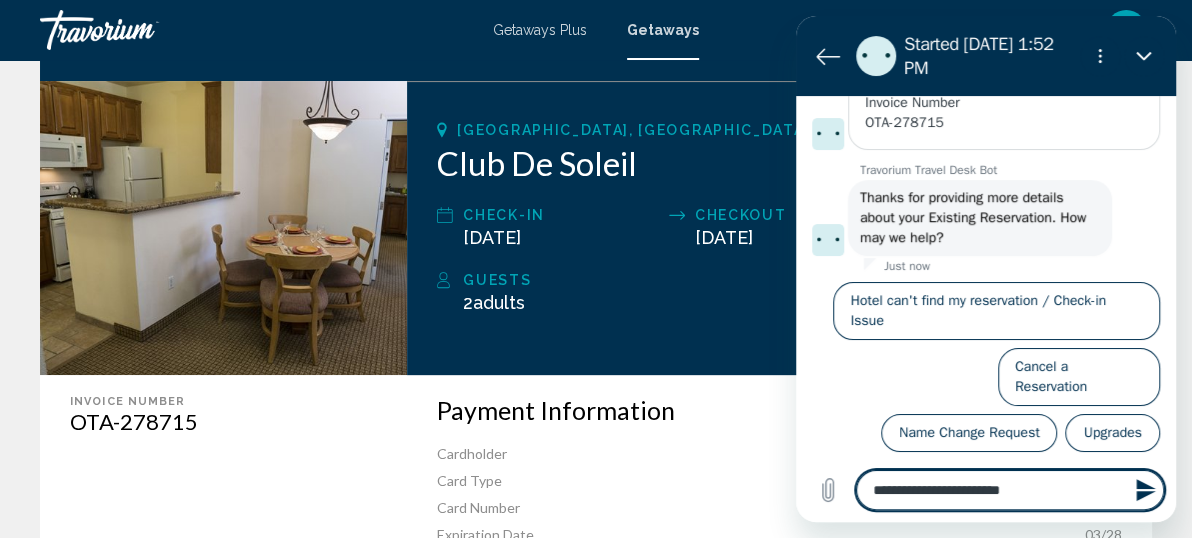 type on "**********" 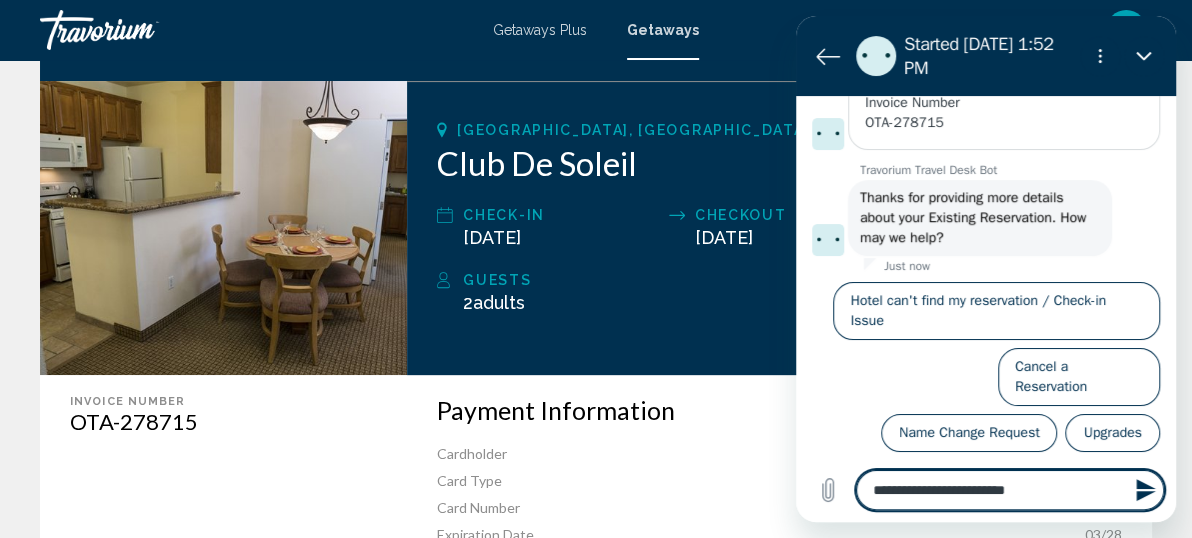 type on "**********" 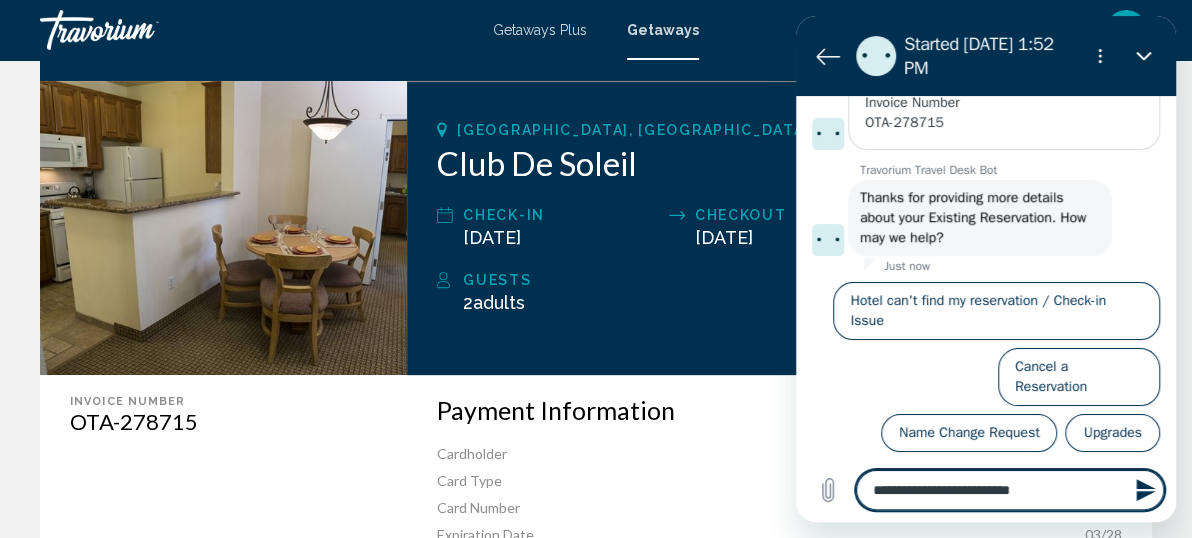 type on "**********" 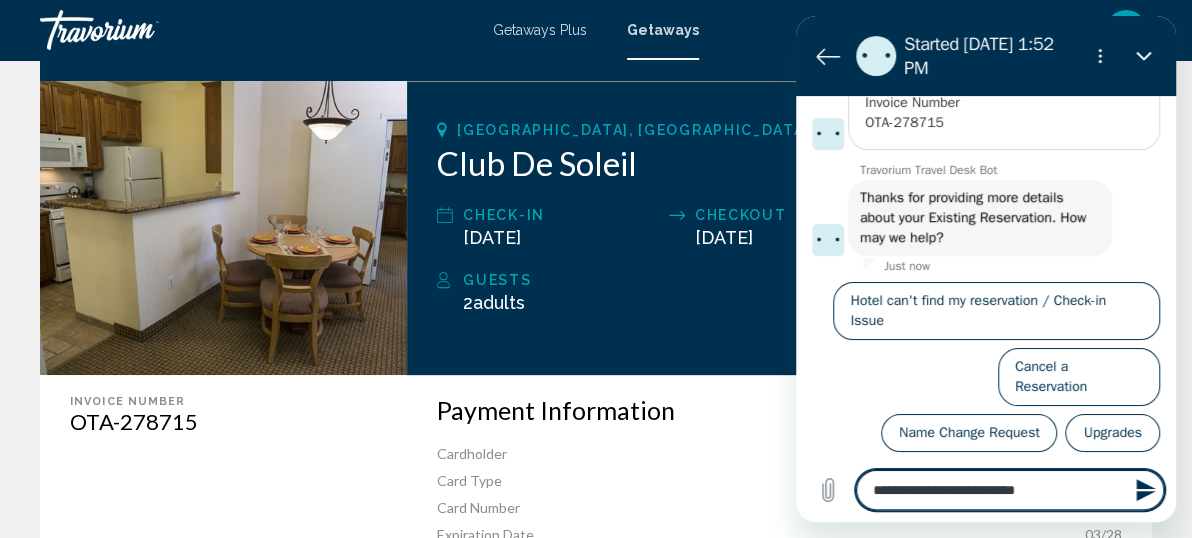 type on "**********" 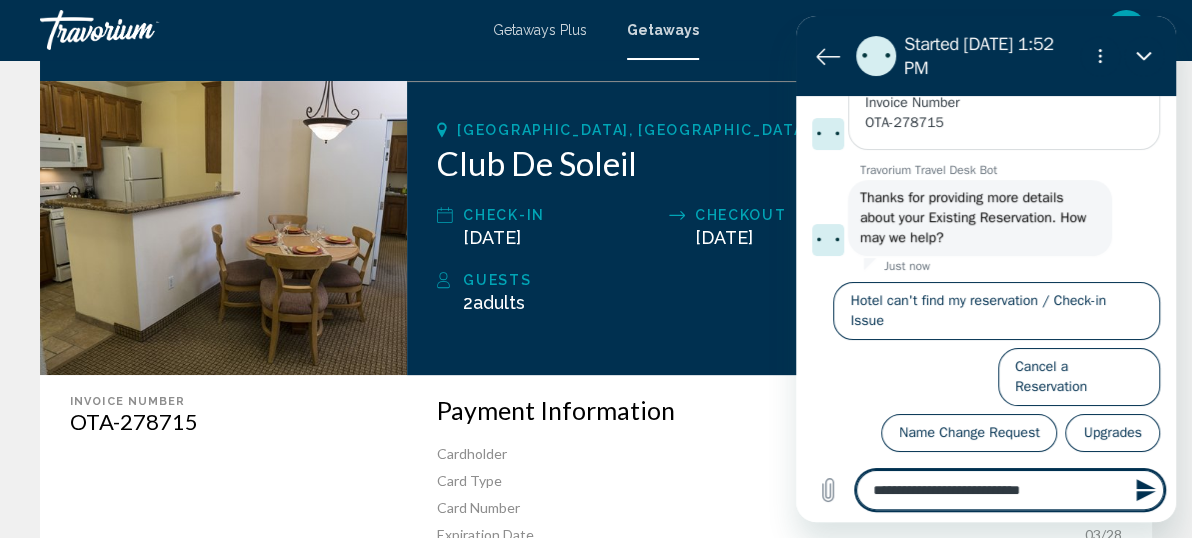 type on "**********" 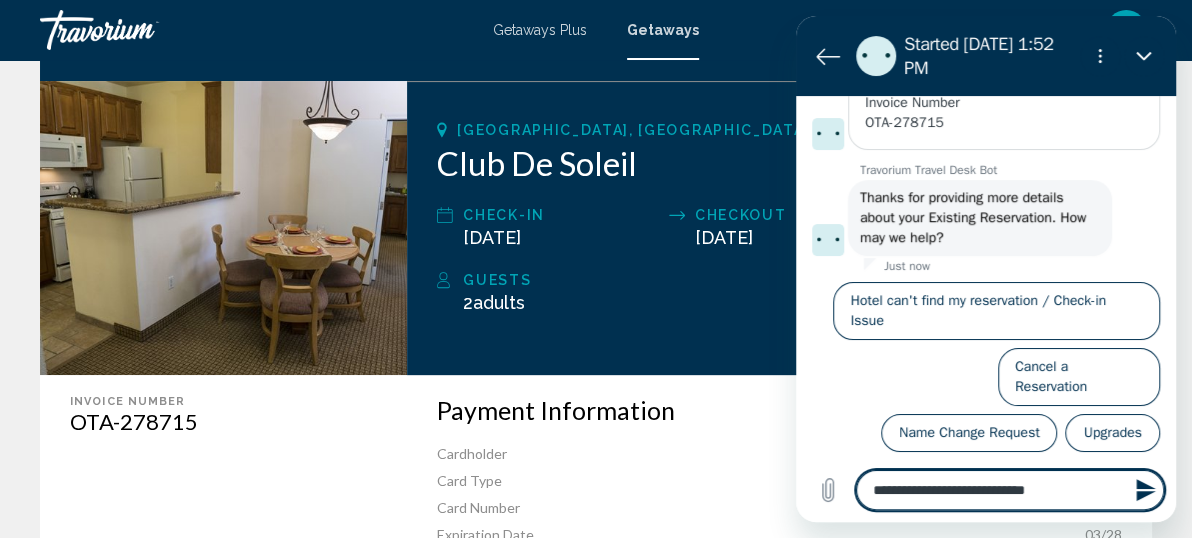 type on "**********" 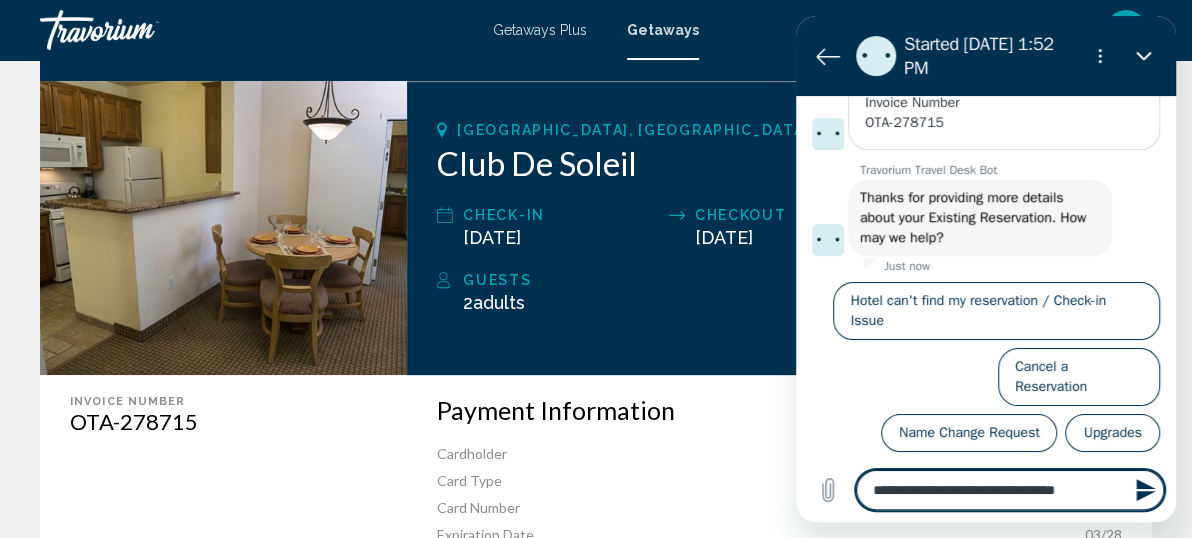 type on "**********" 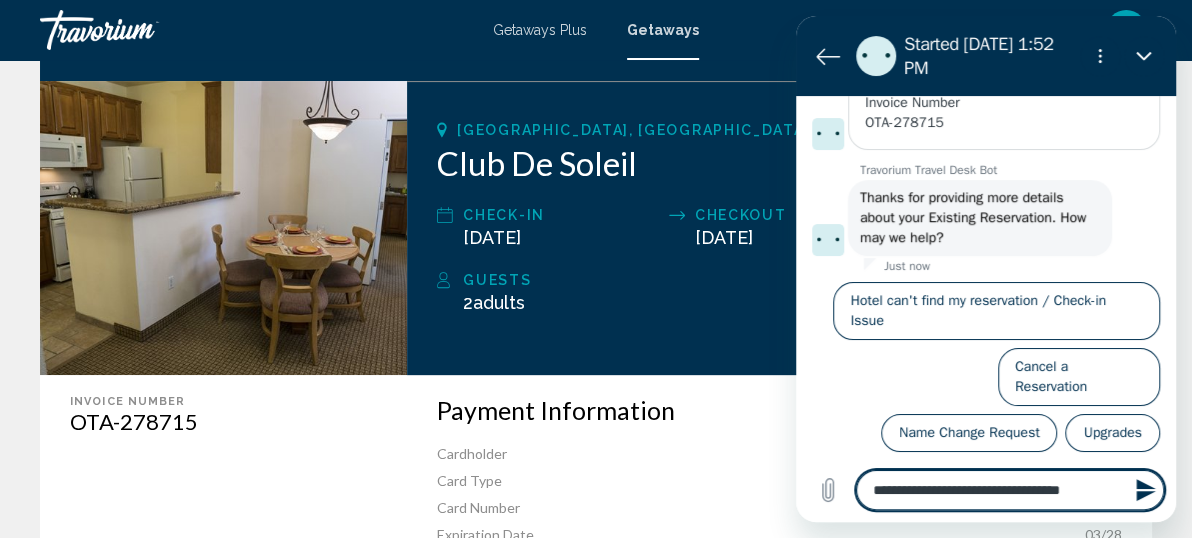 type on "**********" 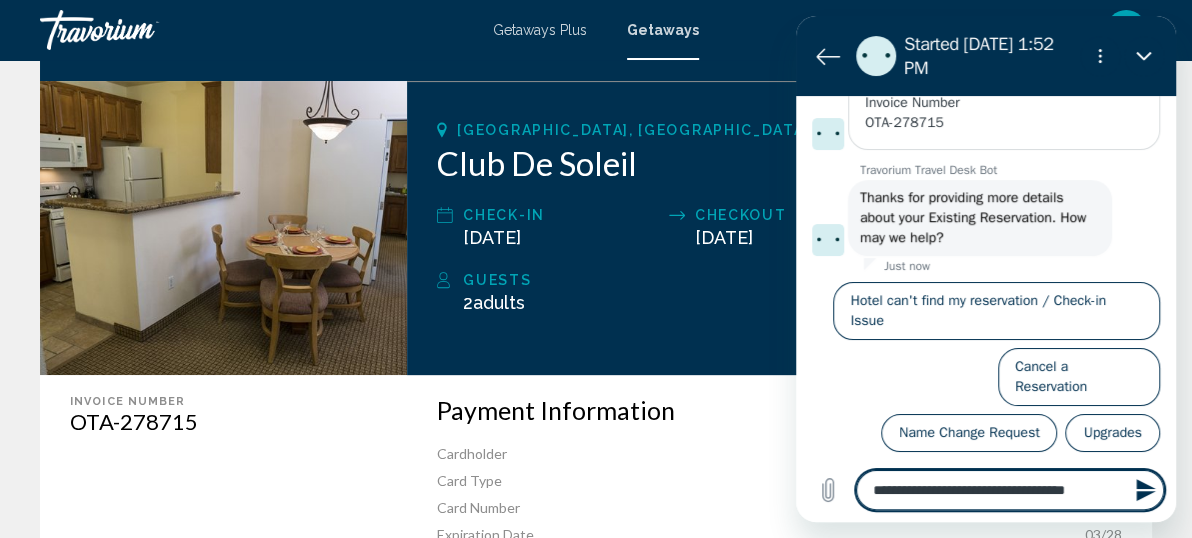 type on "**********" 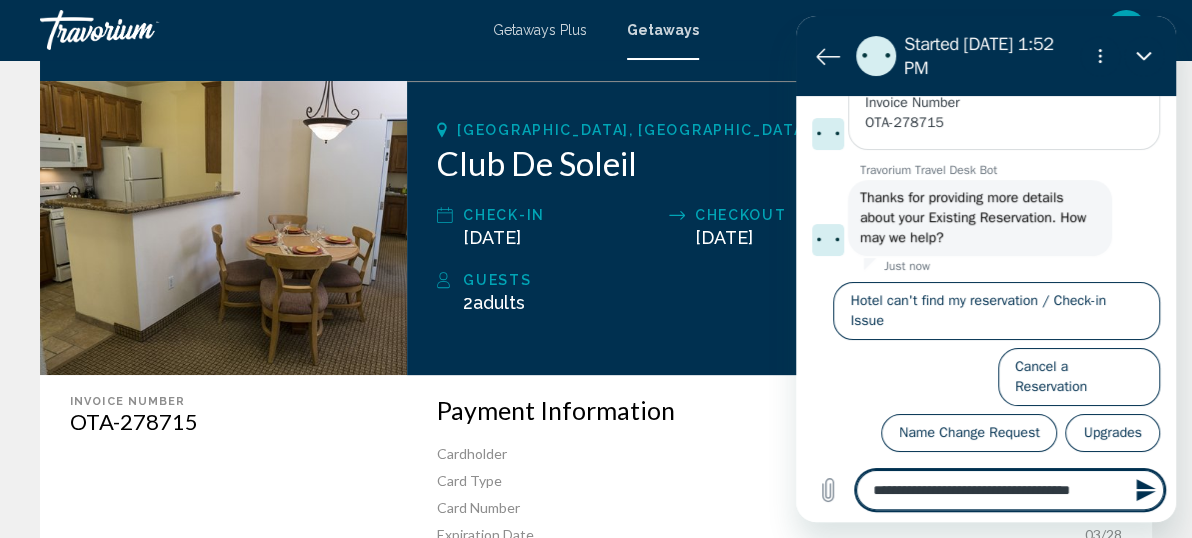 type on "**********" 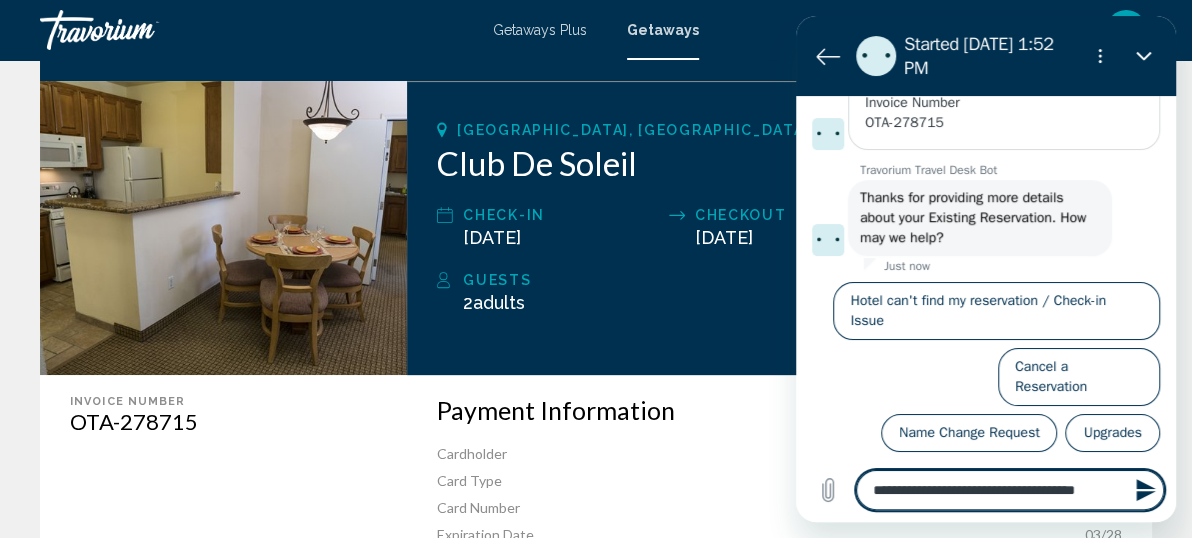 type on "**********" 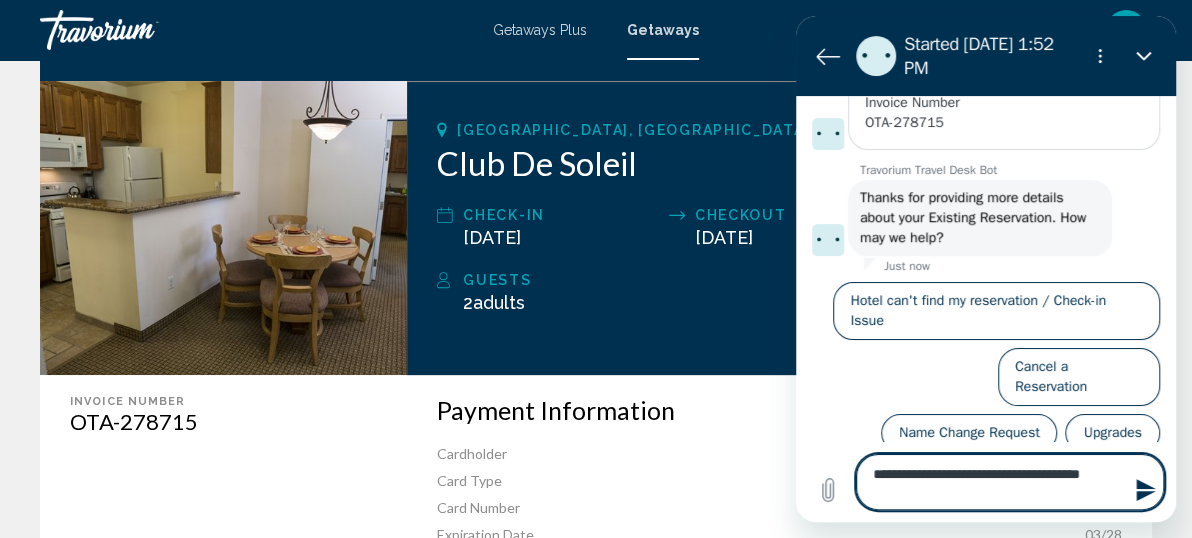 type on "**********" 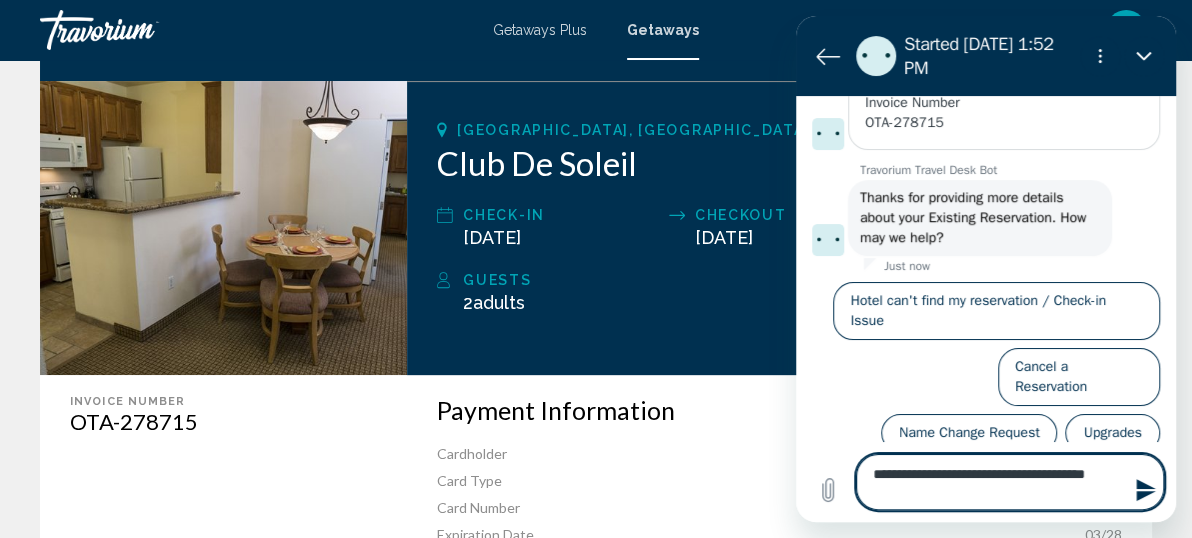 type on "**********" 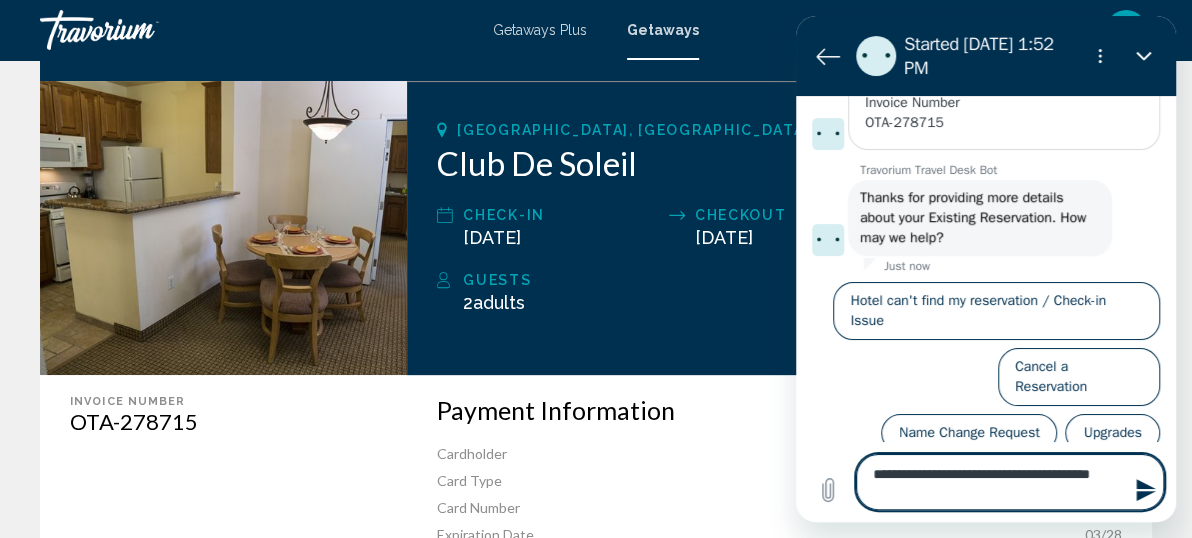 type on "**********" 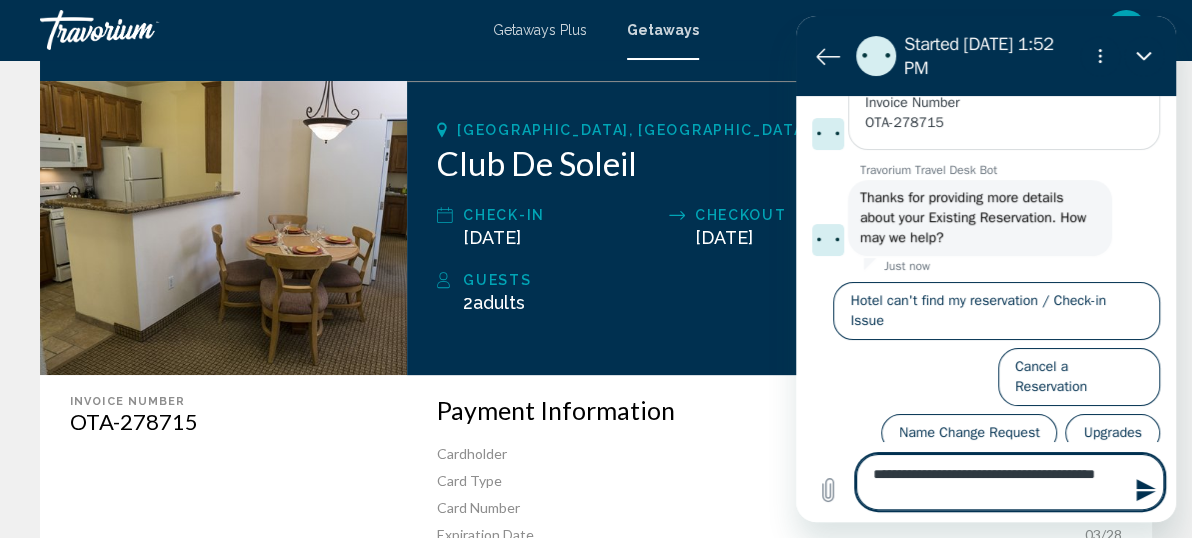 type on "**********" 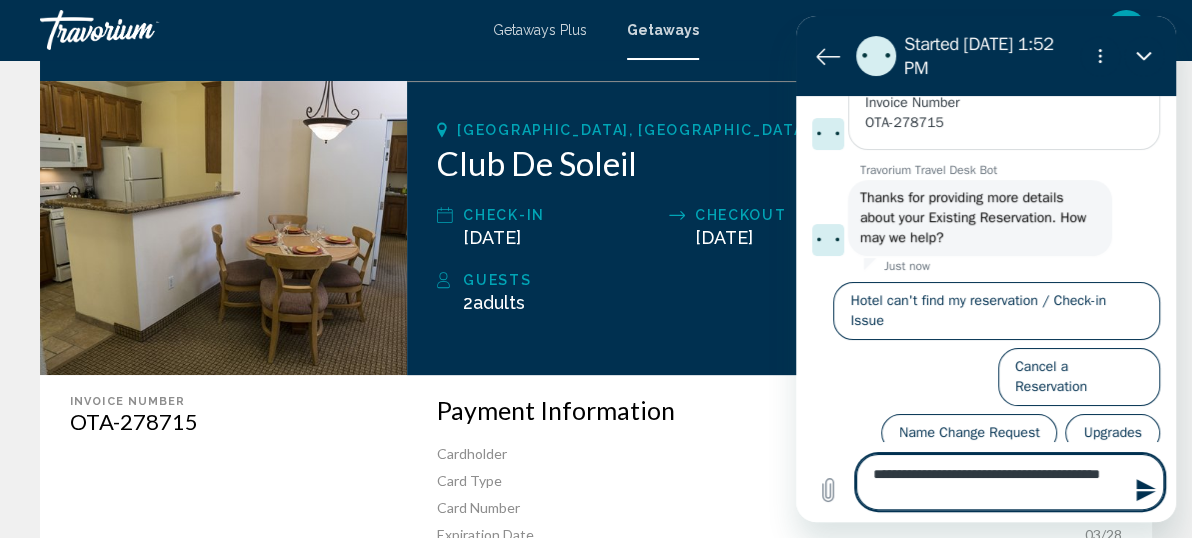 type on "**********" 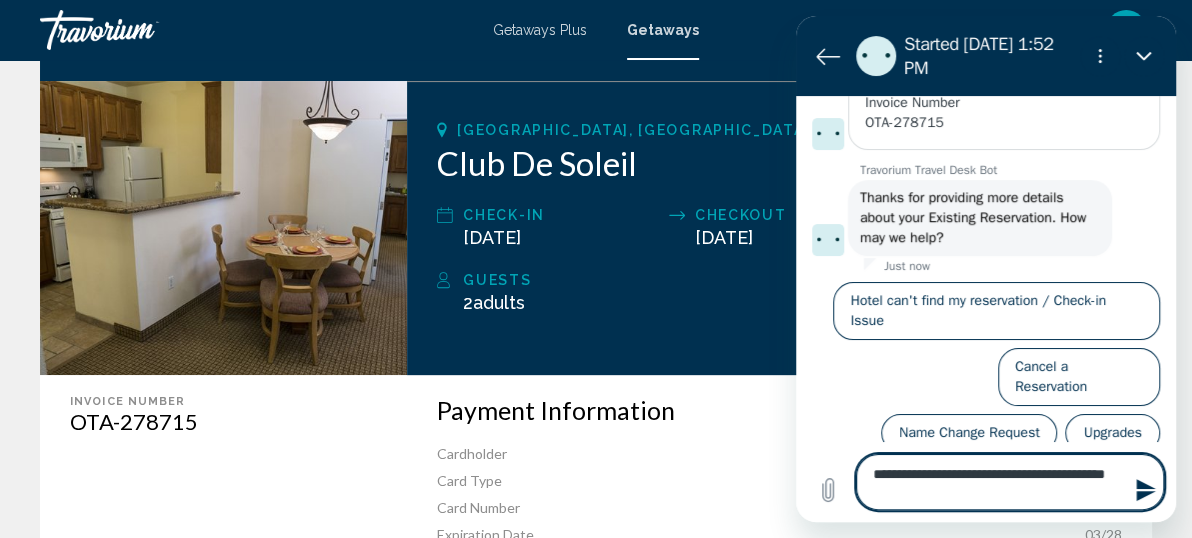 type on "**********" 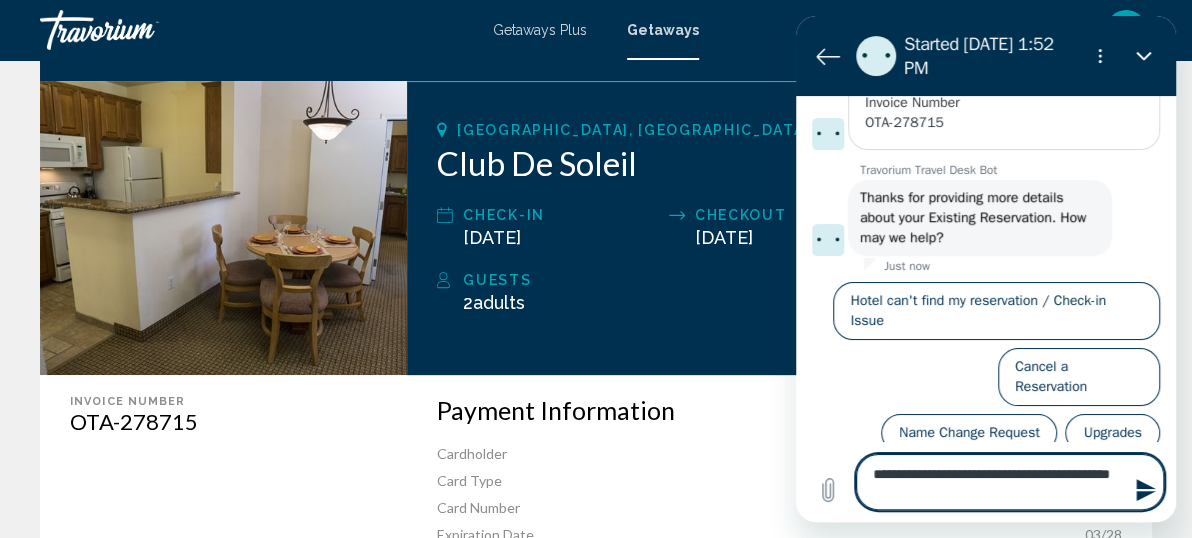 type on "**********" 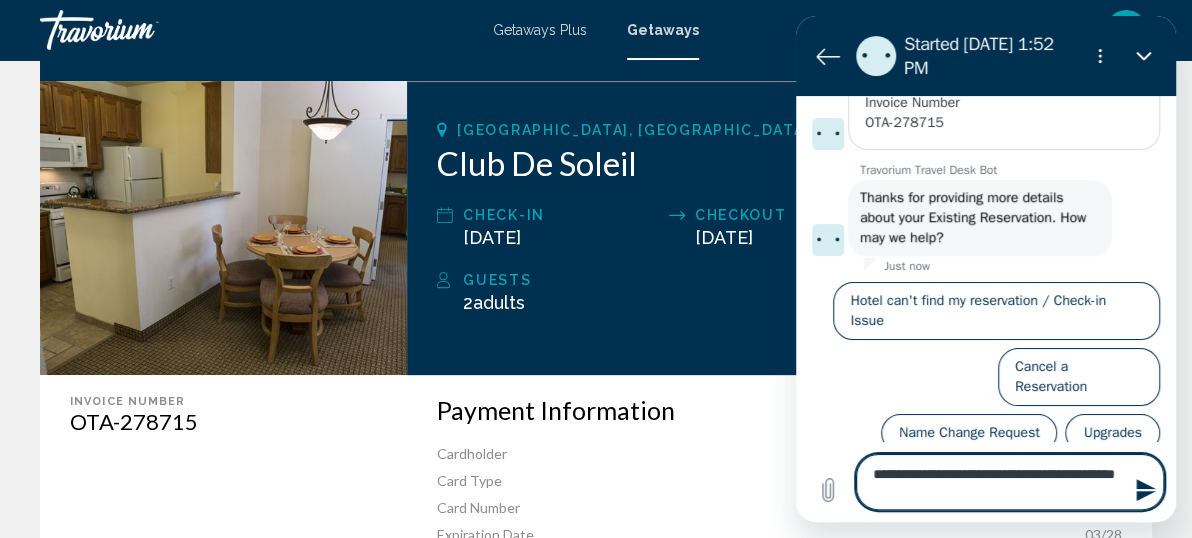 type on "**********" 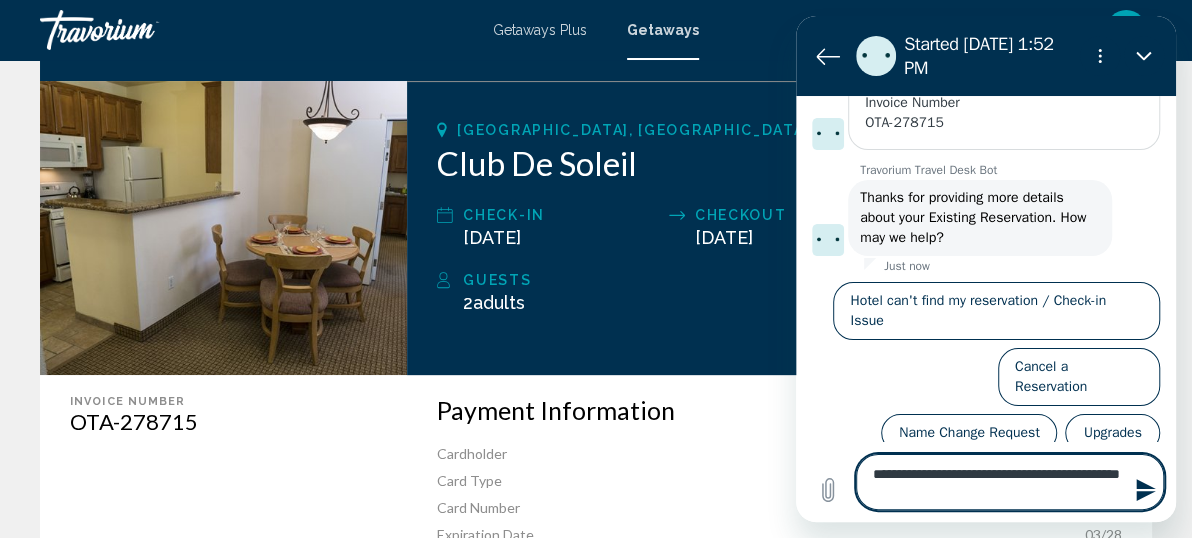 type 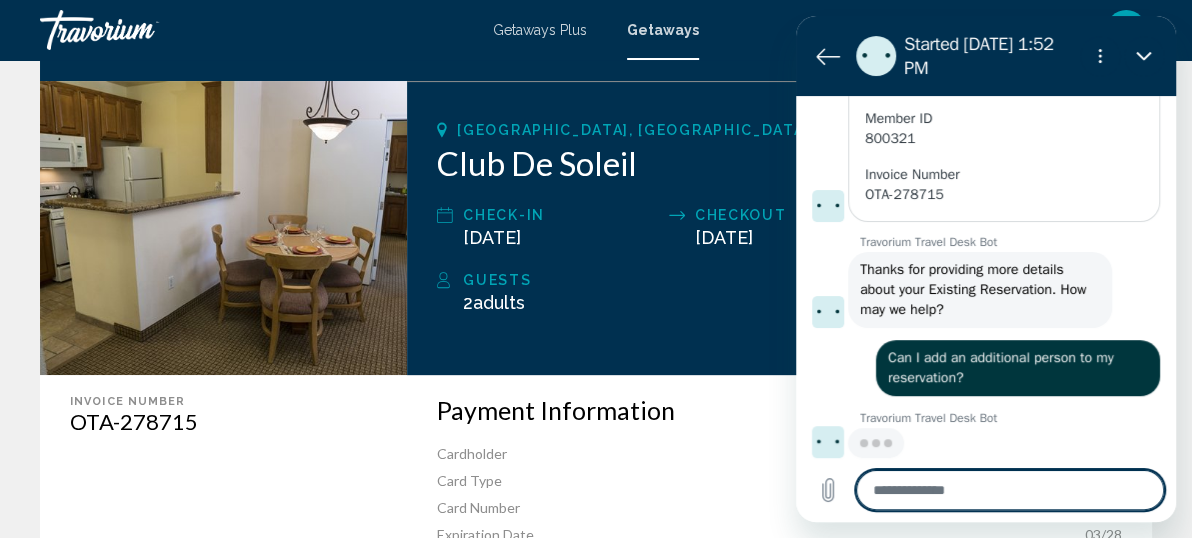 scroll, scrollTop: 419, scrollLeft: 0, axis: vertical 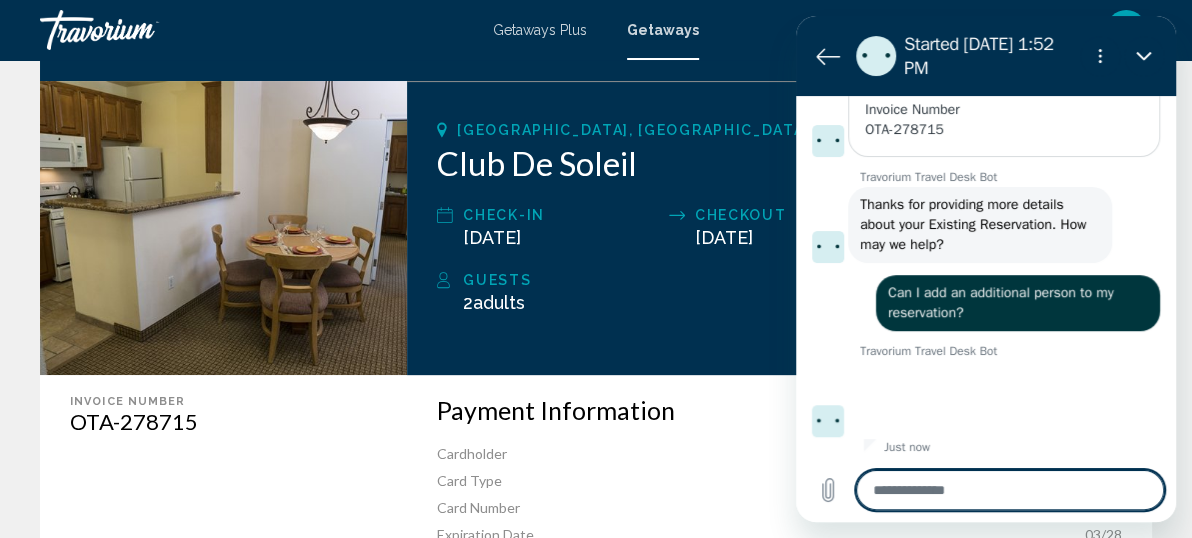 type on "*" 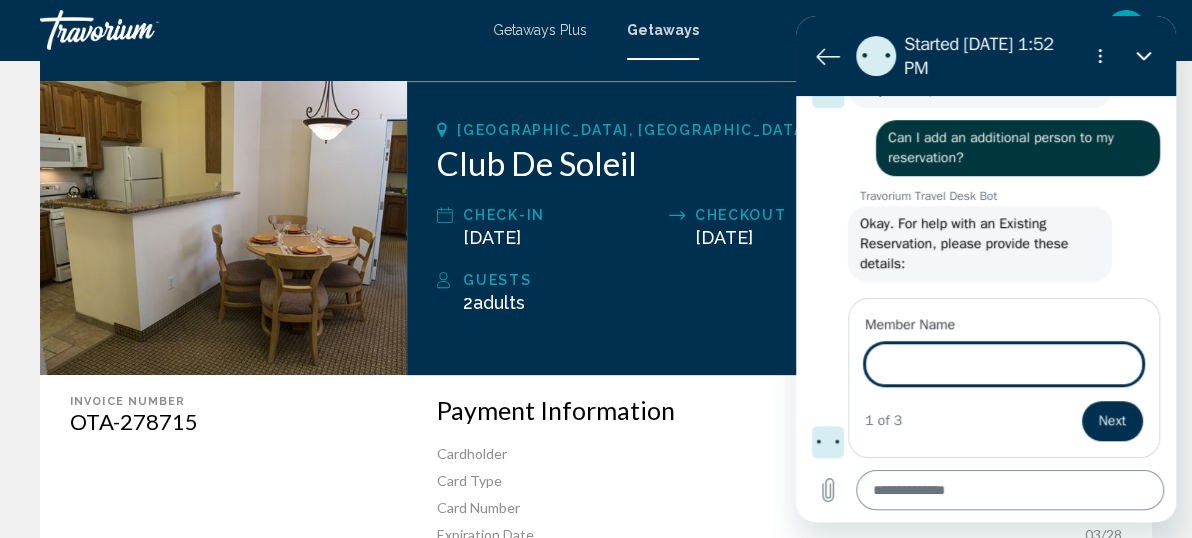 scroll, scrollTop: 639, scrollLeft: 0, axis: vertical 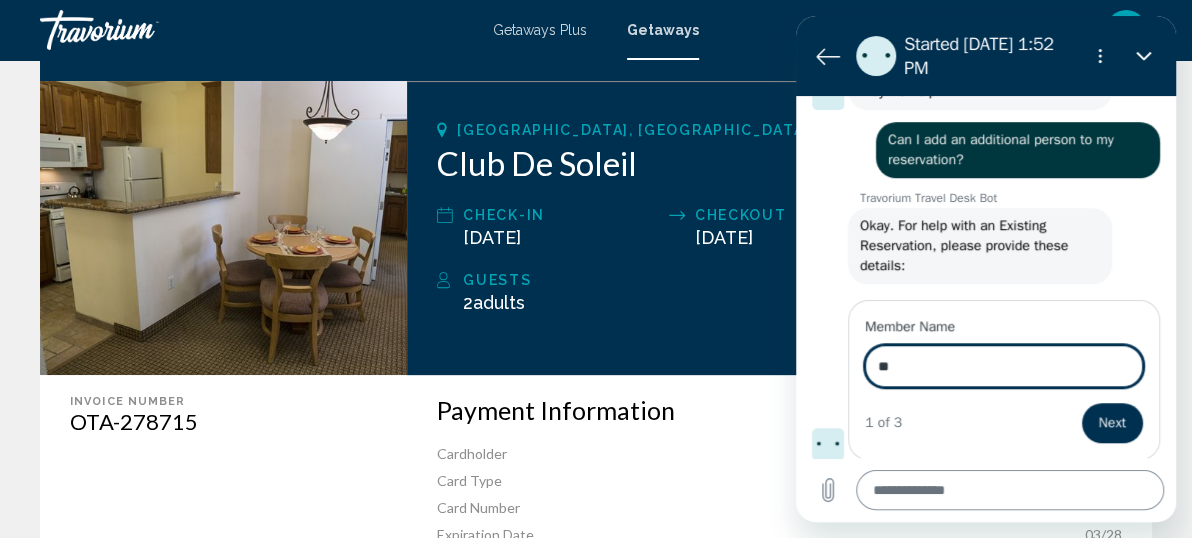 type on "**********" 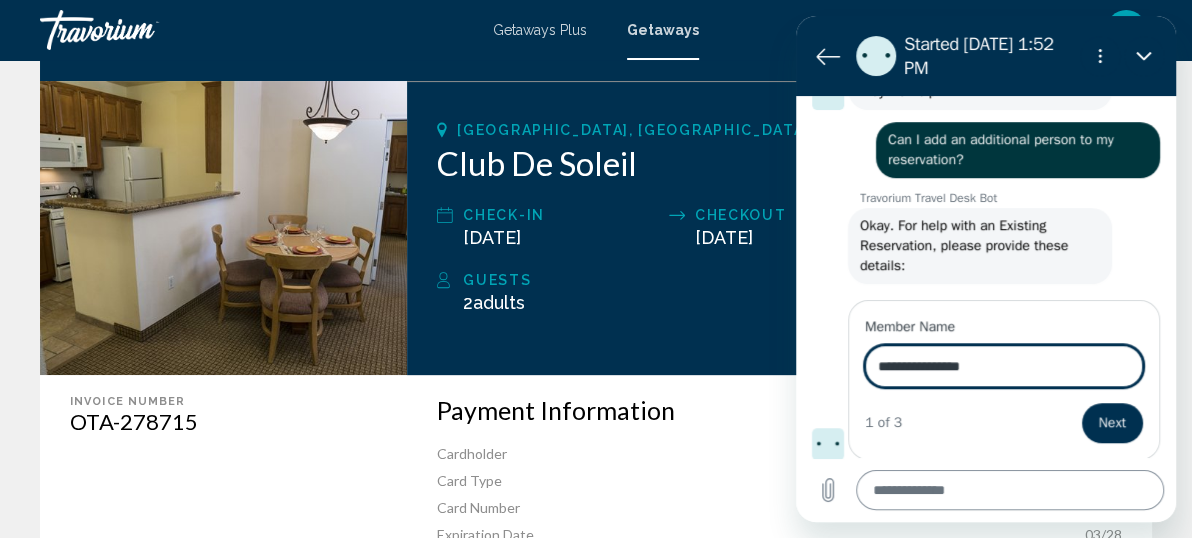 type 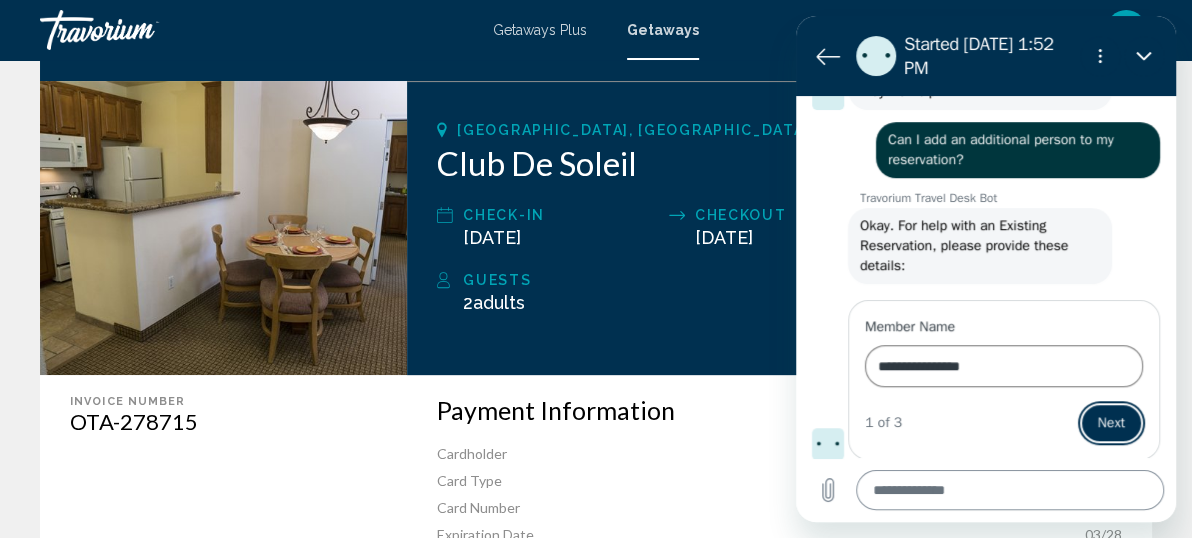 click on "Next" at bounding box center (1111, 423) 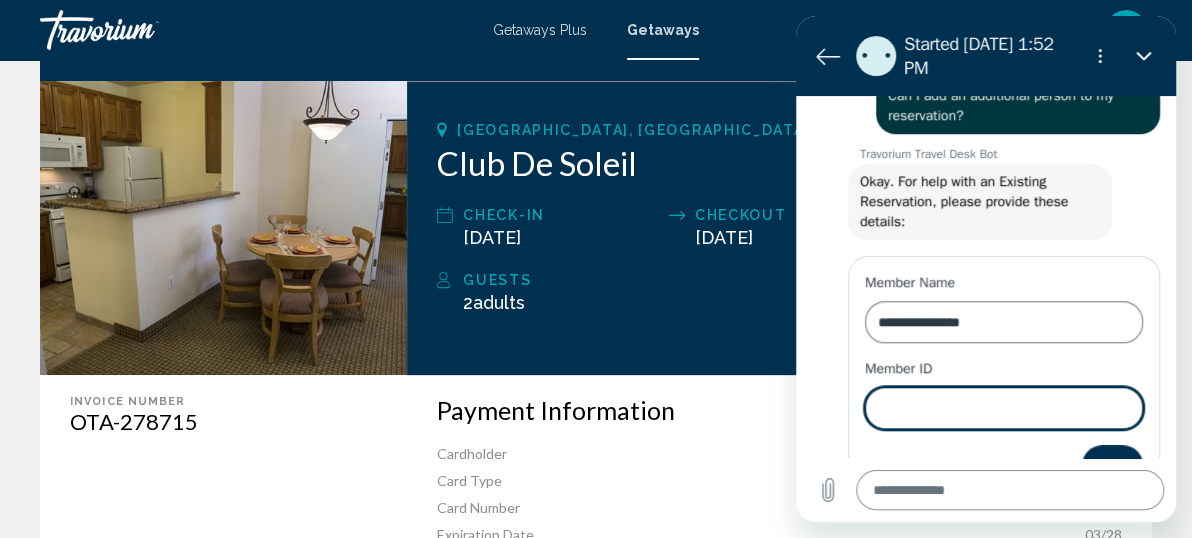scroll, scrollTop: 724, scrollLeft: 0, axis: vertical 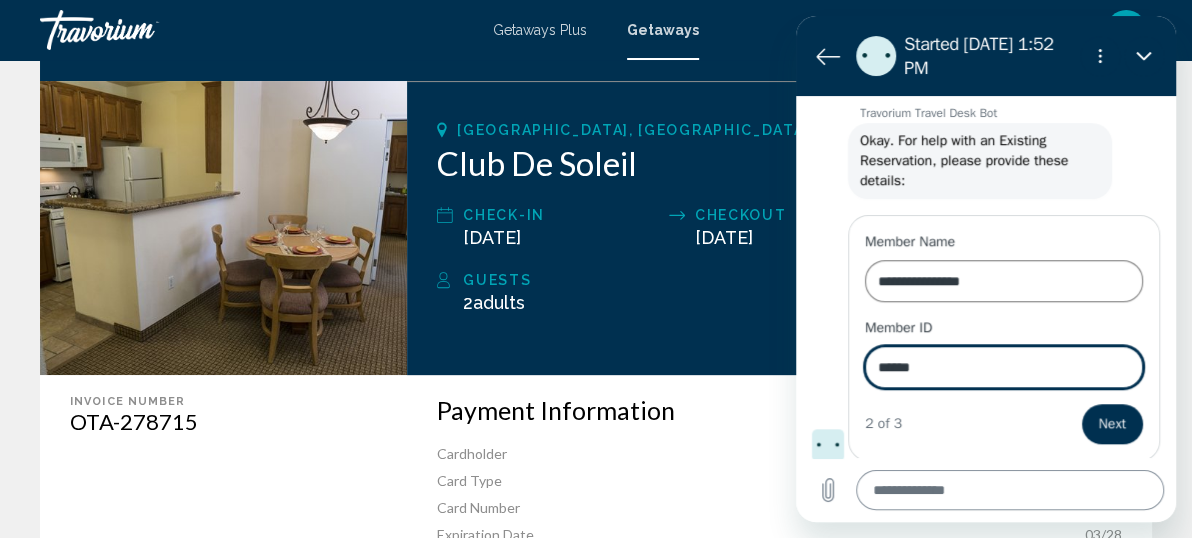 type on "******" 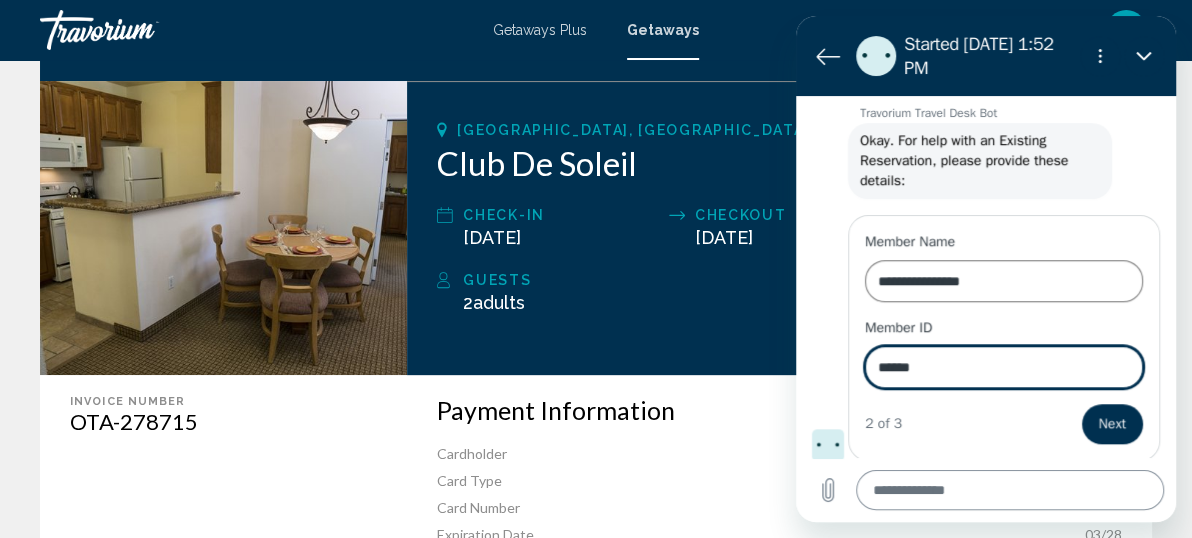 click on "Next" at bounding box center [1112, 424] 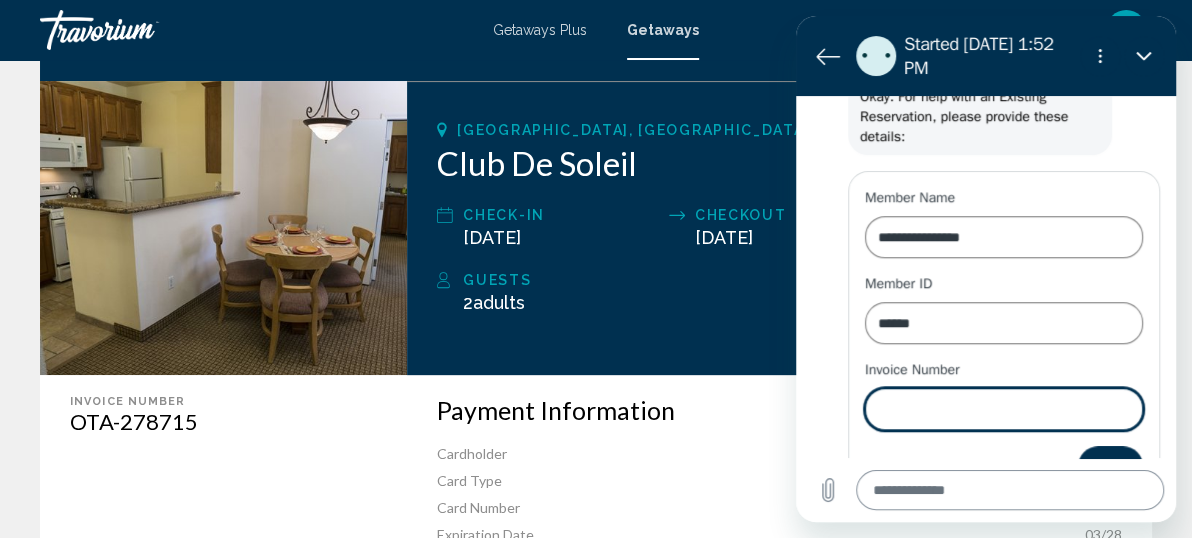 scroll, scrollTop: 809, scrollLeft: 0, axis: vertical 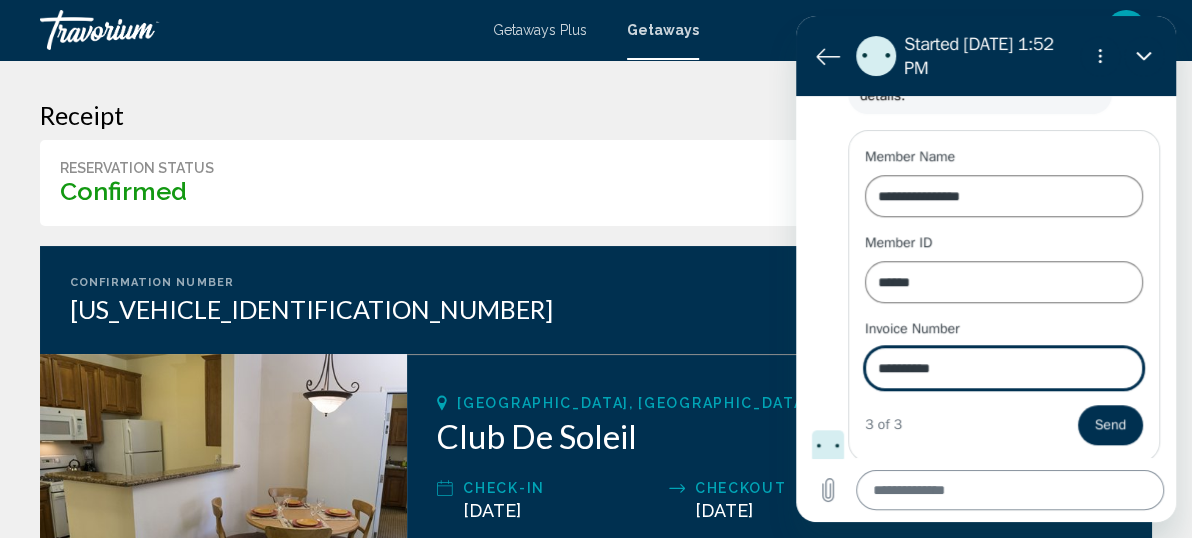 type on "**********" 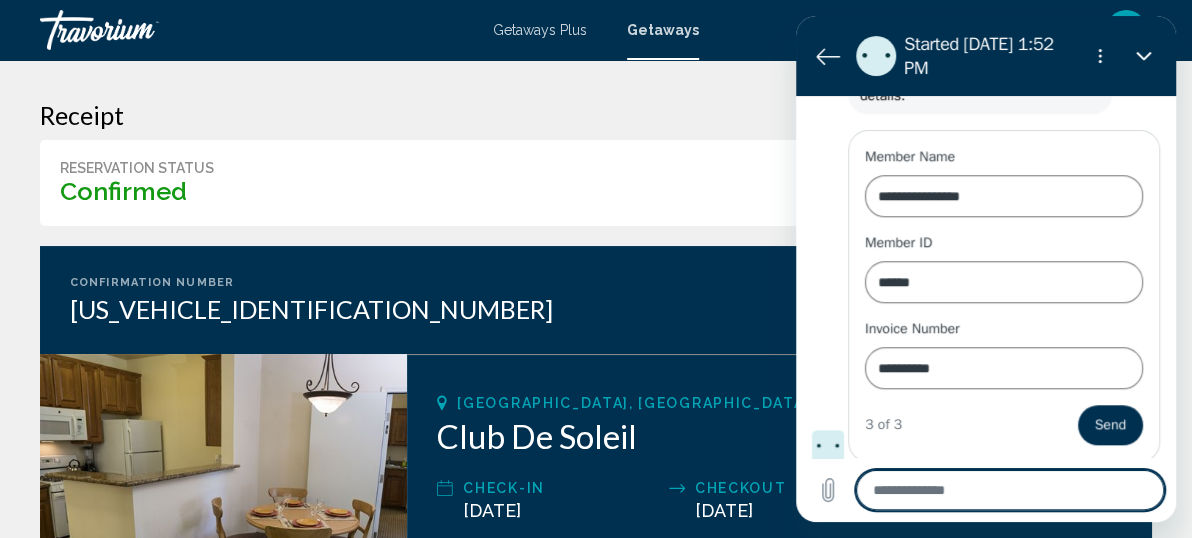 type on "*" 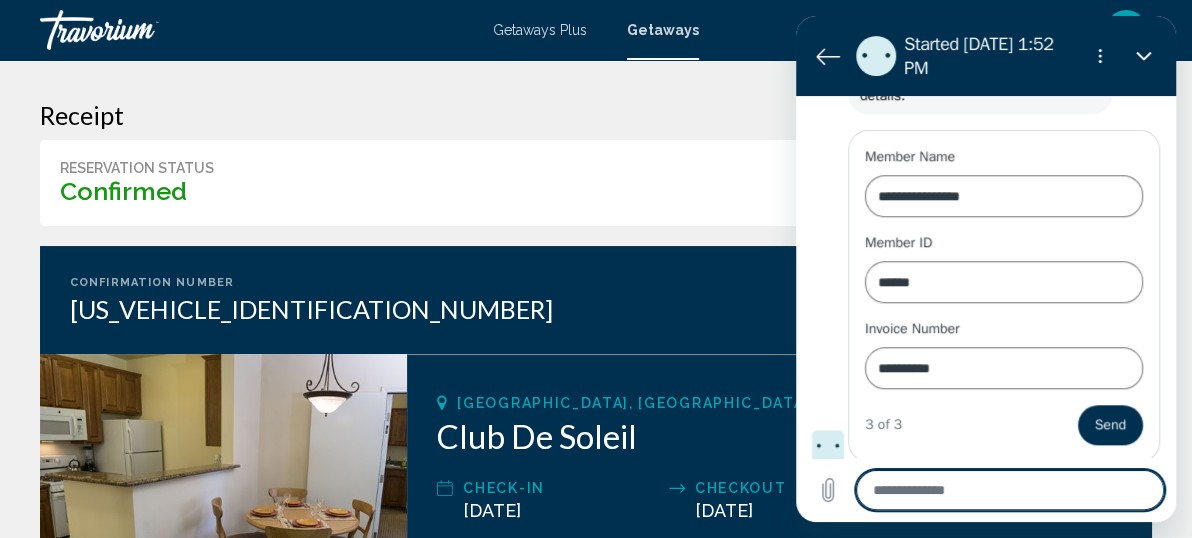 type on "*" 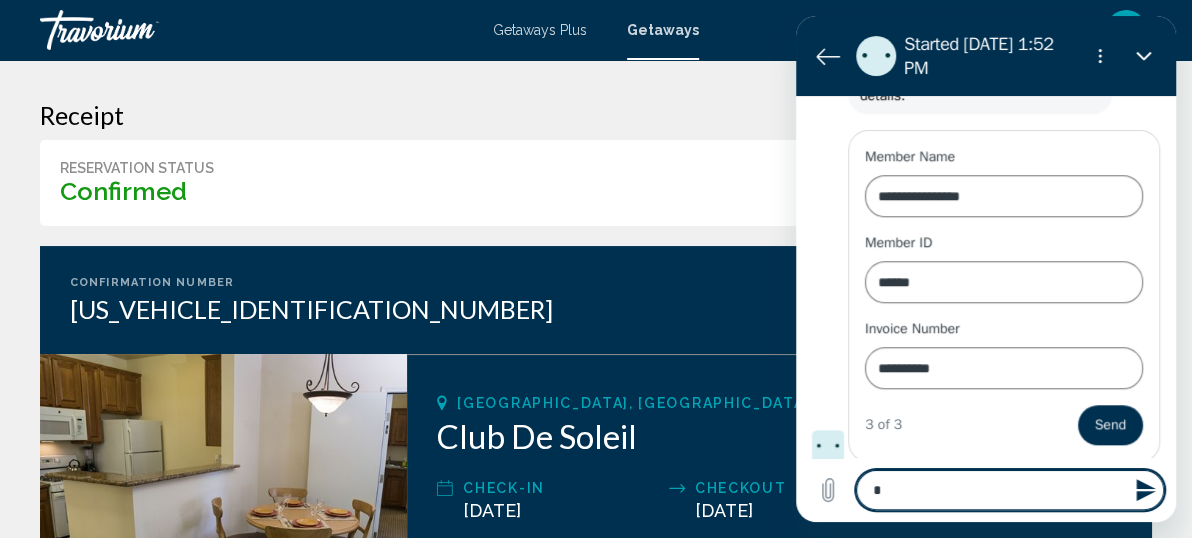 type on "**" 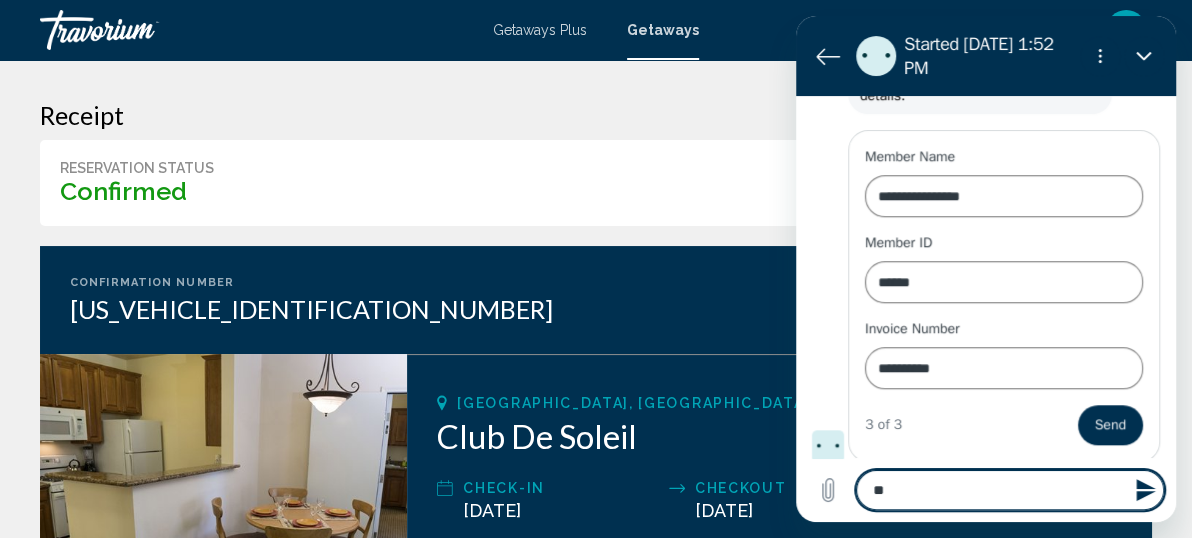 type on "***" 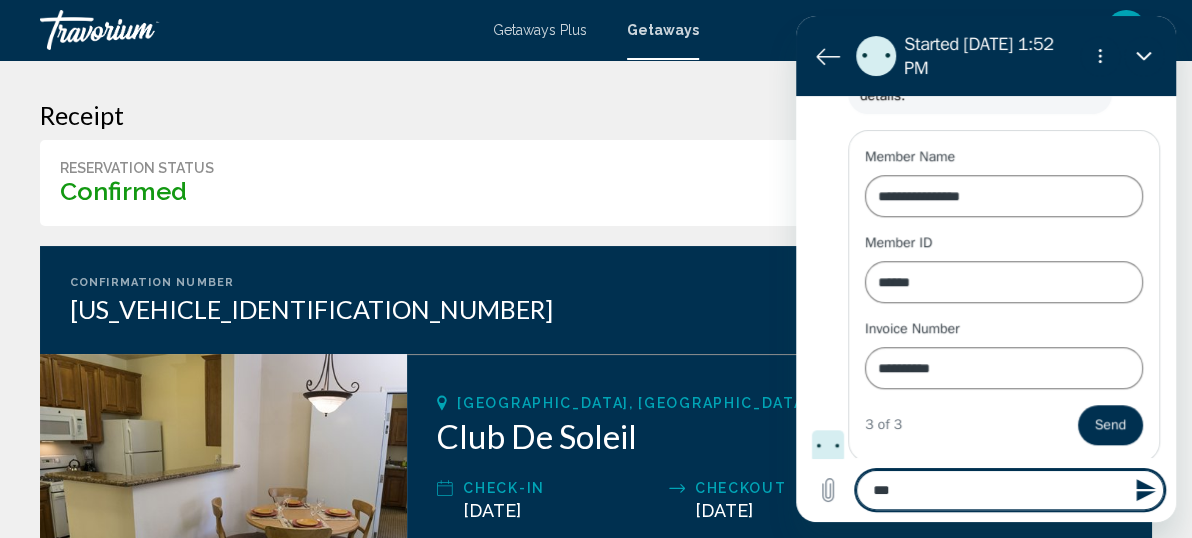 type on "***" 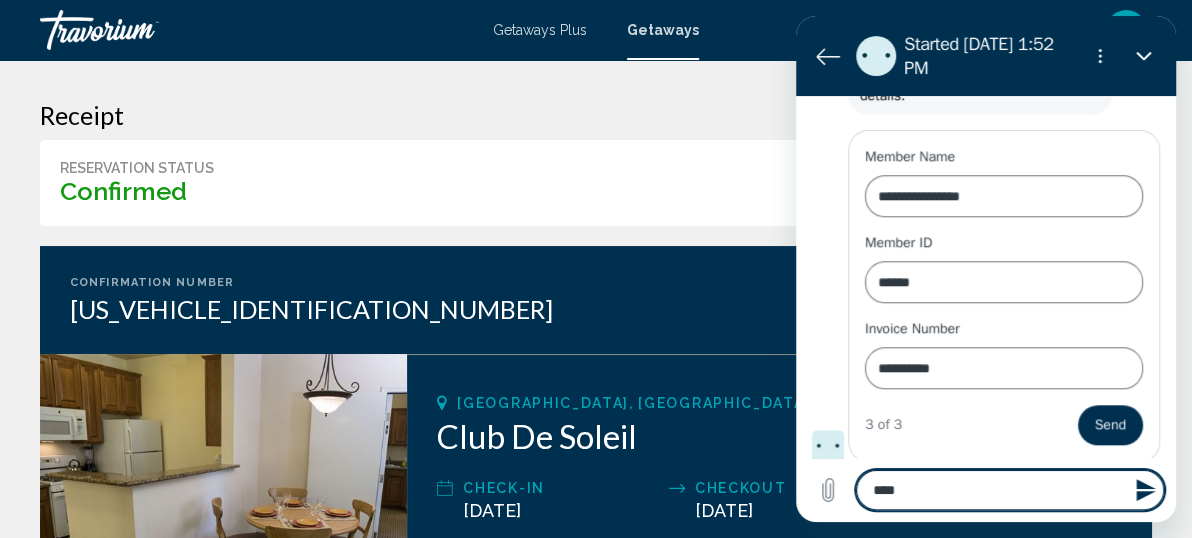 type on "*****" 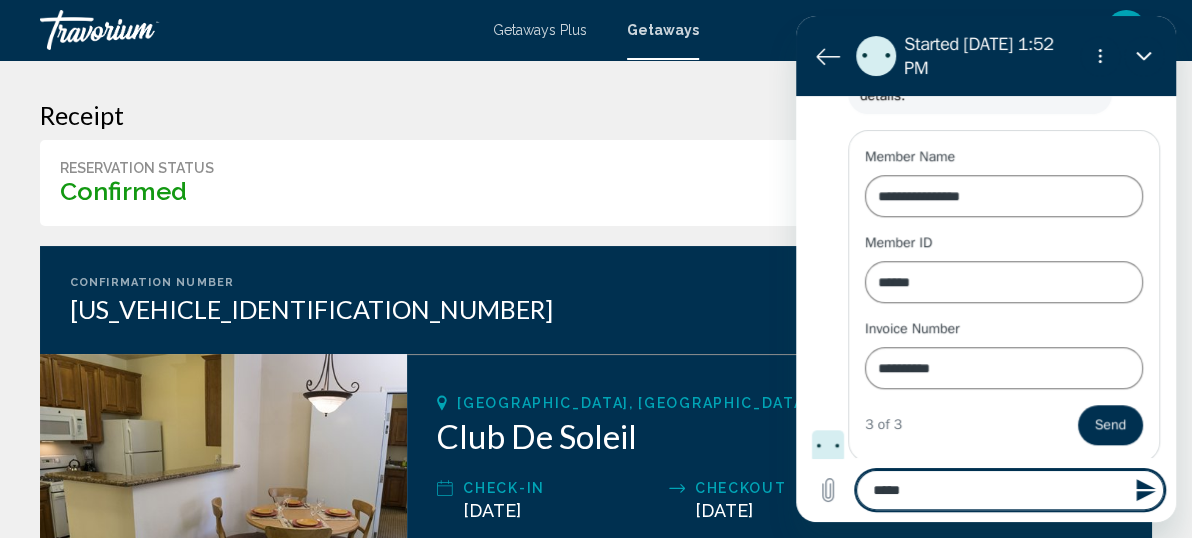 type on "*****" 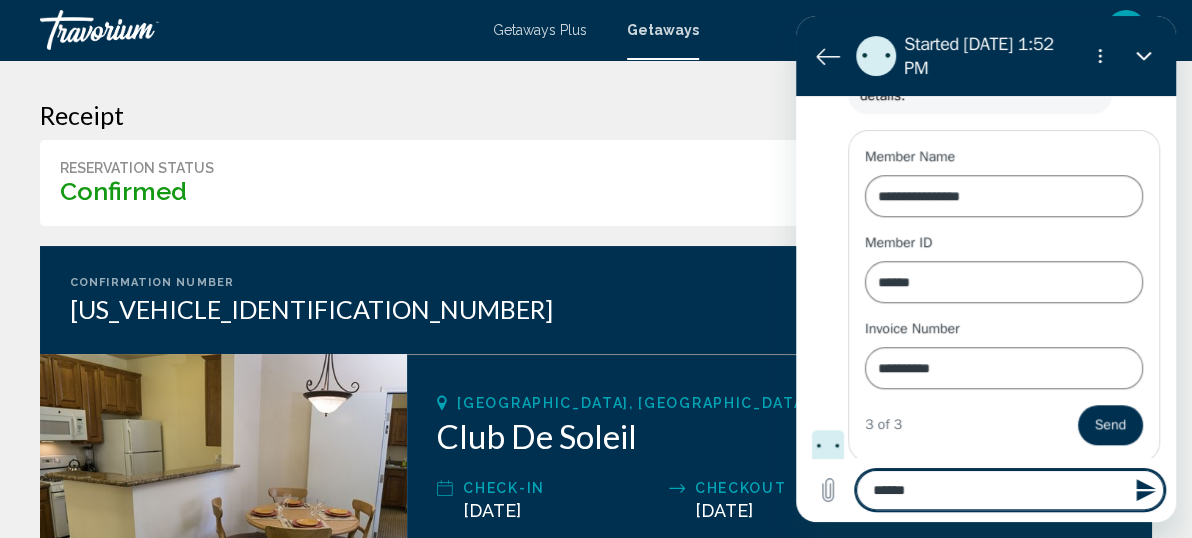 type on "*****" 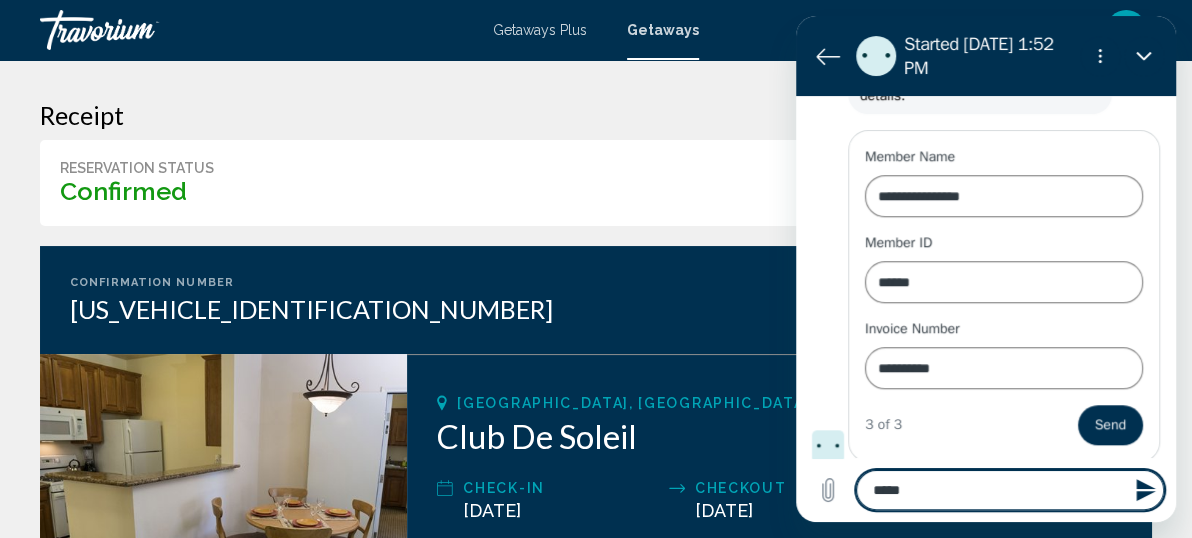 type on "***" 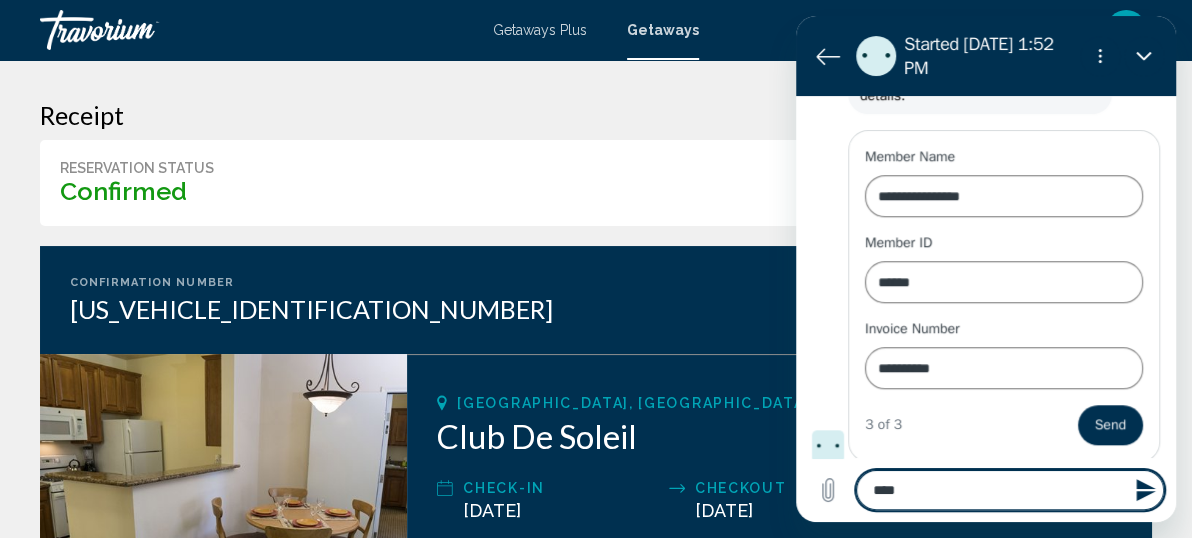 type on "***" 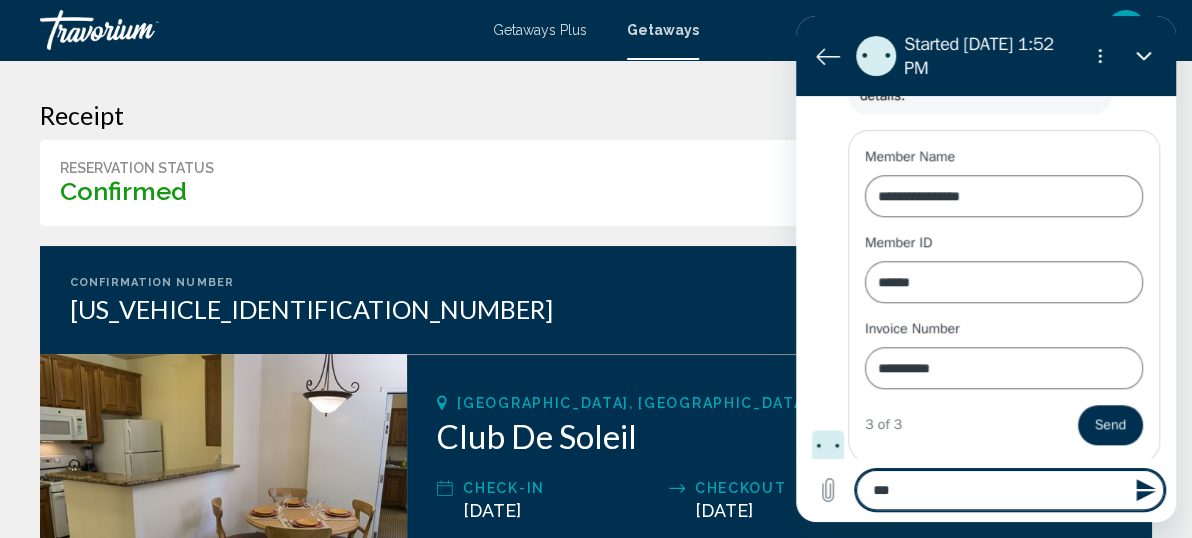 type on "**" 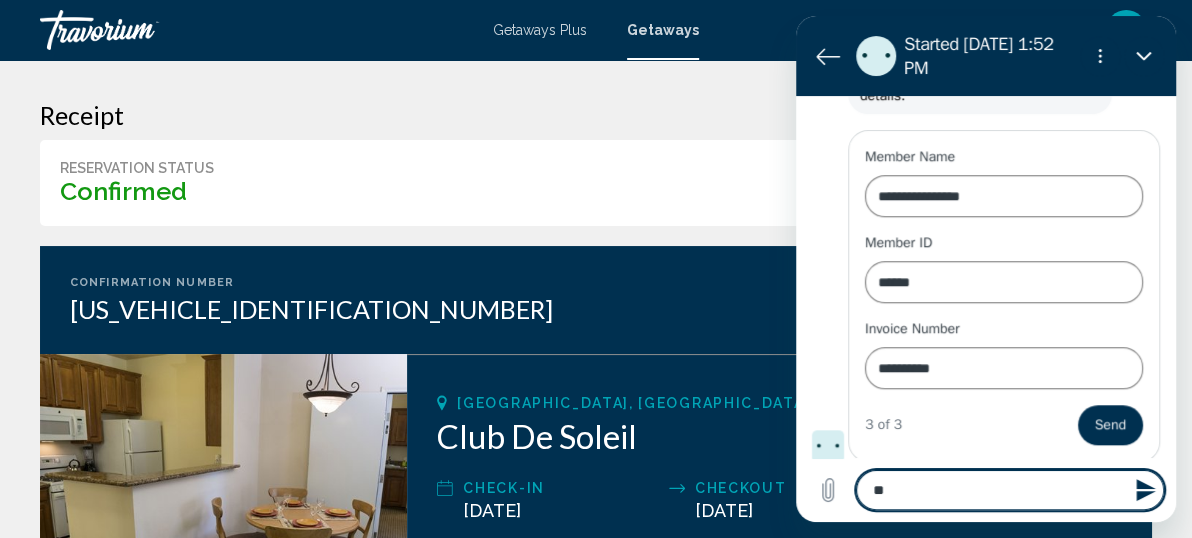 type on "*" 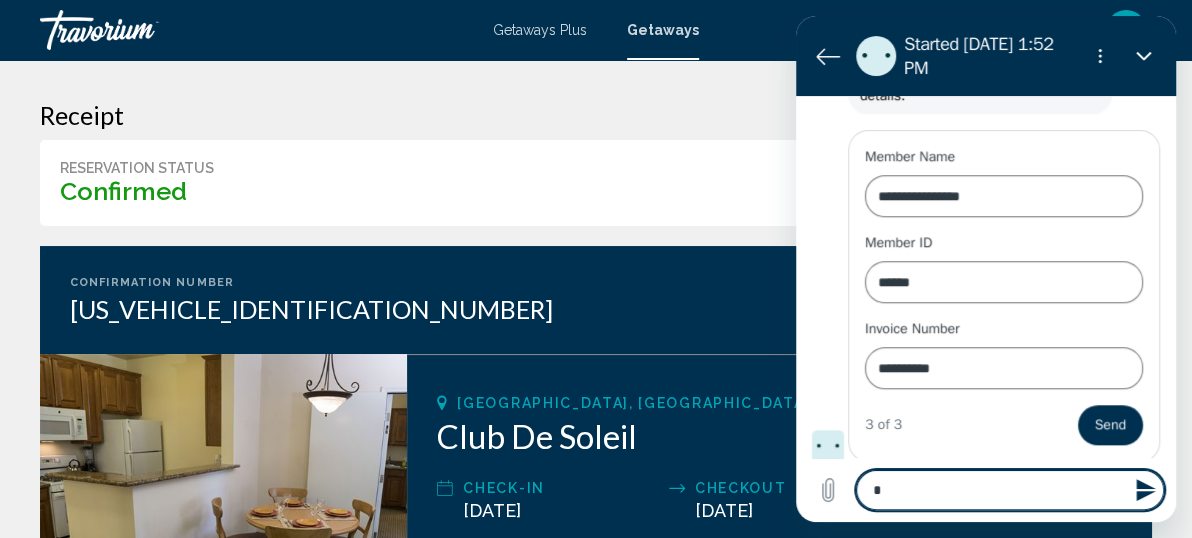 type 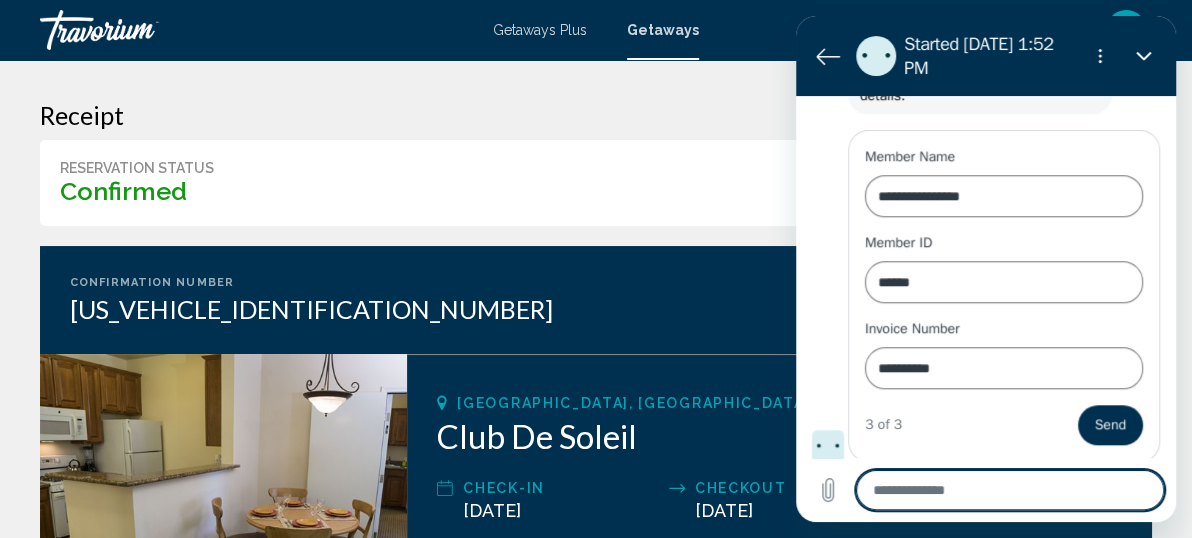 type on "*" 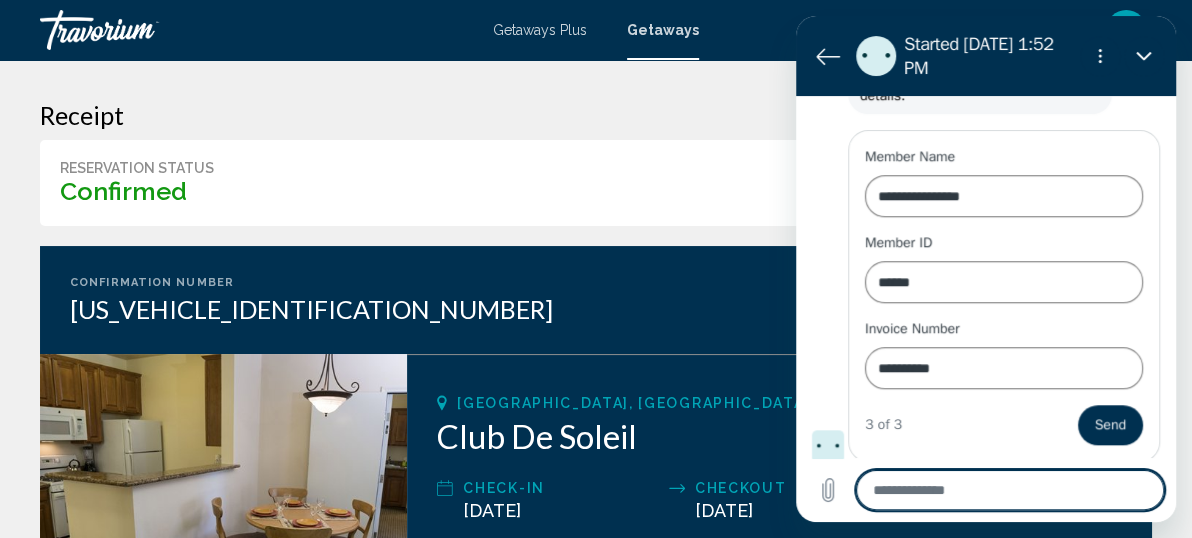 type on "*" 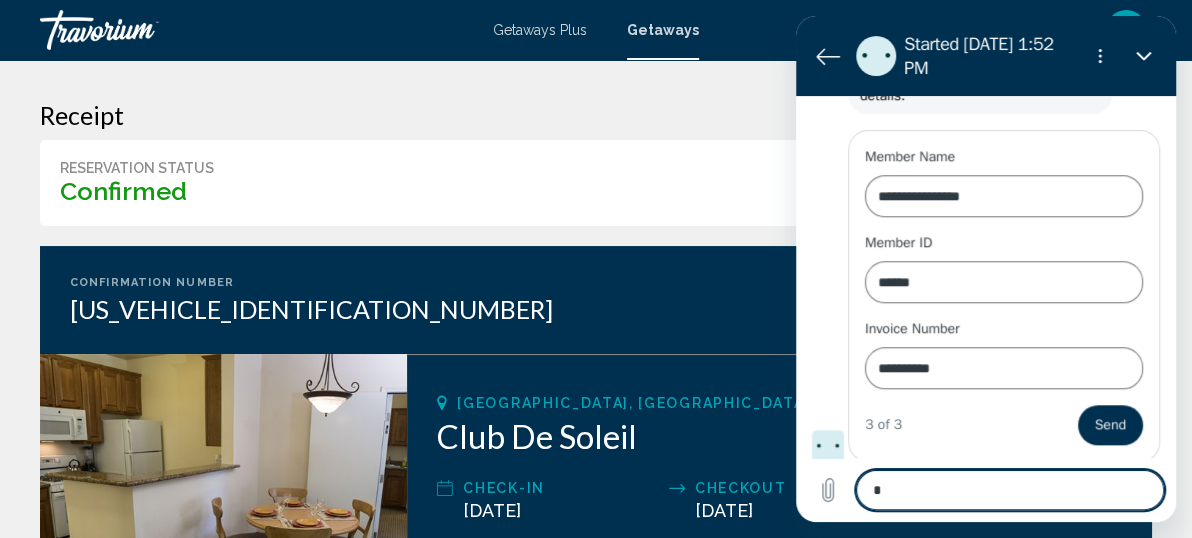 type on "**" 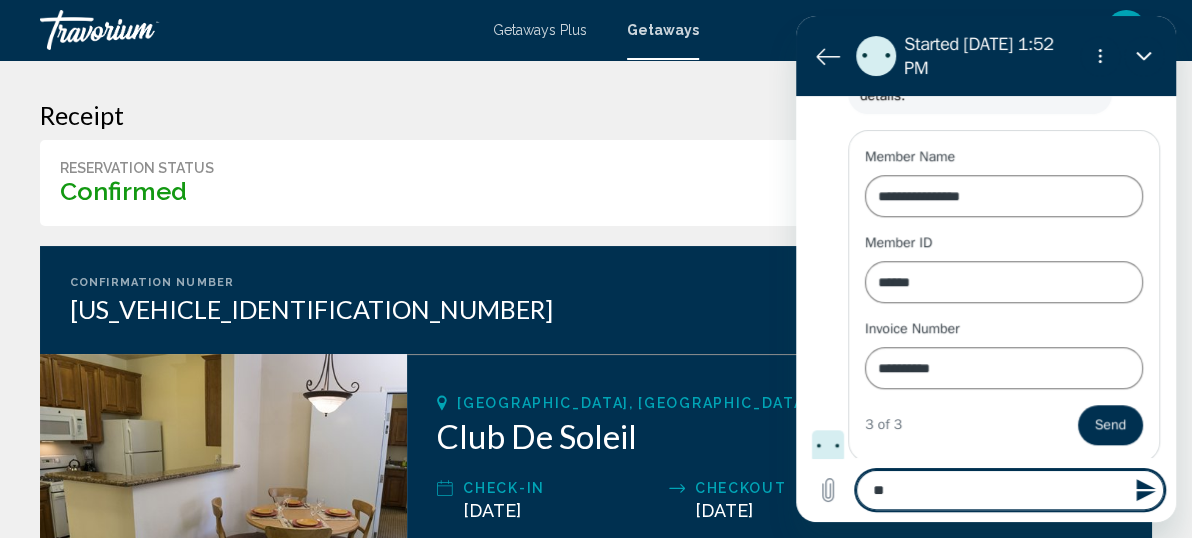 type on "***" 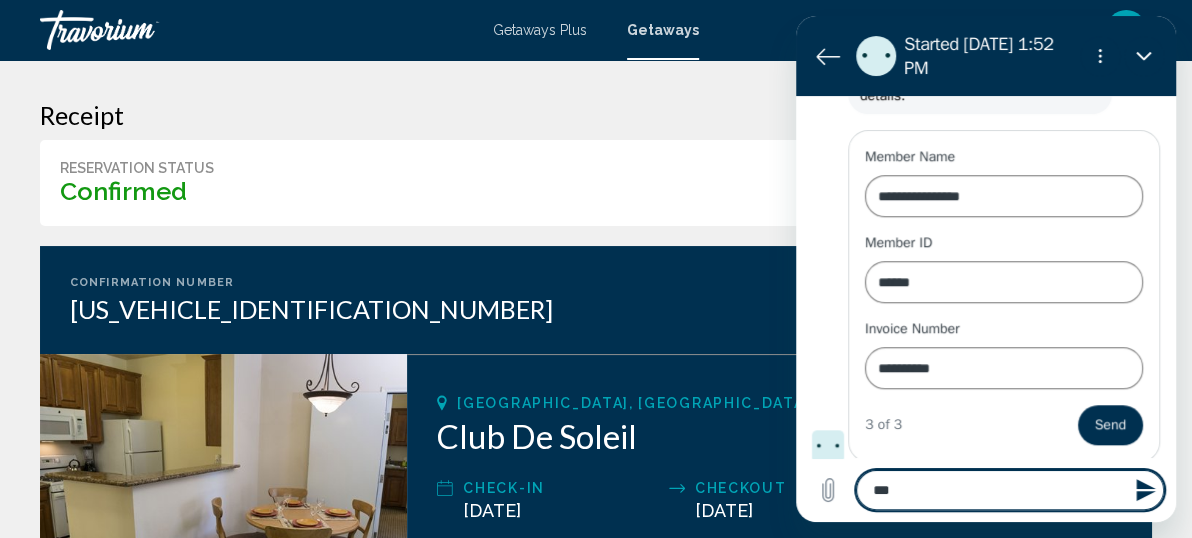 type on "***" 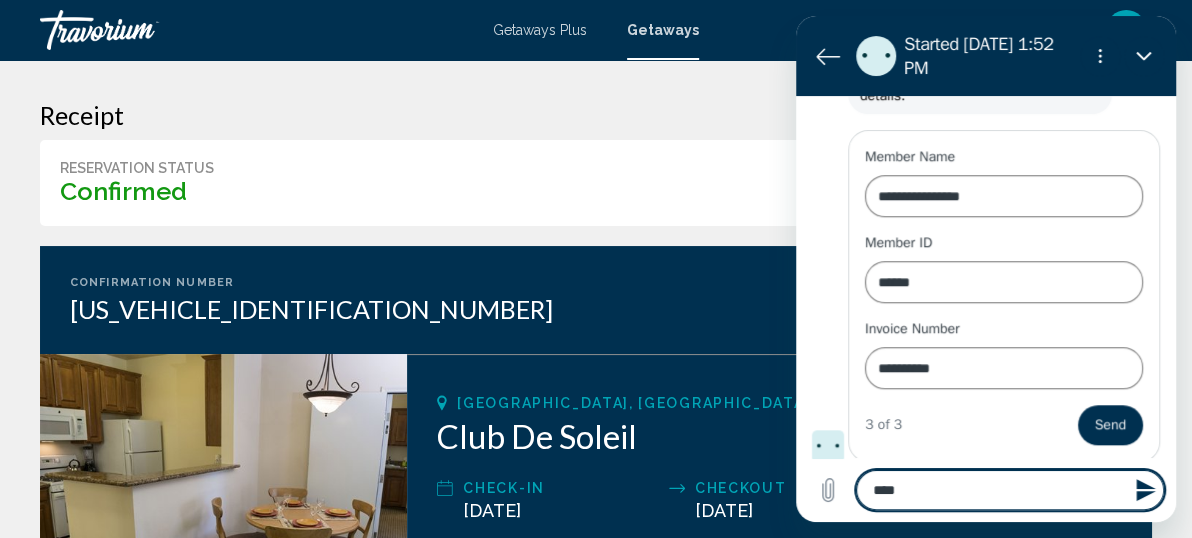 type on "*****" 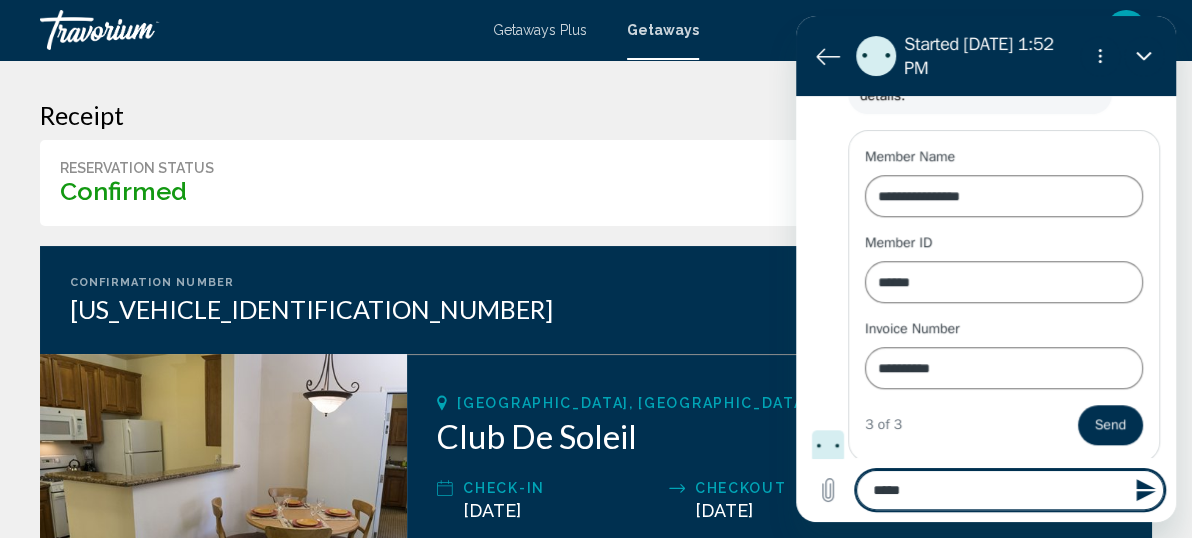 type on "*****" 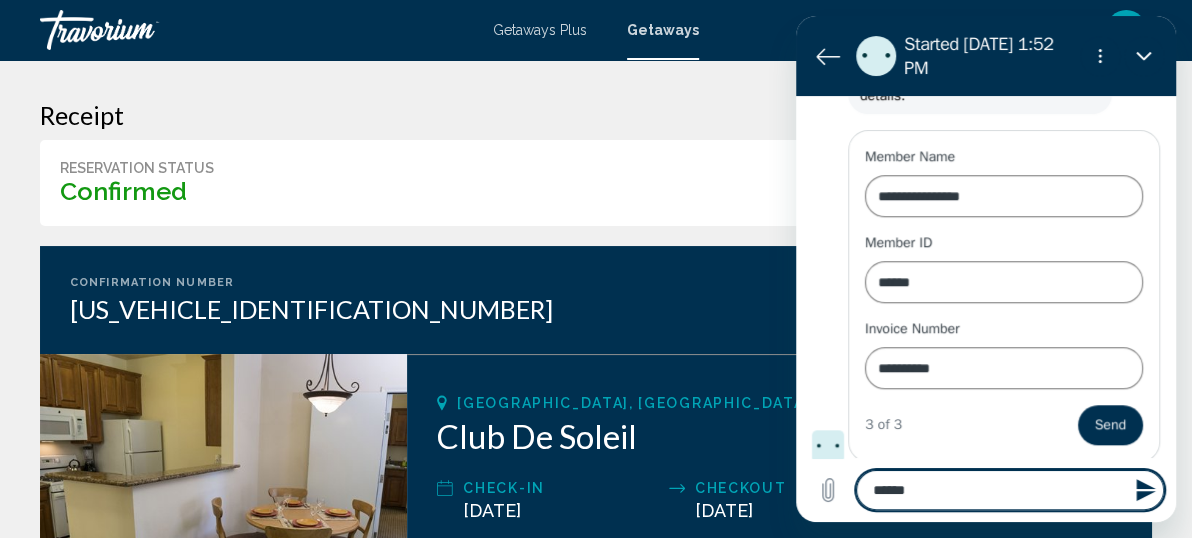 type on "*******" 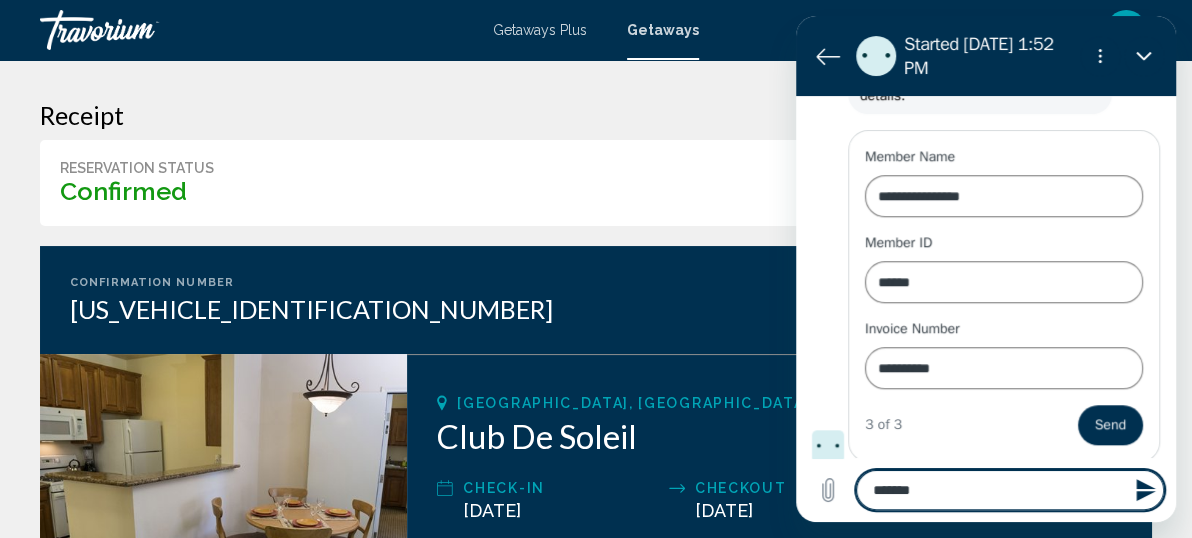 type on "********" 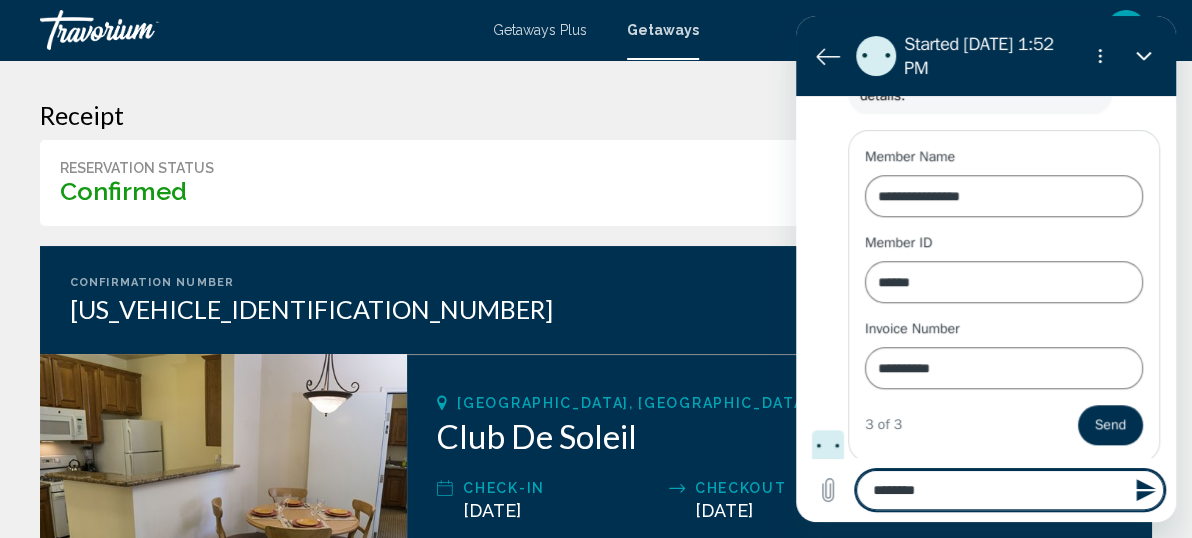 type on "*********" 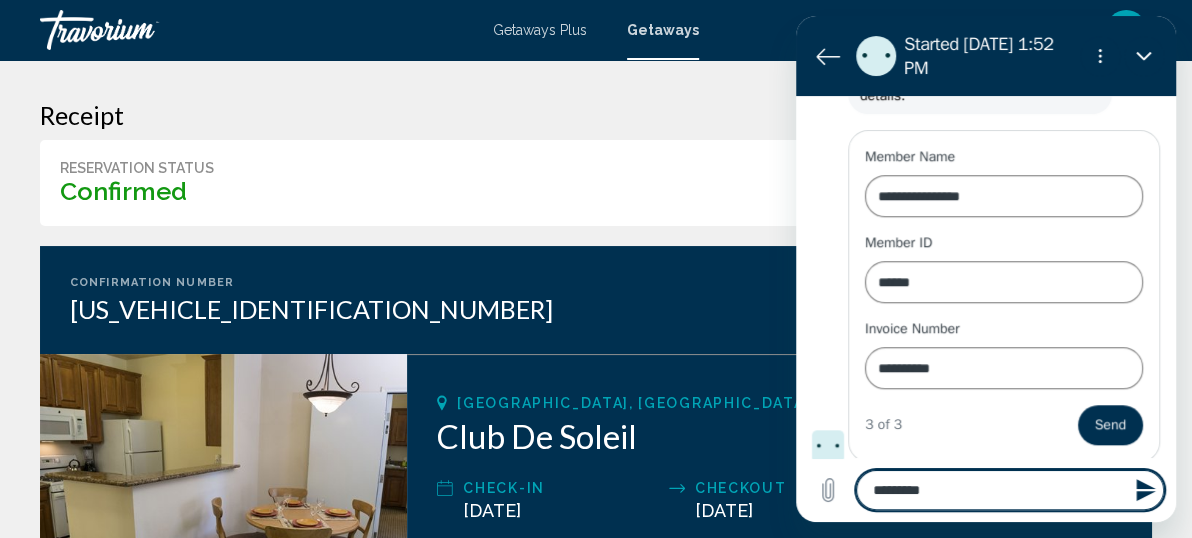 type on "*********" 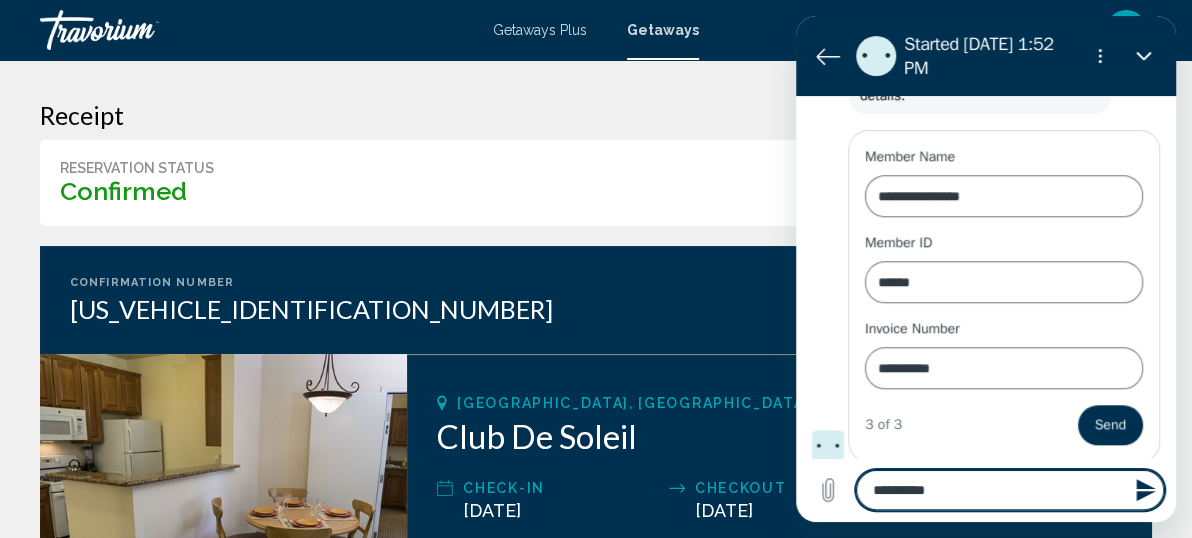 type on "**********" 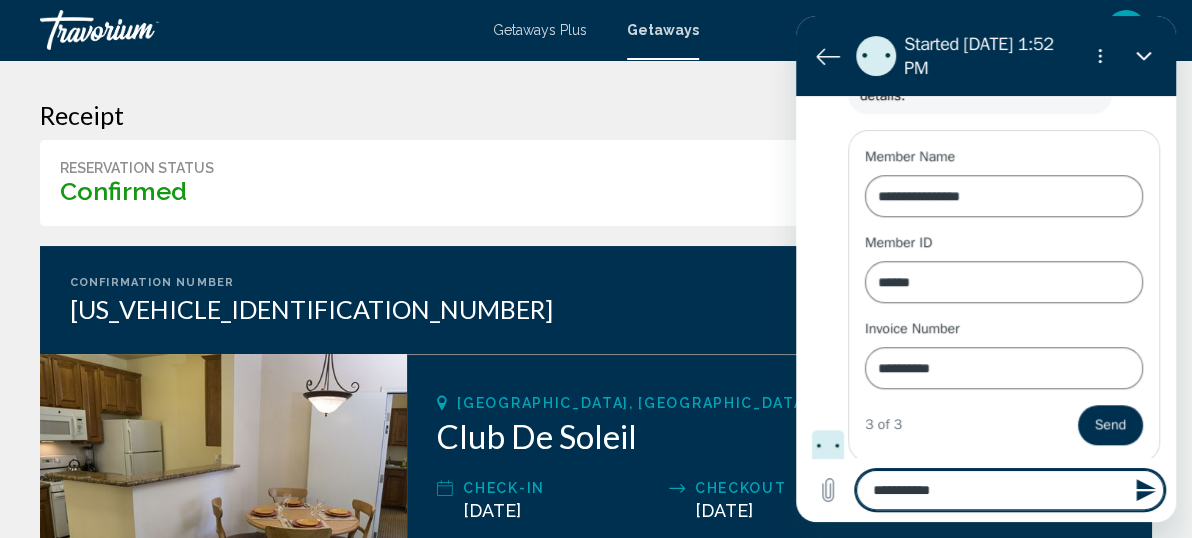 type on "**********" 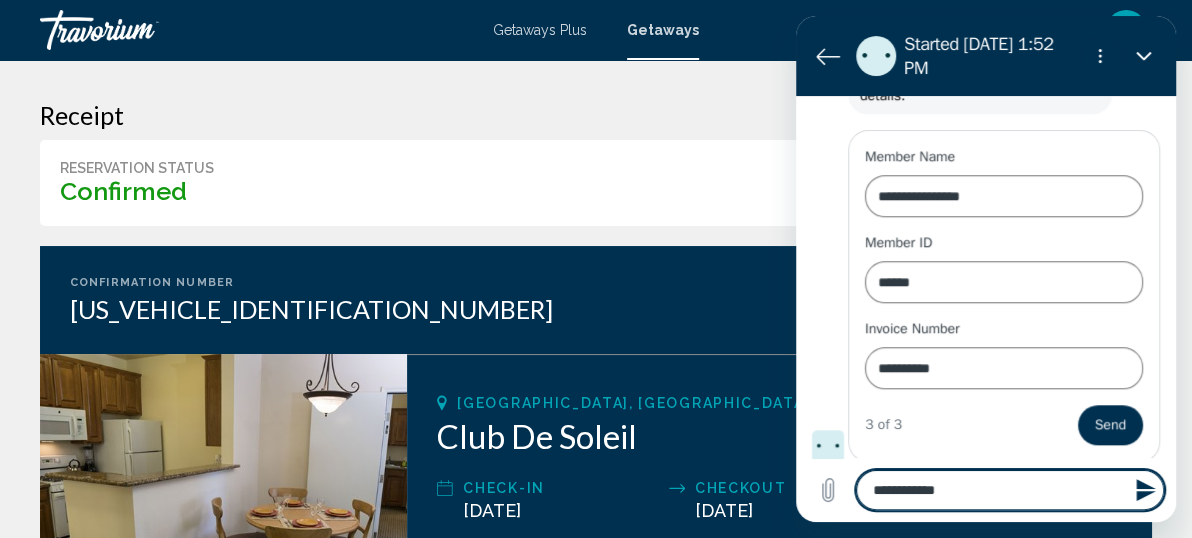 type on "*" 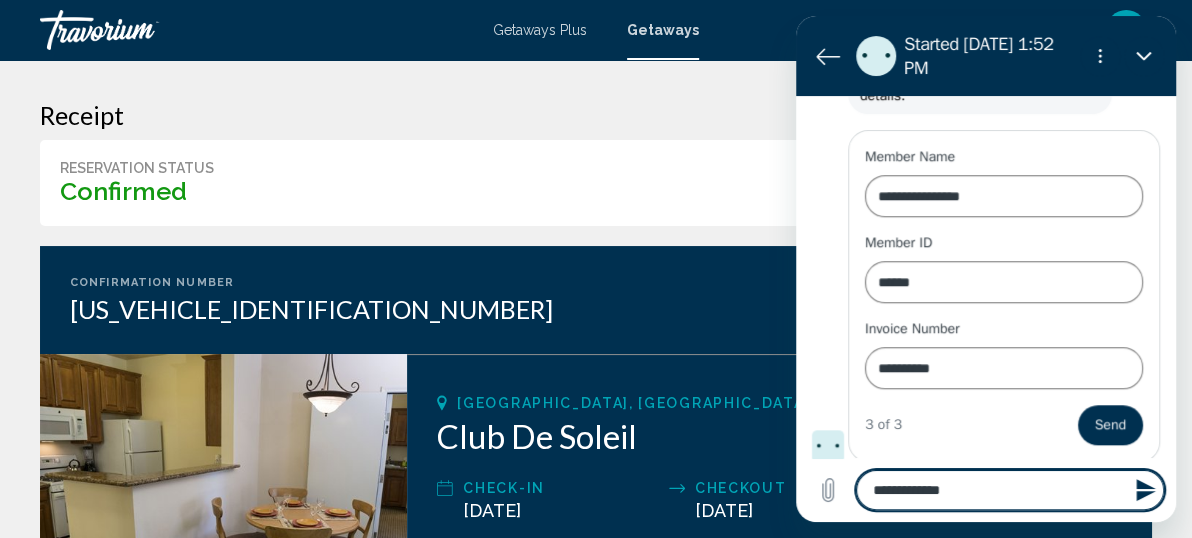 type on "**********" 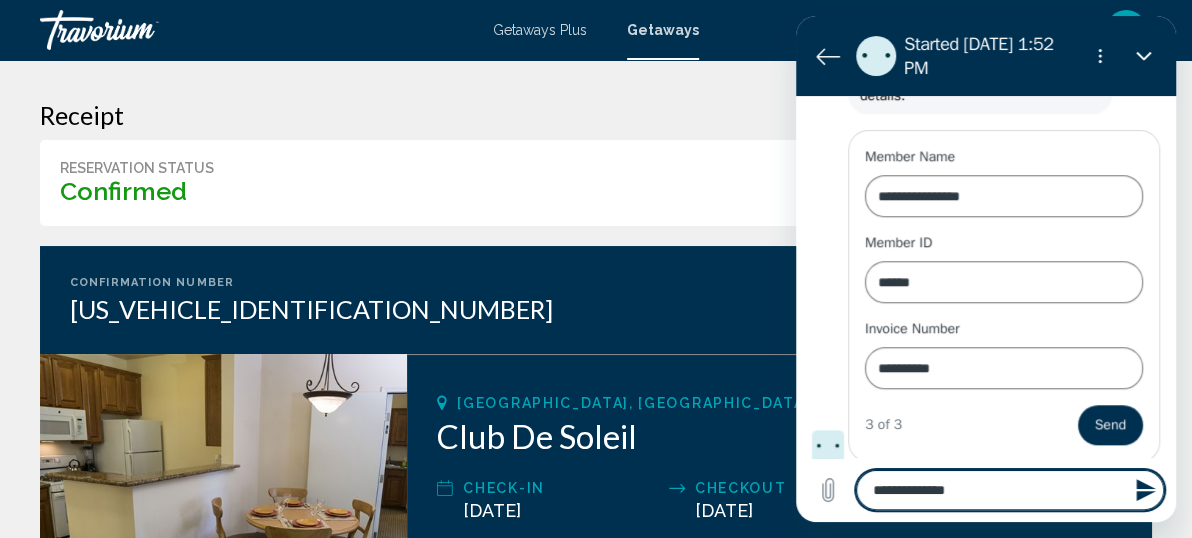 type on "**********" 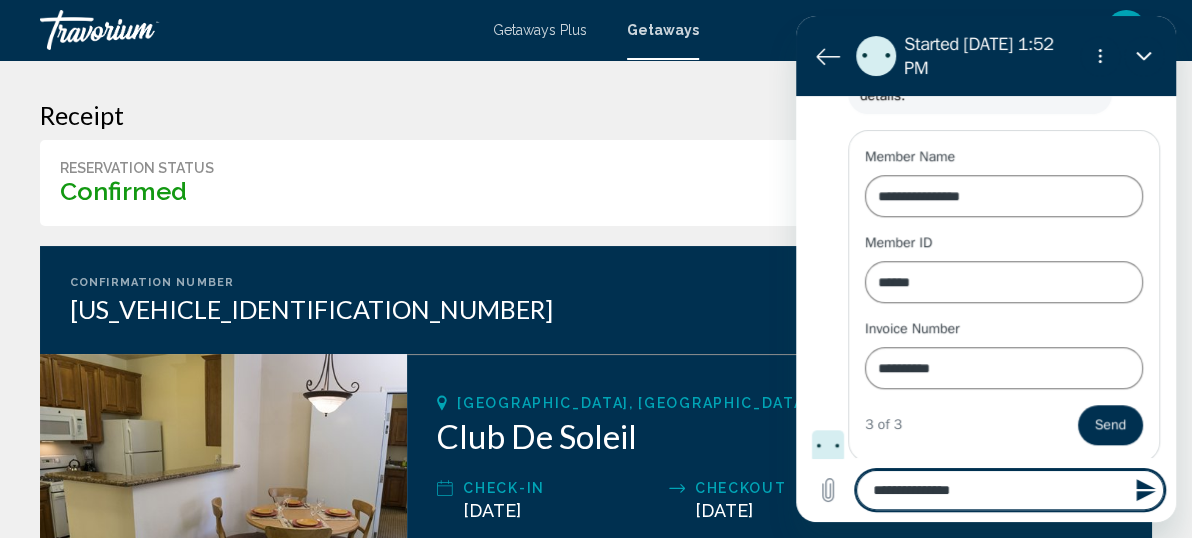 type on "**********" 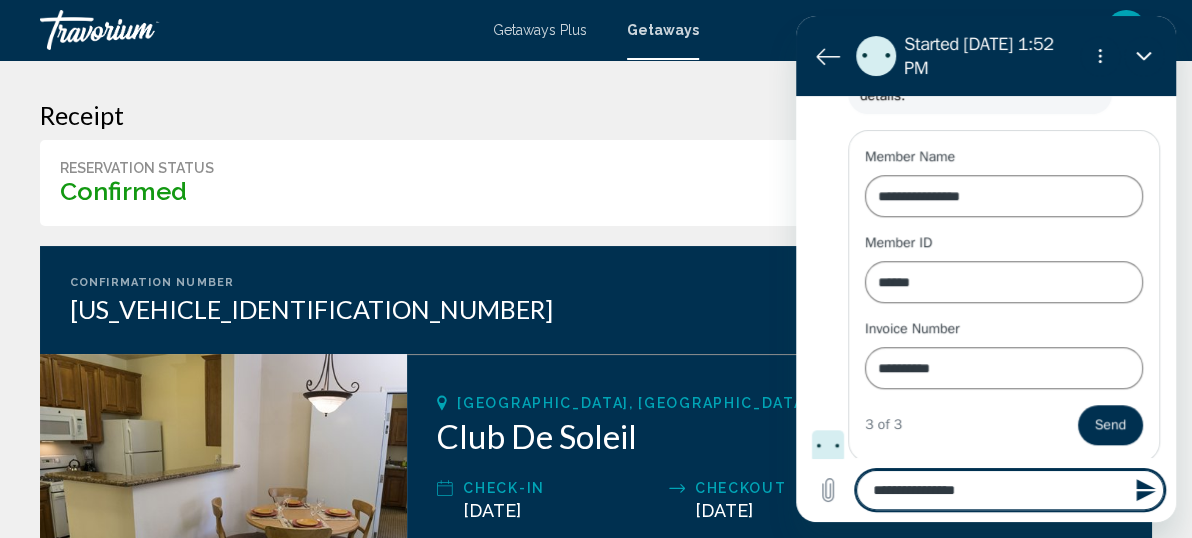 type on "**********" 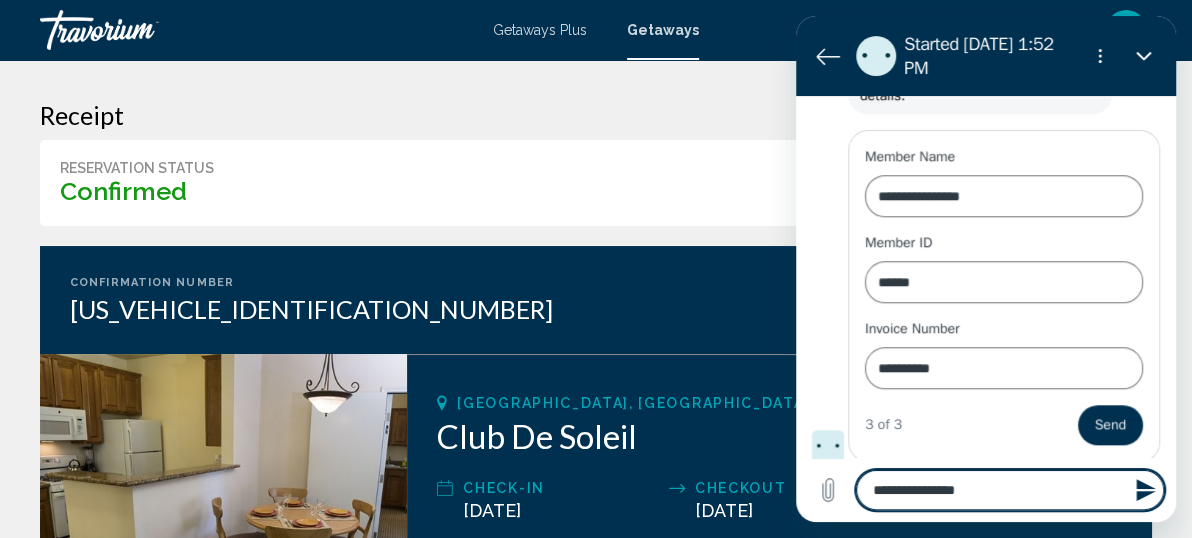 type on "*" 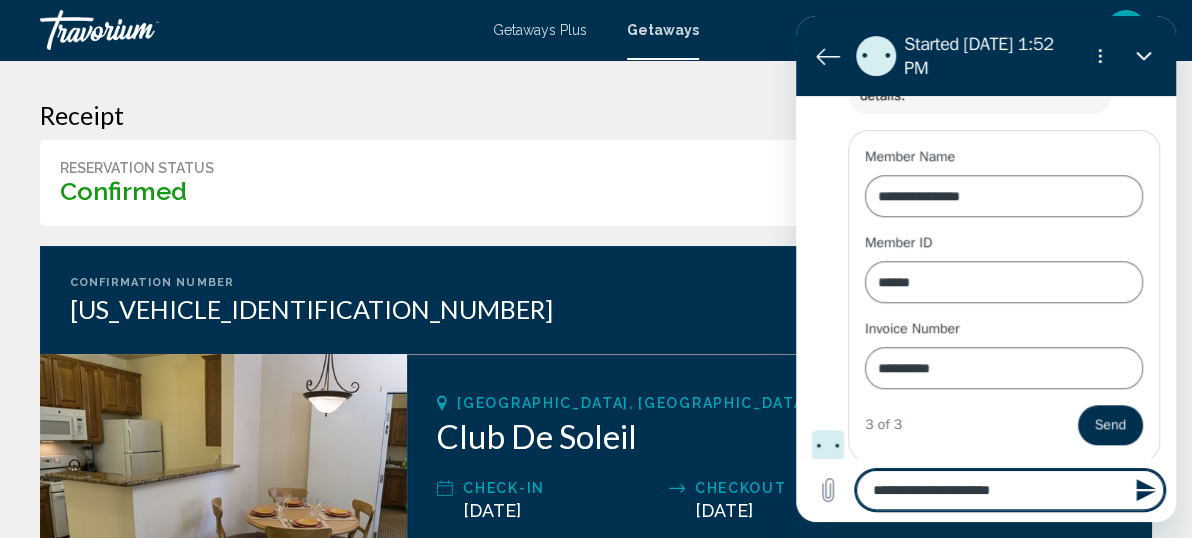 type on "**********" 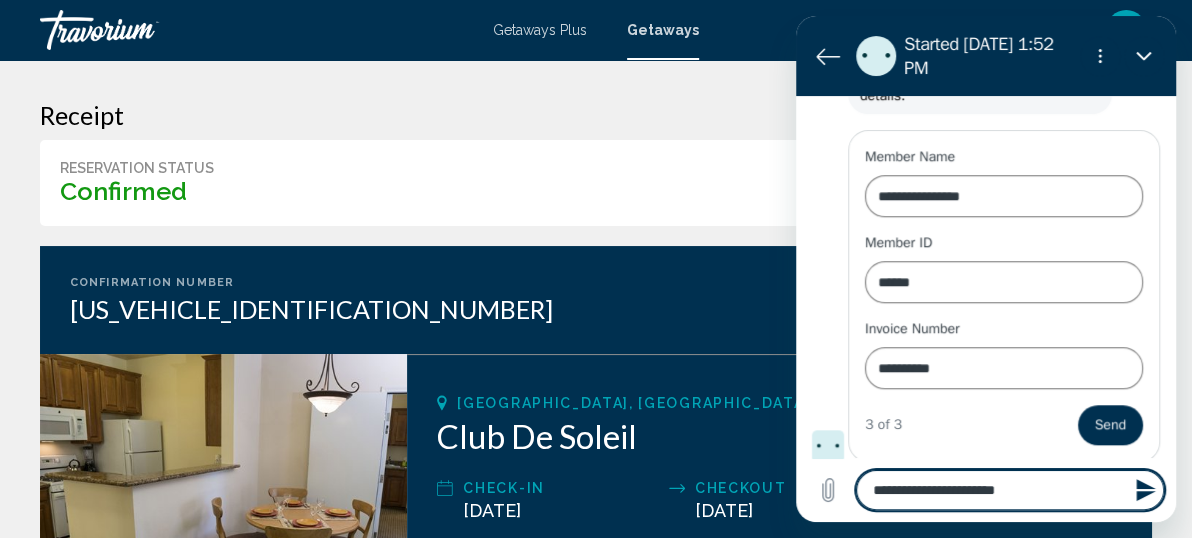 type on "**********" 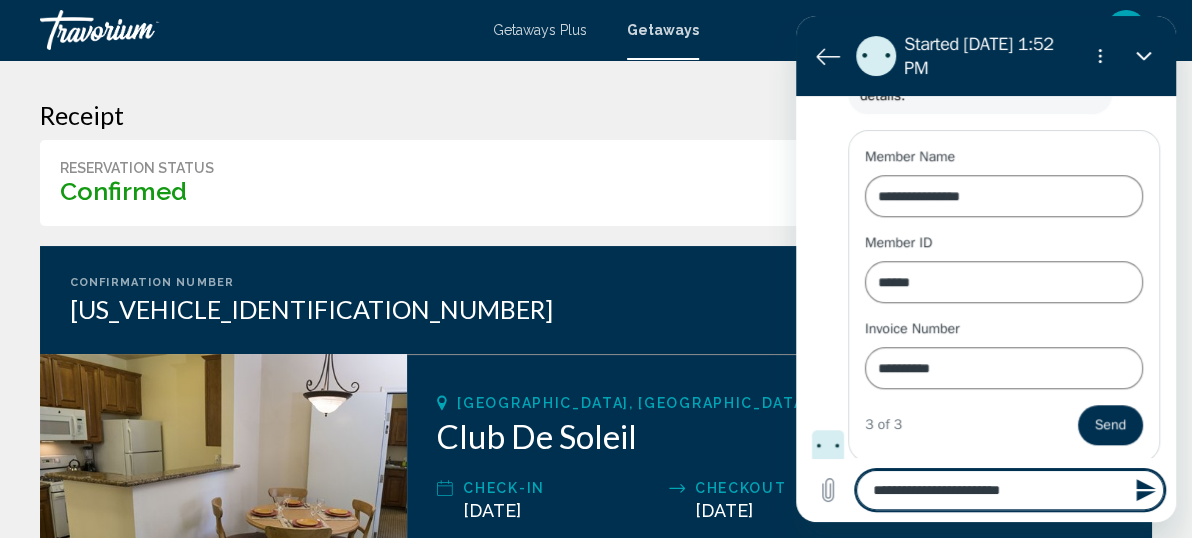 type on "**********" 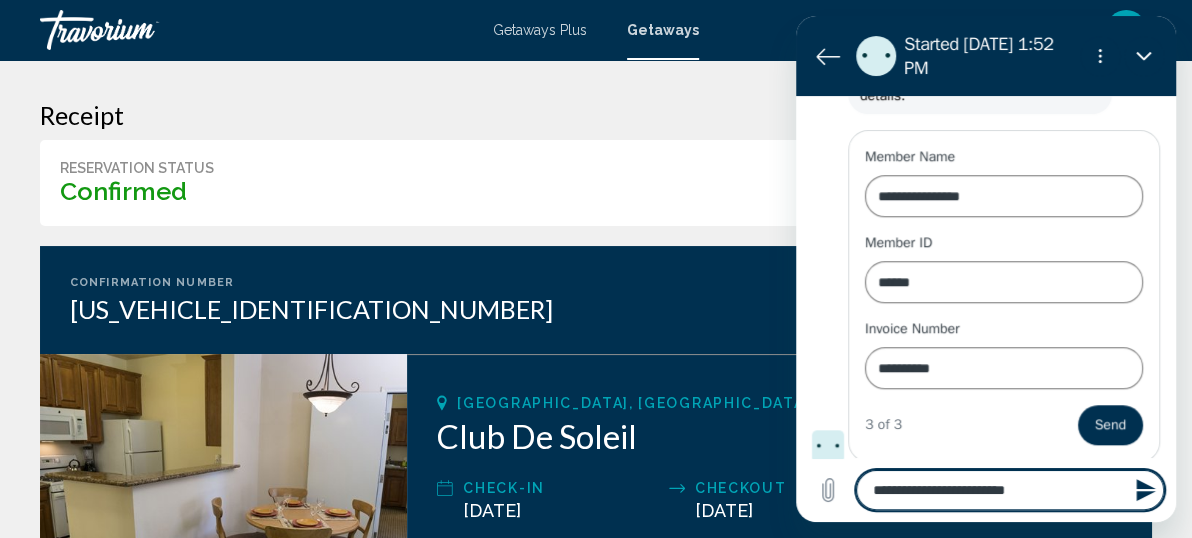 type on "**********" 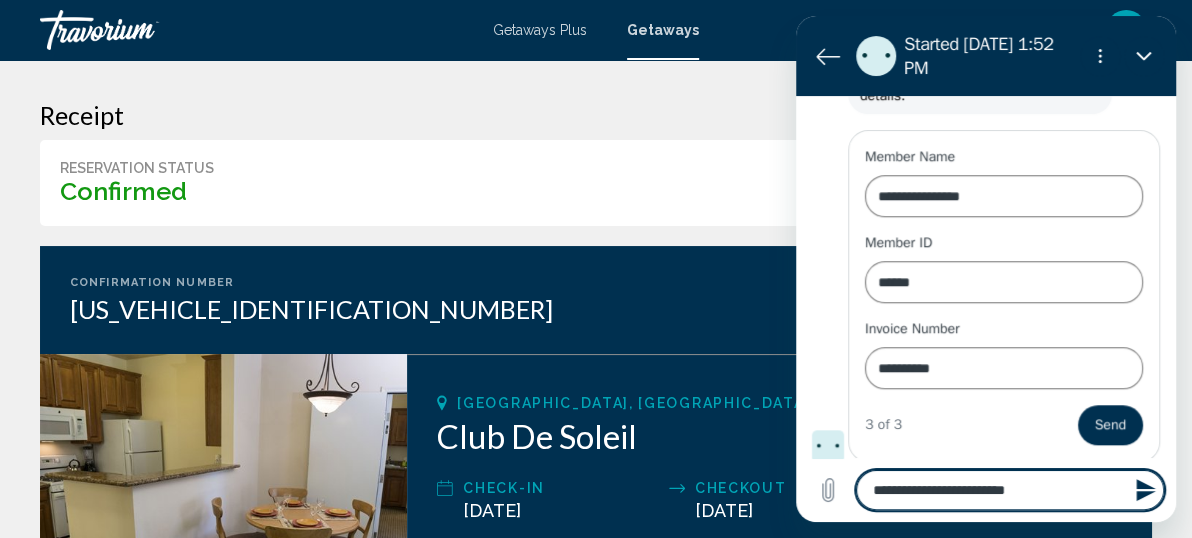 type on "*" 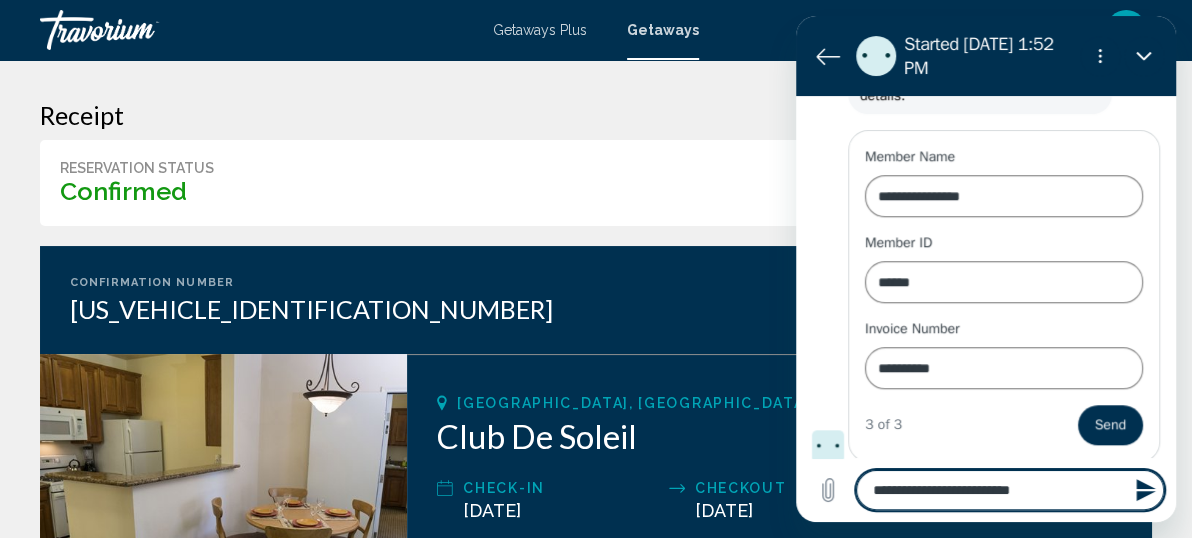 type on "**********" 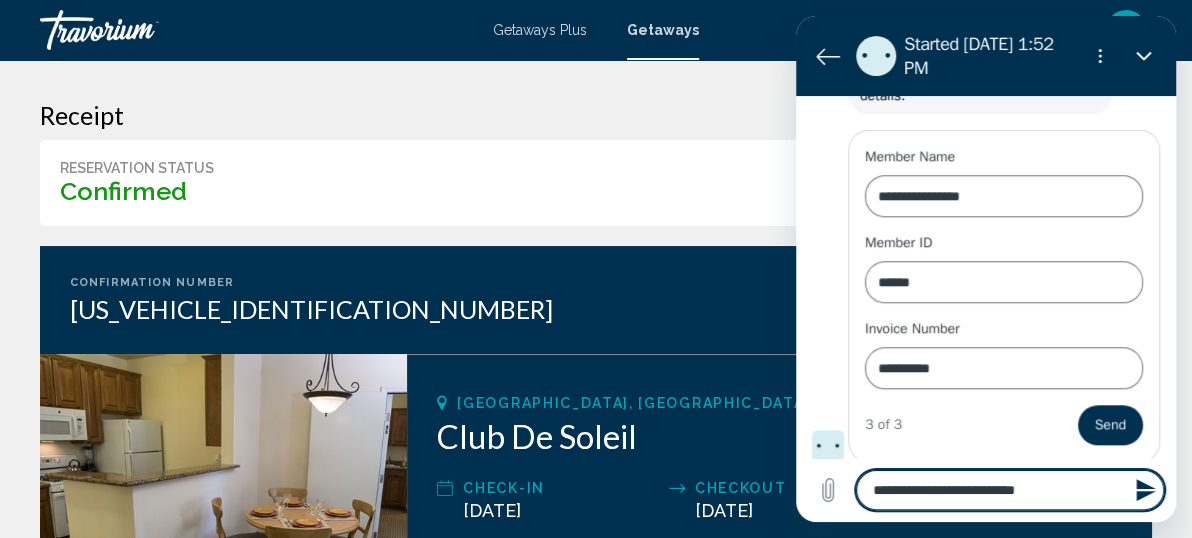 type on "**********" 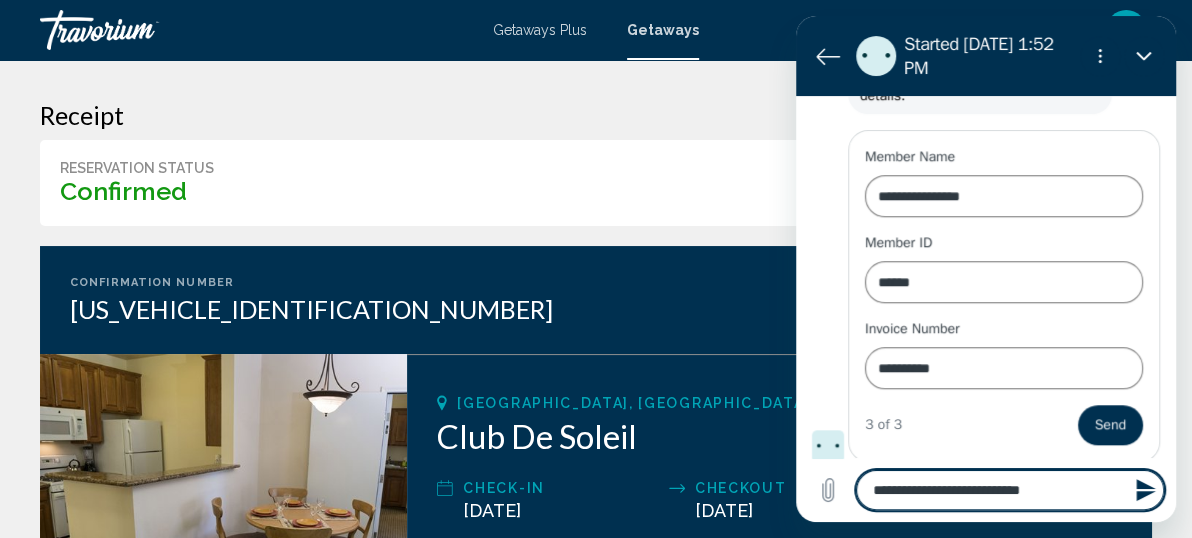 type on "**********" 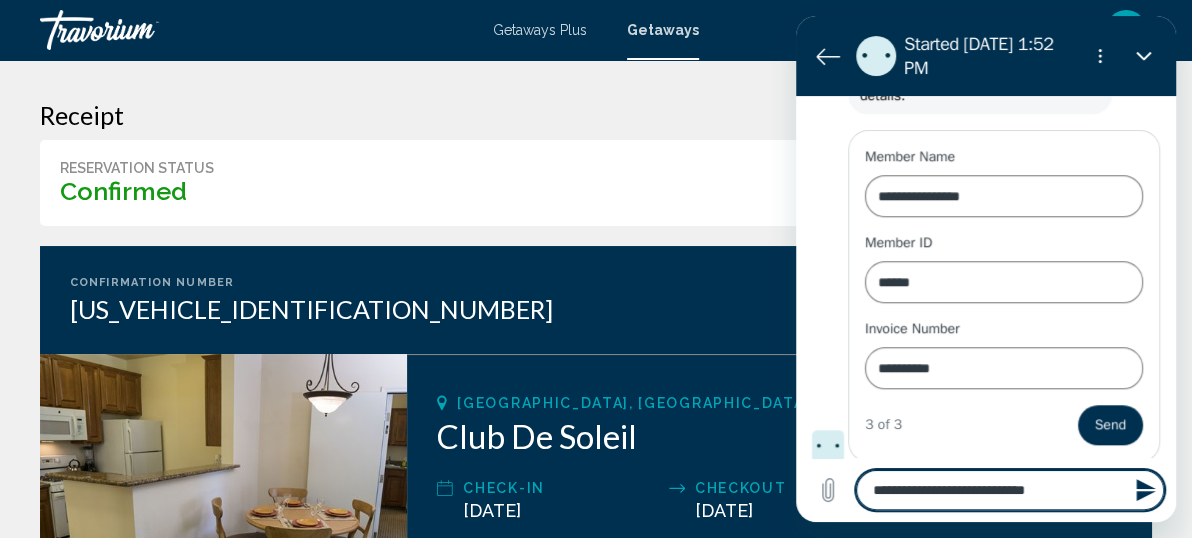 type on "**********" 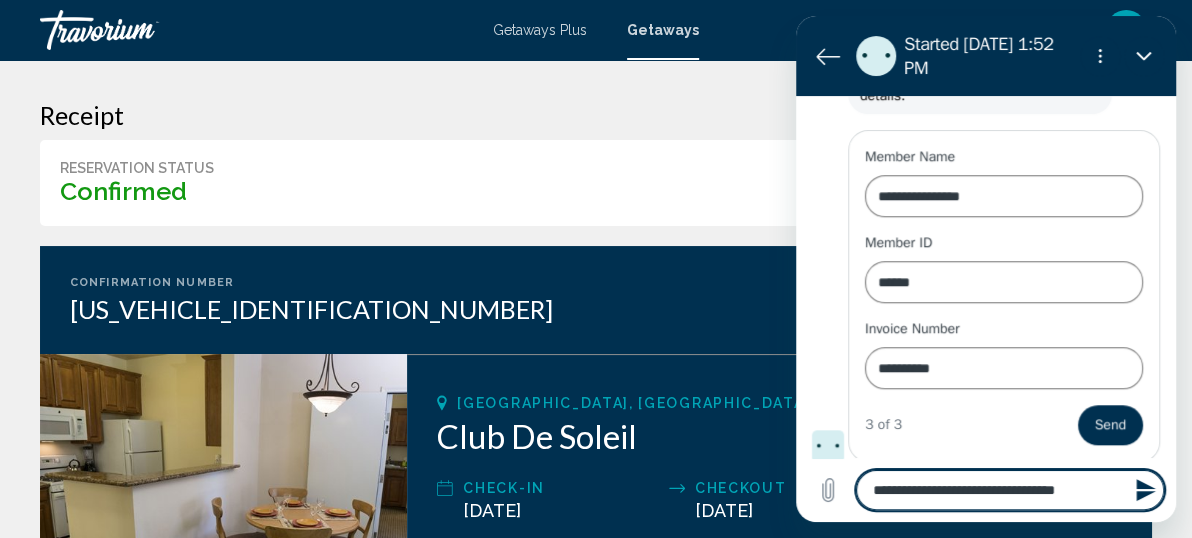 type on "**********" 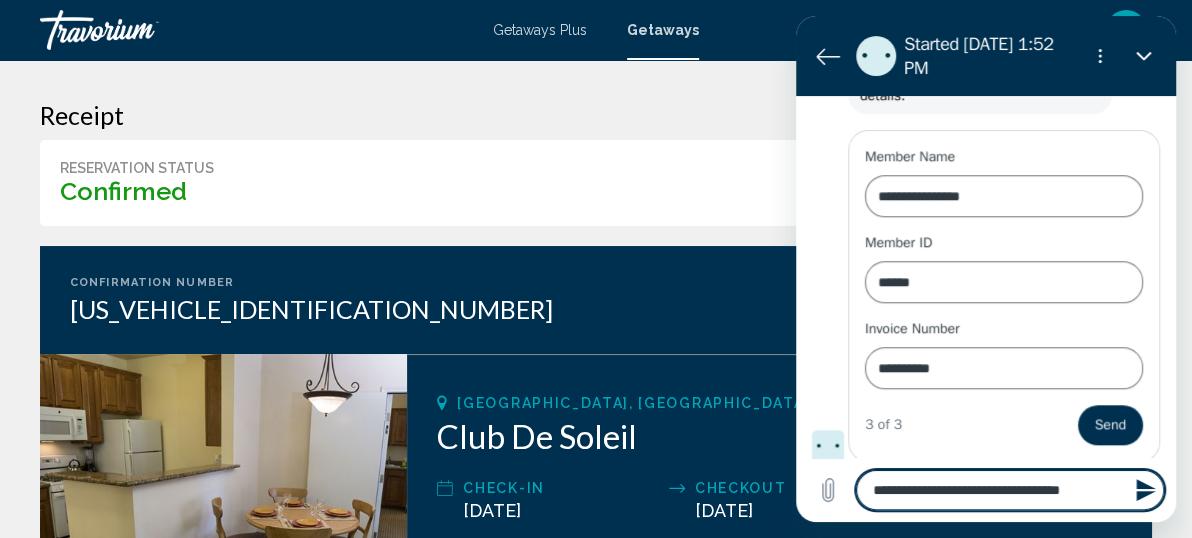 type on "**********" 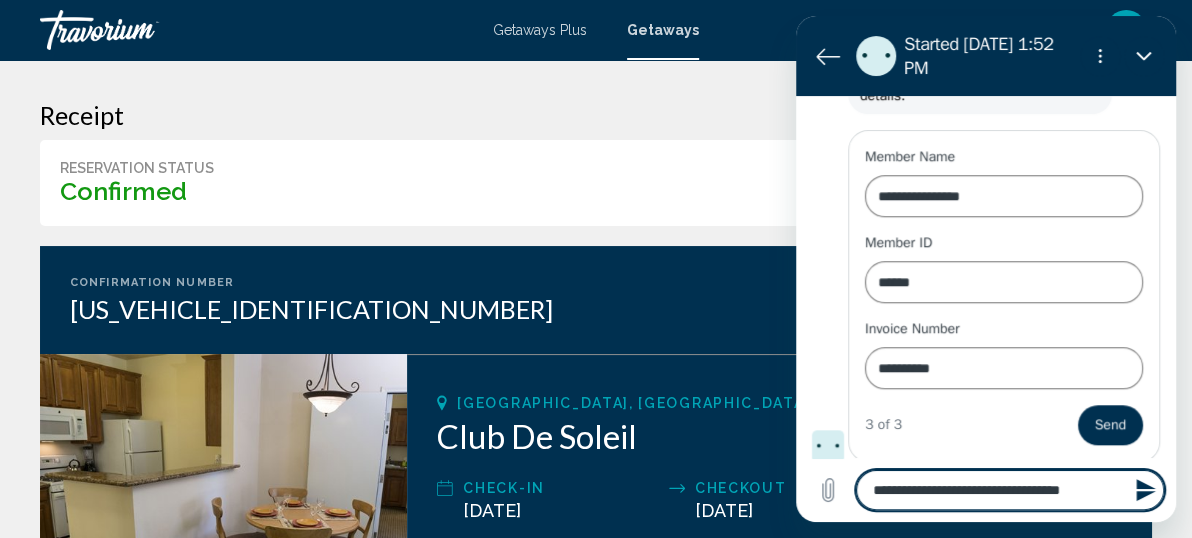 type on "*" 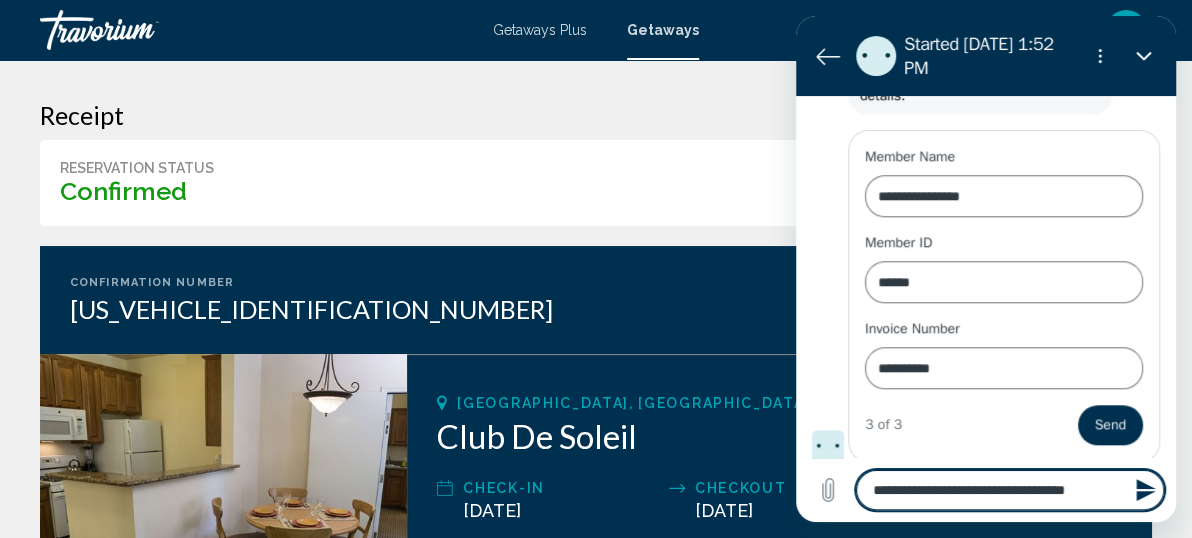 type on "**********" 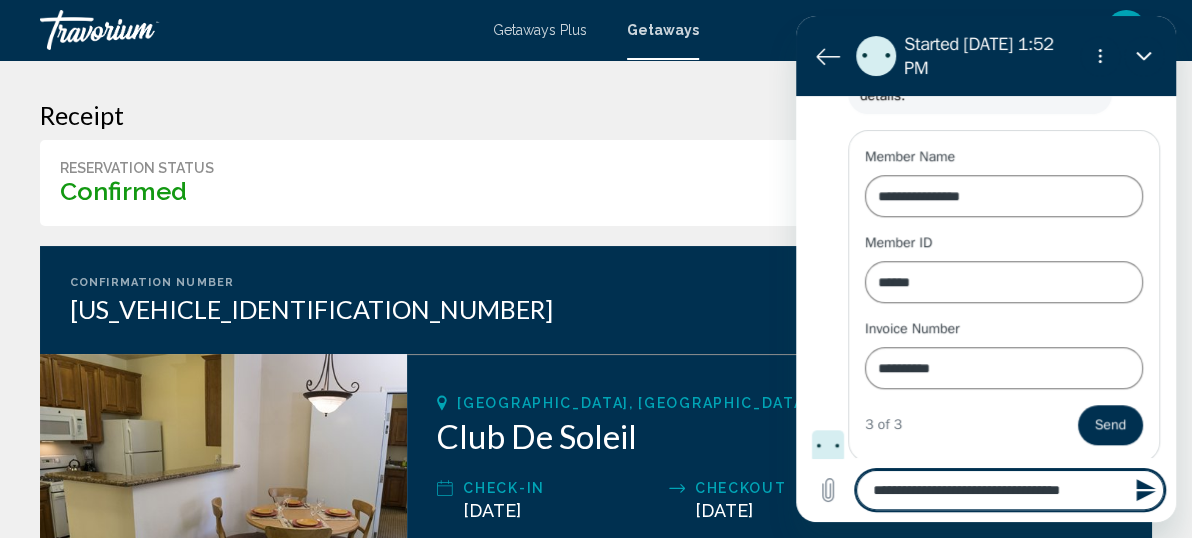 type on "**********" 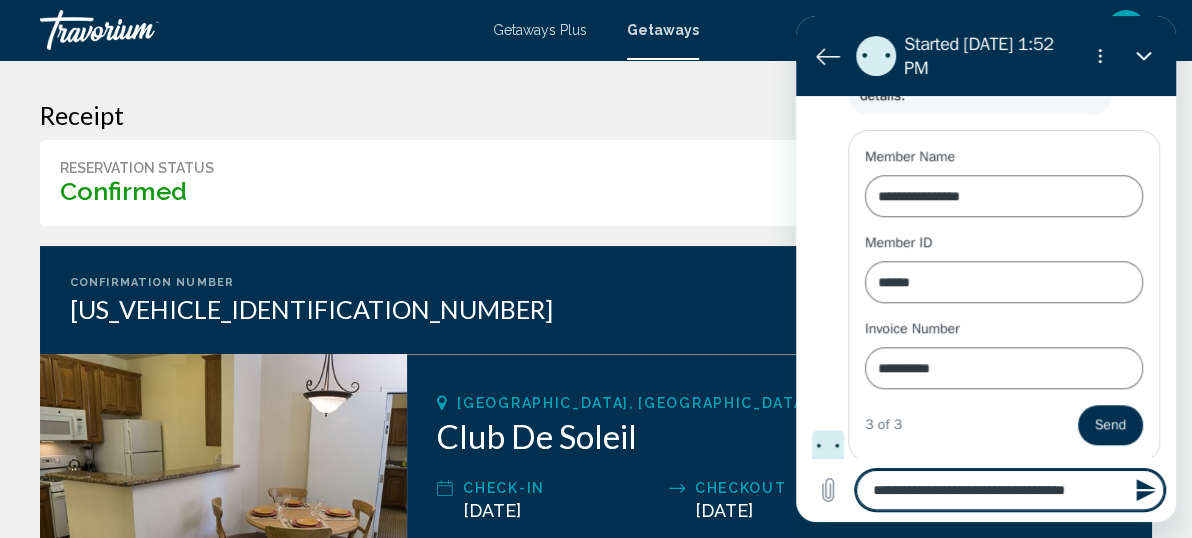 type on "**********" 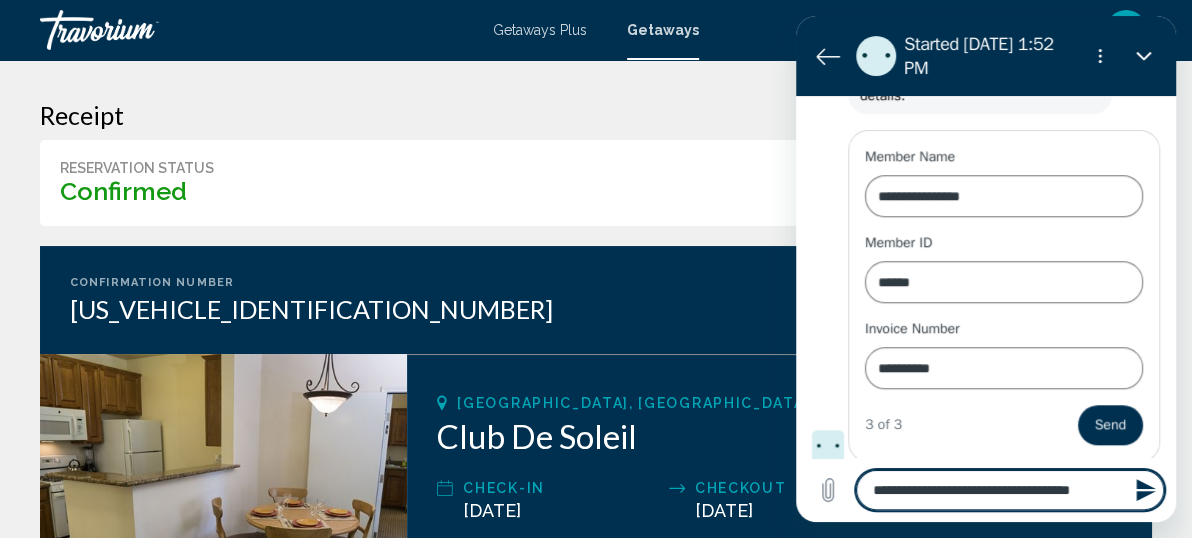type on "**********" 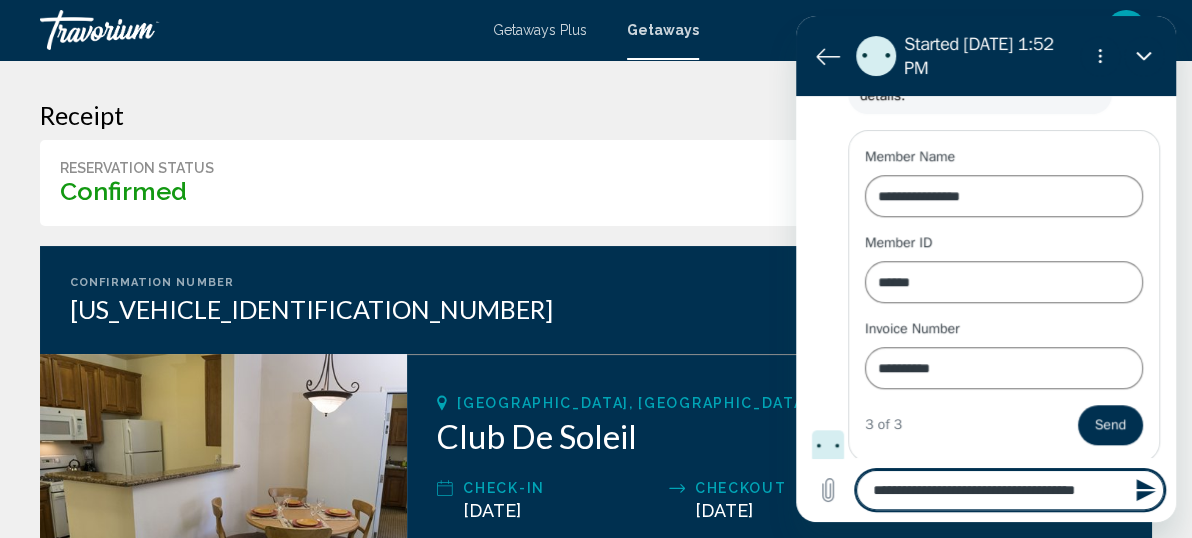 type on "**********" 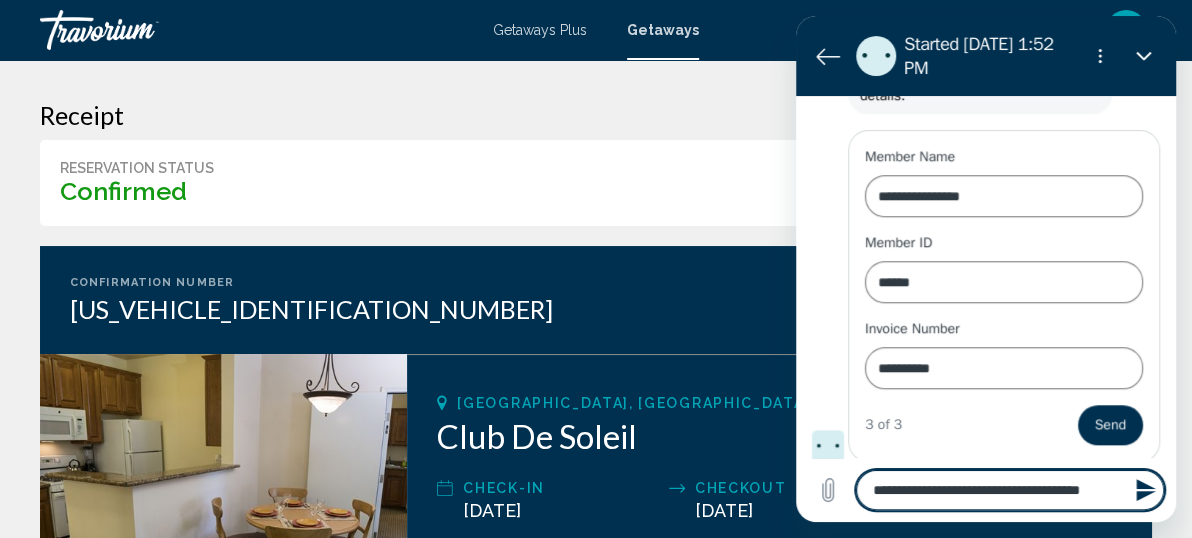 type on "**********" 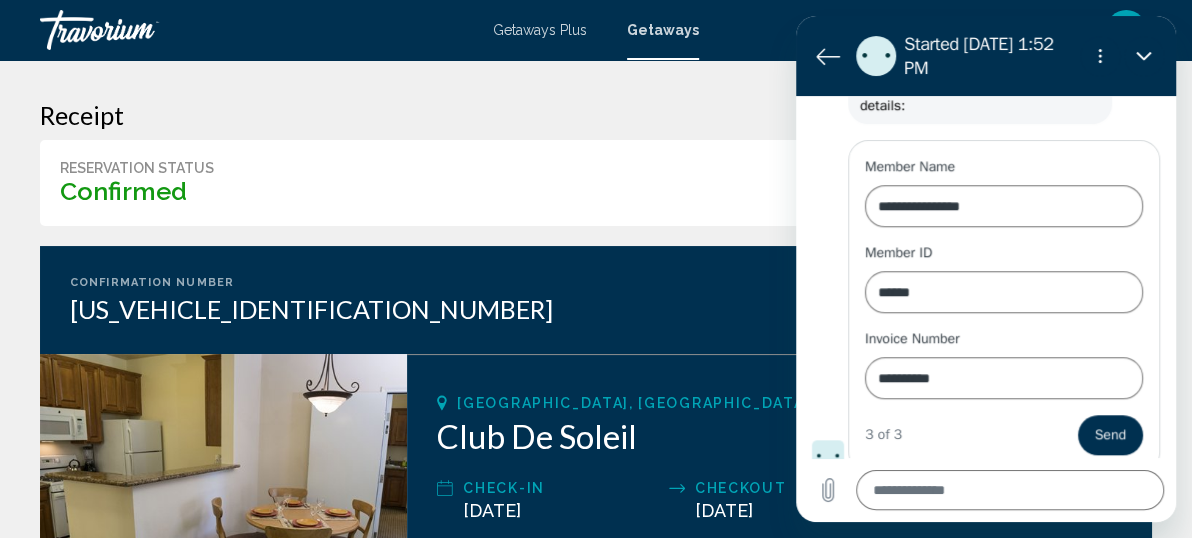 scroll, scrollTop: 794, scrollLeft: 0, axis: vertical 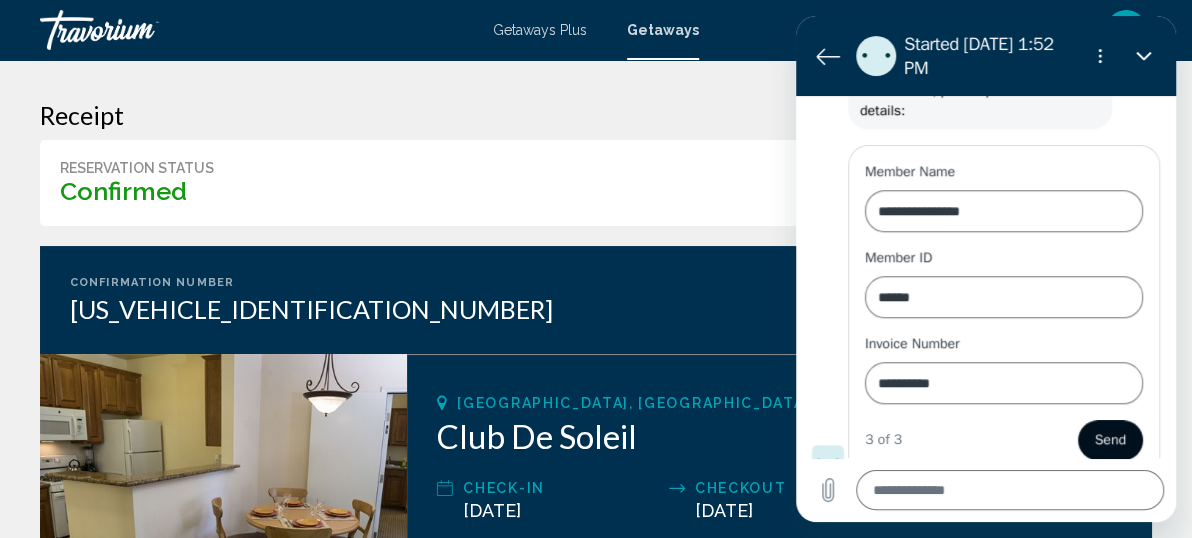 click on "Send" at bounding box center [1110, 440] 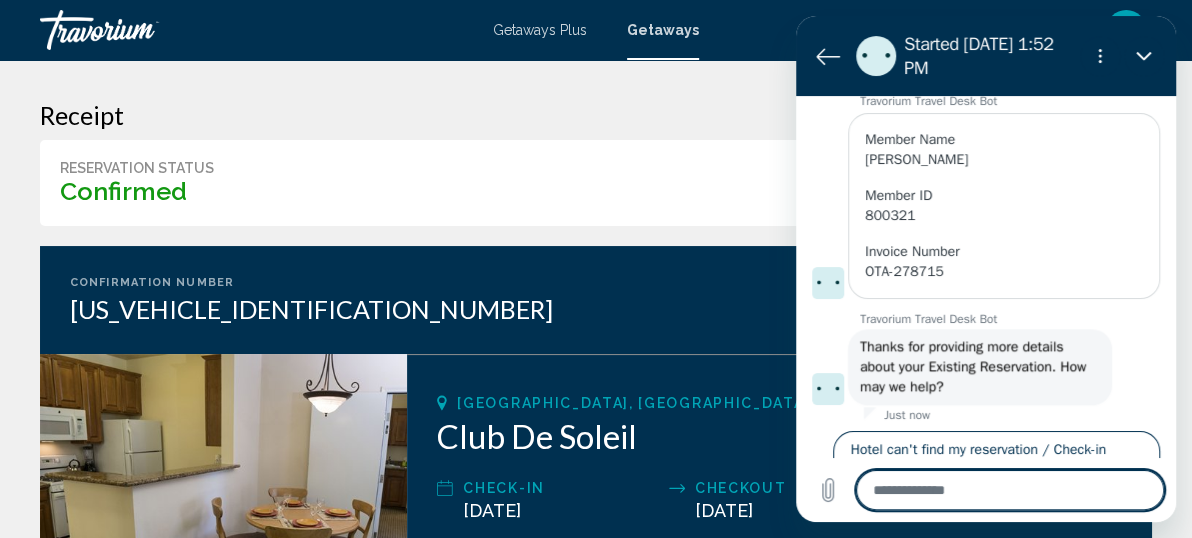 scroll, scrollTop: 1339, scrollLeft: 0, axis: vertical 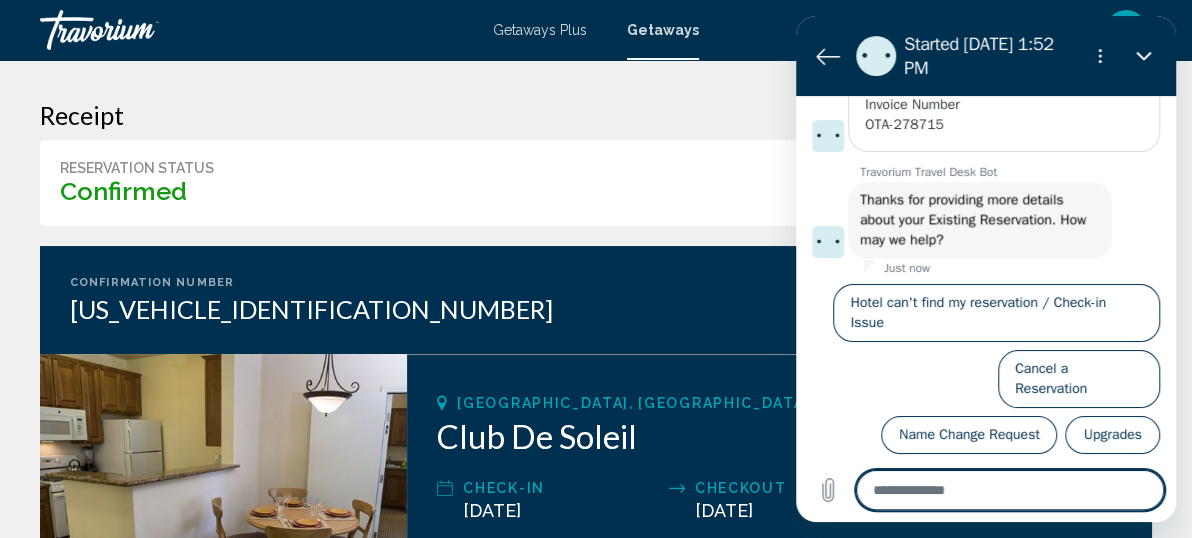 click at bounding box center (1010, 490) 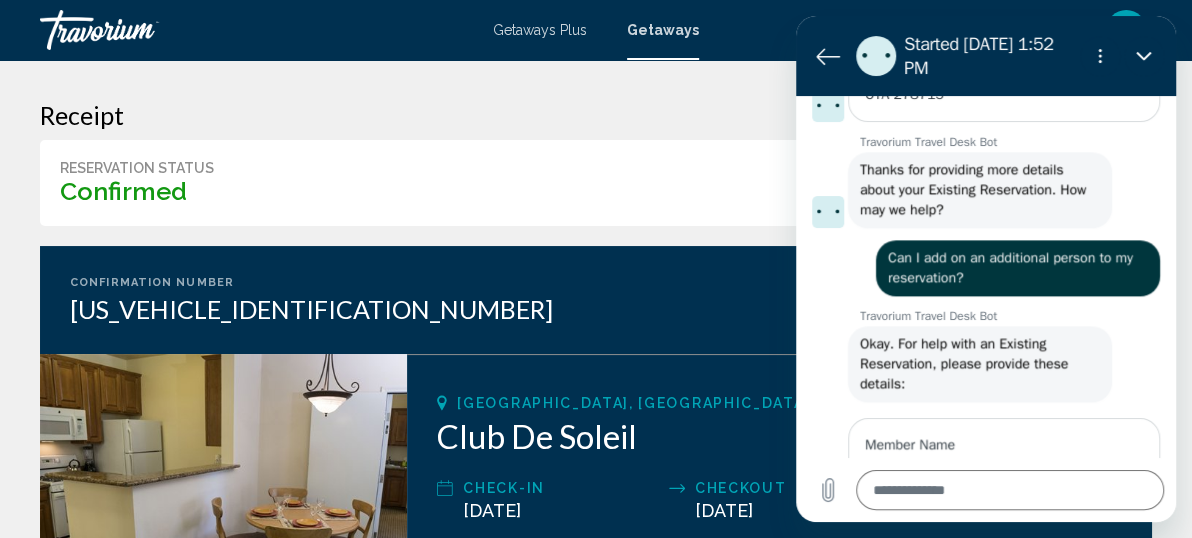 scroll, scrollTop: 1484, scrollLeft: 0, axis: vertical 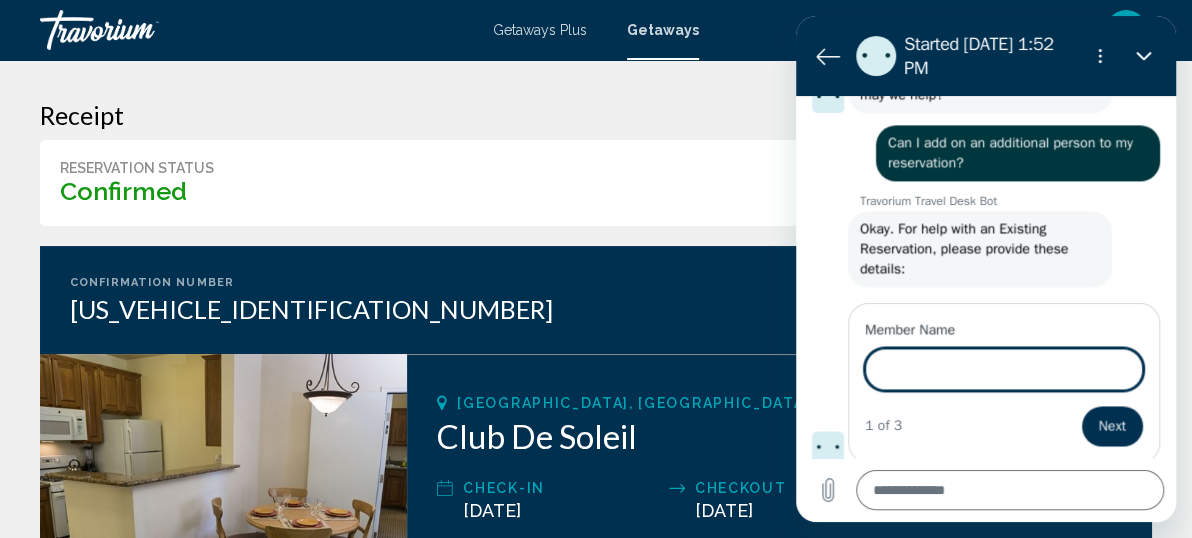 click at bounding box center [828, 447] 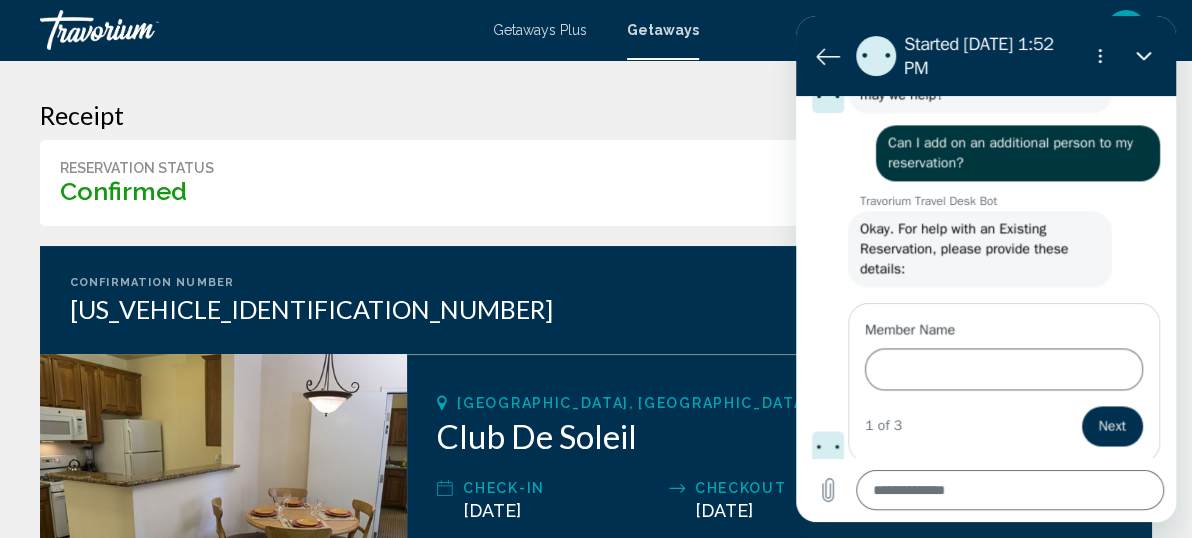 click at bounding box center [828, 447] 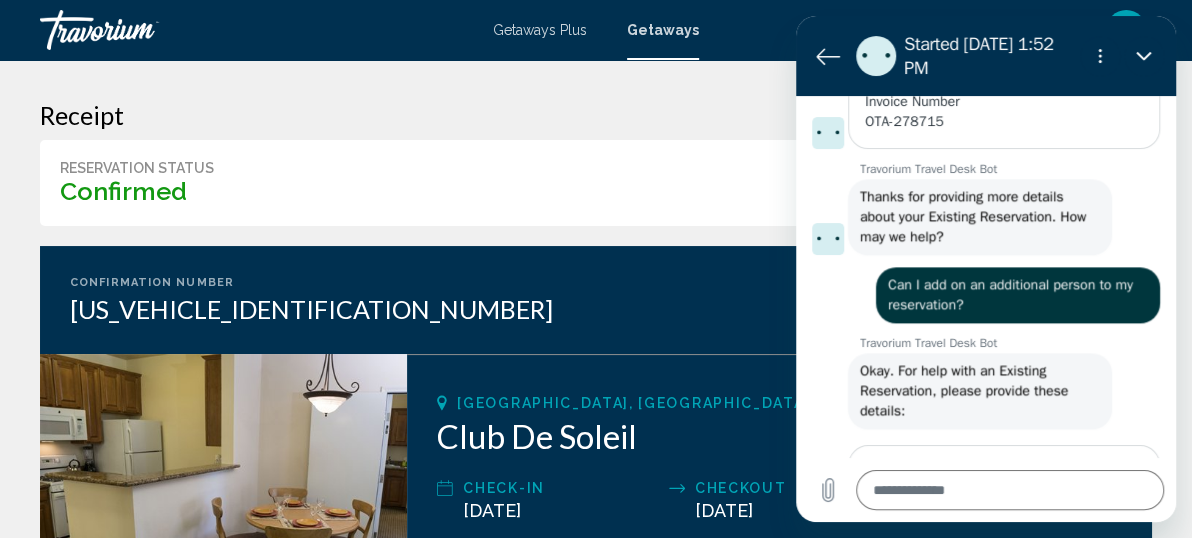 scroll, scrollTop: 1484, scrollLeft: 0, axis: vertical 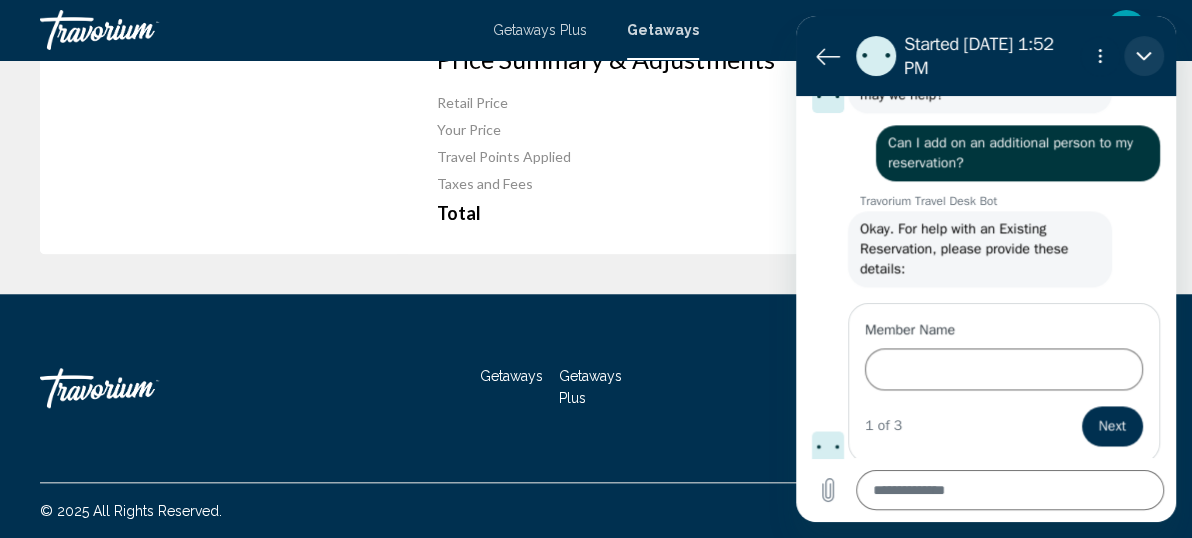 click 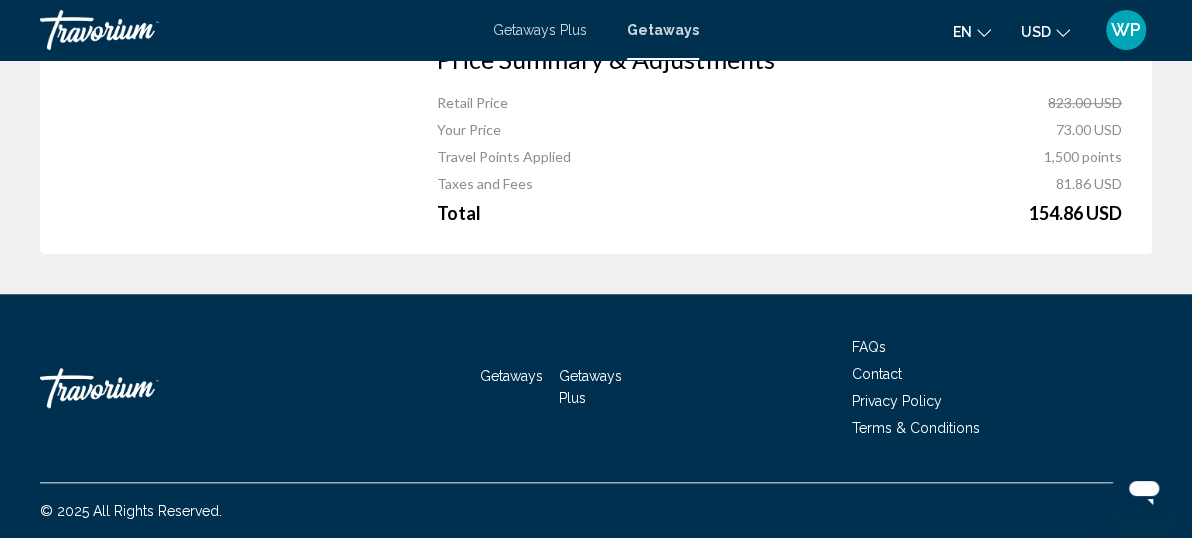 scroll, scrollTop: 1484, scrollLeft: 0, axis: vertical 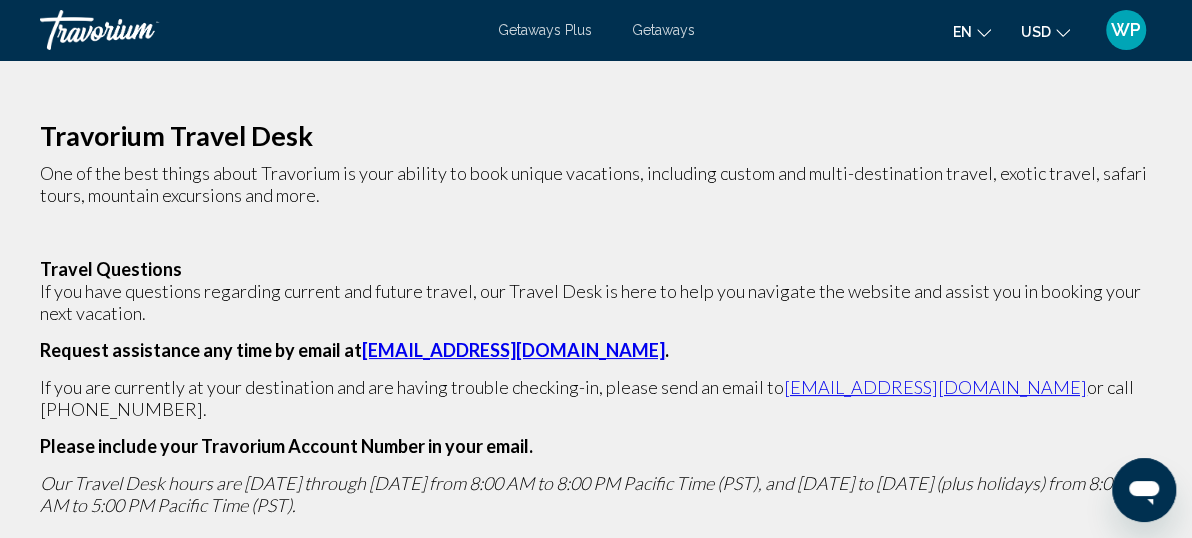 click 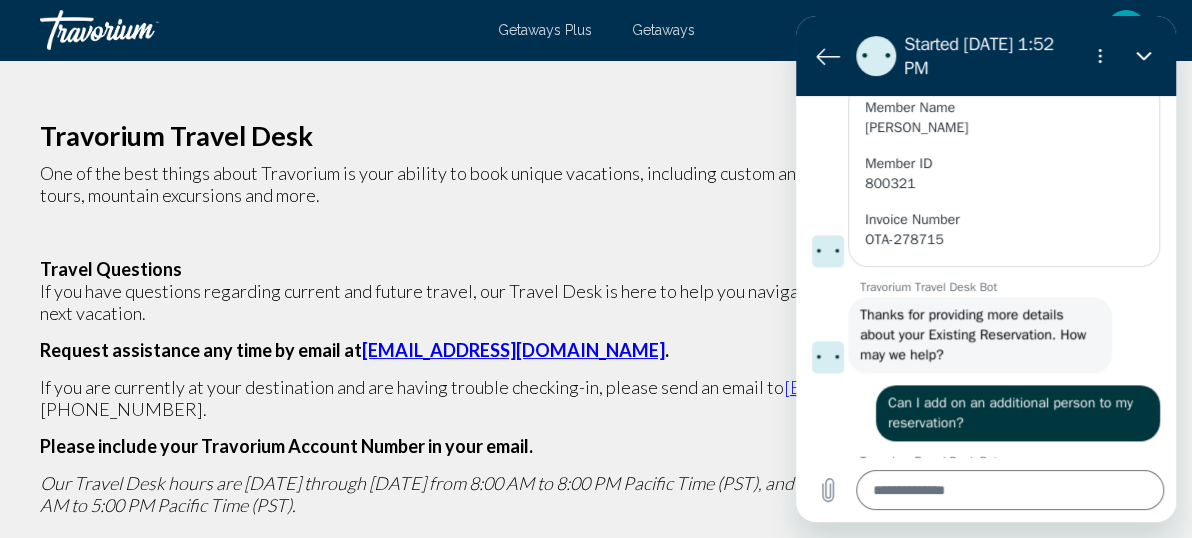 scroll, scrollTop: 1212, scrollLeft: 0, axis: vertical 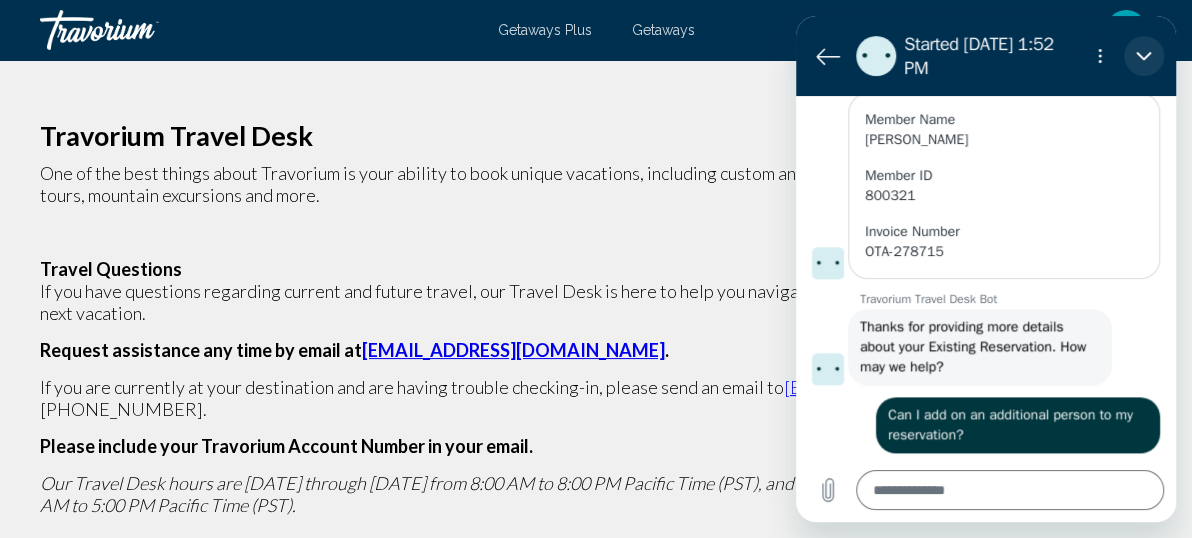 click at bounding box center [1144, 56] 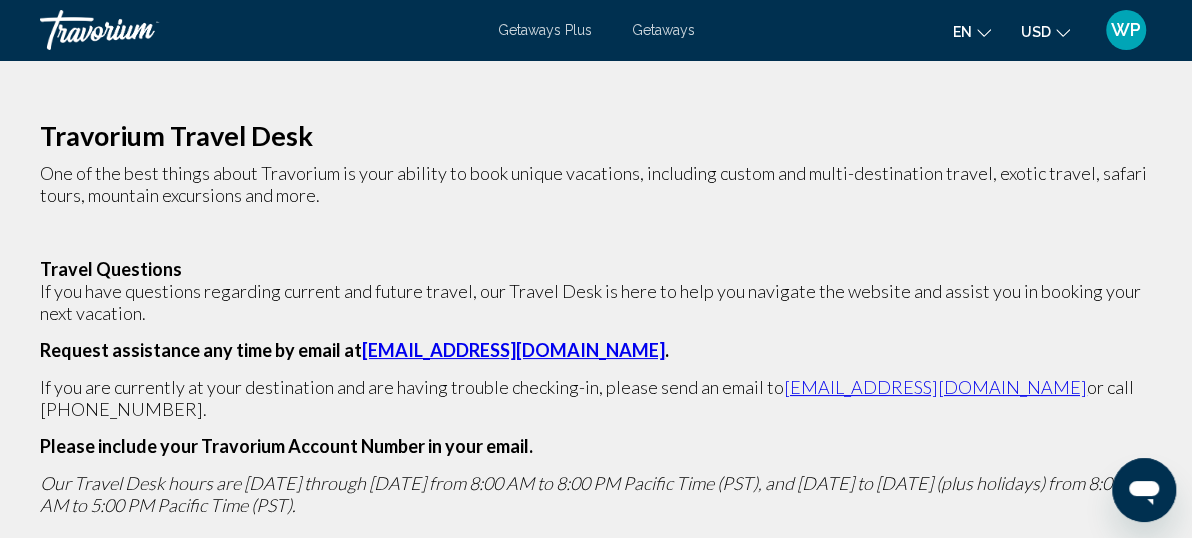 click 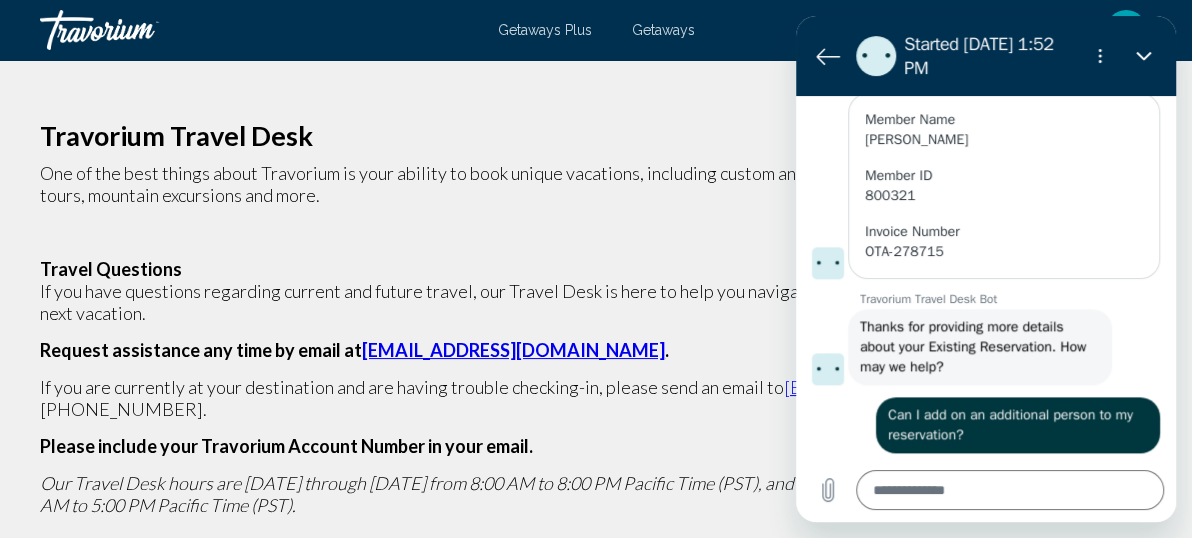 scroll, scrollTop: 1484, scrollLeft: 0, axis: vertical 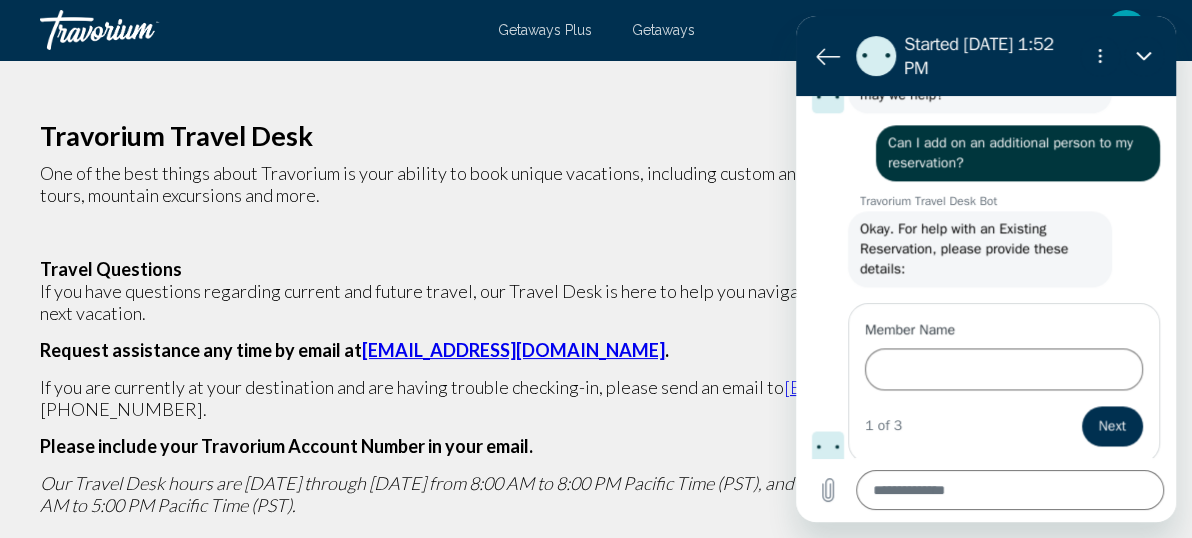 click on "Please include your Travorium Account Number in your email." at bounding box center [596, 446] 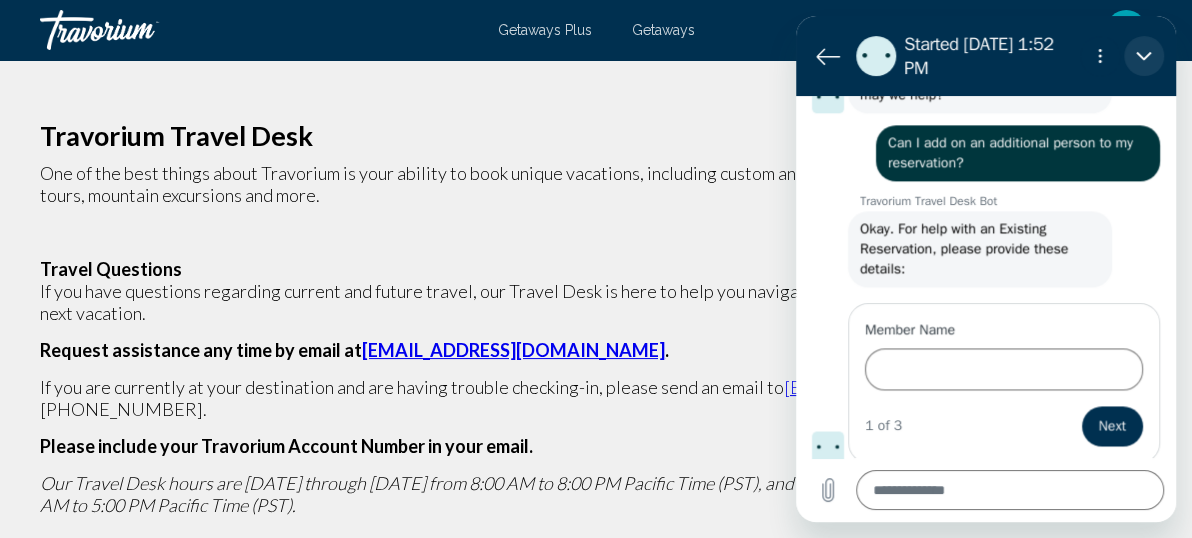 drag, startPoint x: 1142, startPoint y: 55, endPoint x: 1768, endPoint y: 227, distance: 649.1995 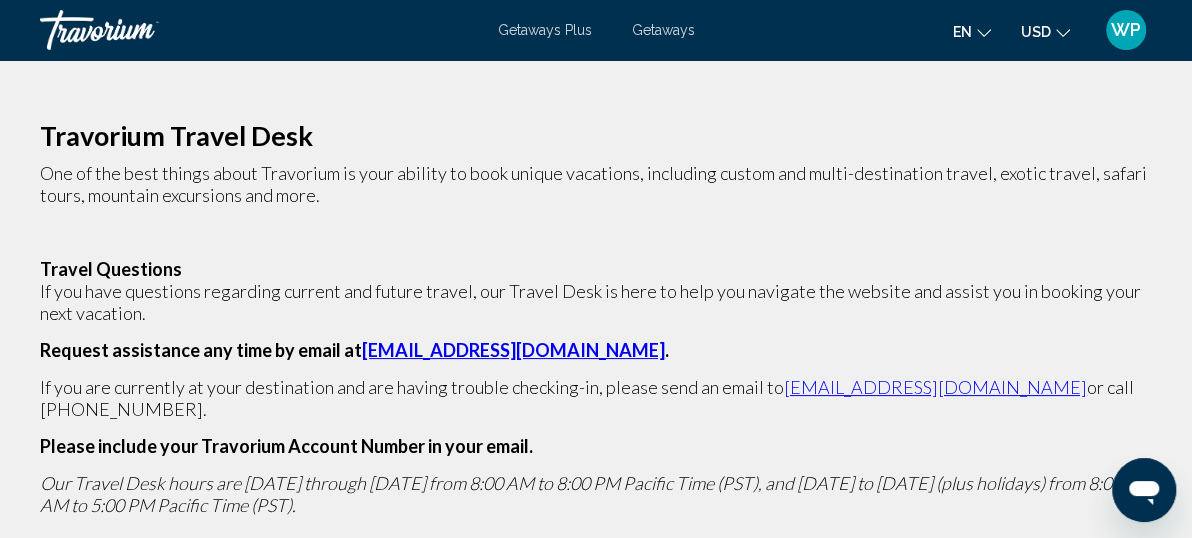 scroll, scrollTop: 1484, scrollLeft: 0, axis: vertical 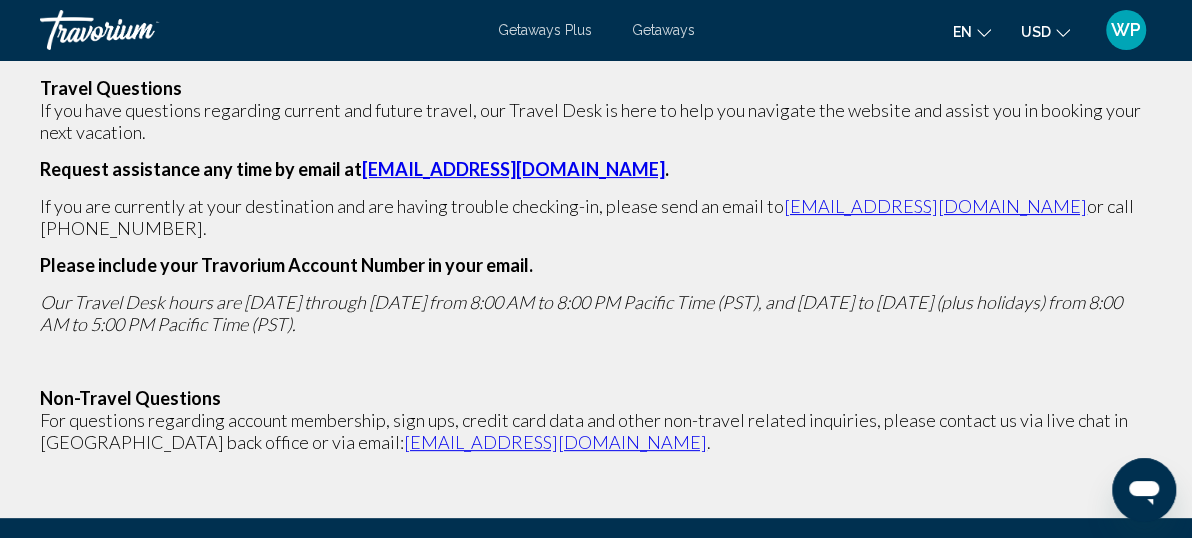 click on "[EMAIL_ADDRESS][DOMAIN_NAME]" at bounding box center (513, 169) 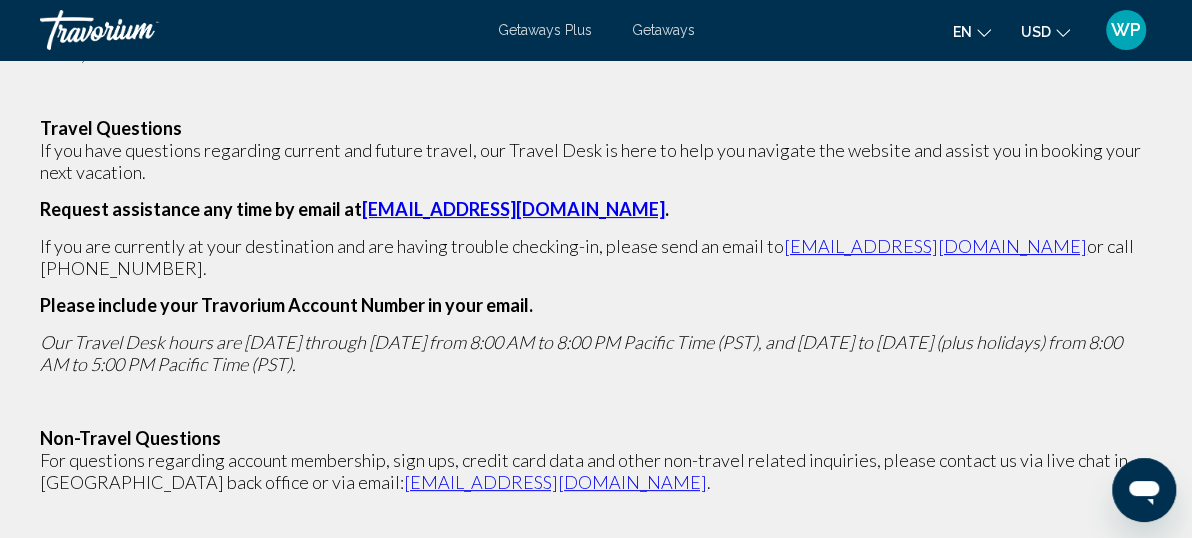 scroll, scrollTop: 181, scrollLeft: 0, axis: vertical 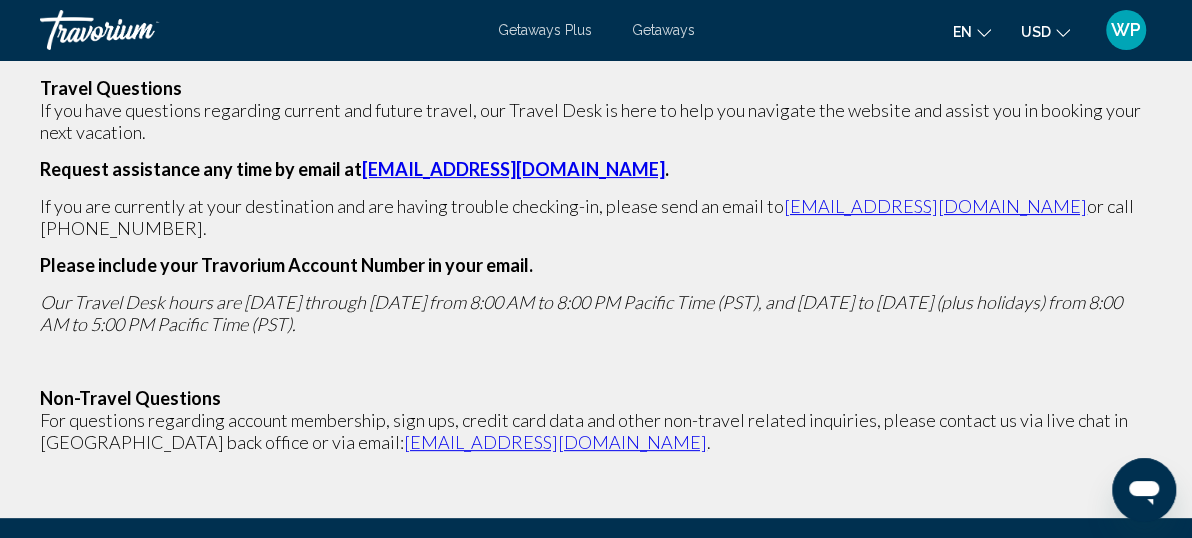 click on "[EMAIL_ADDRESS][DOMAIN_NAME]" at bounding box center (513, 169) 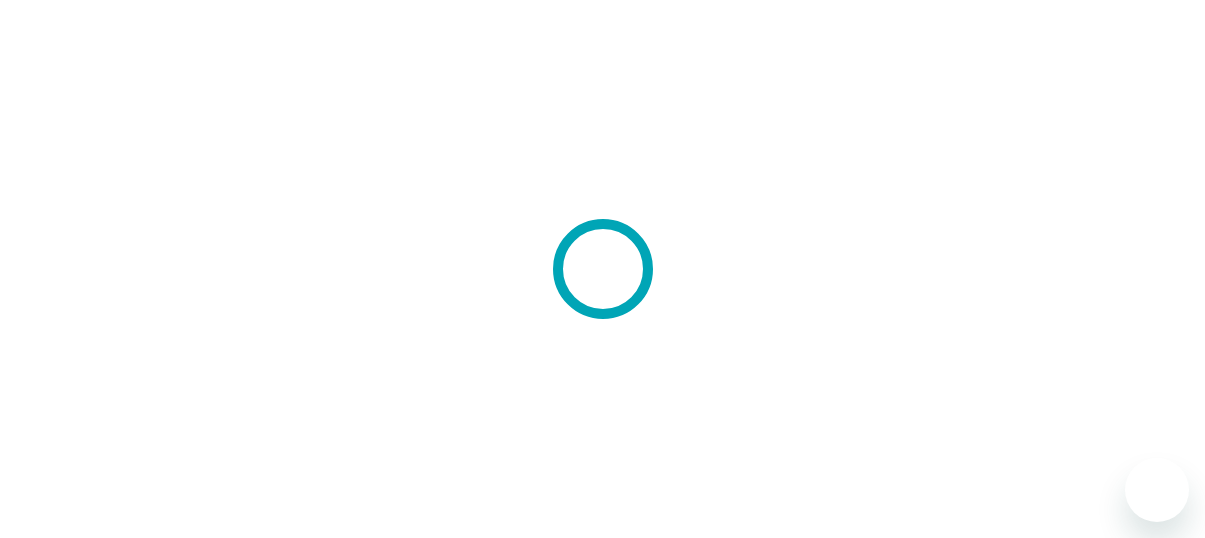 scroll, scrollTop: 0, scrollLeft: 0, axis: both 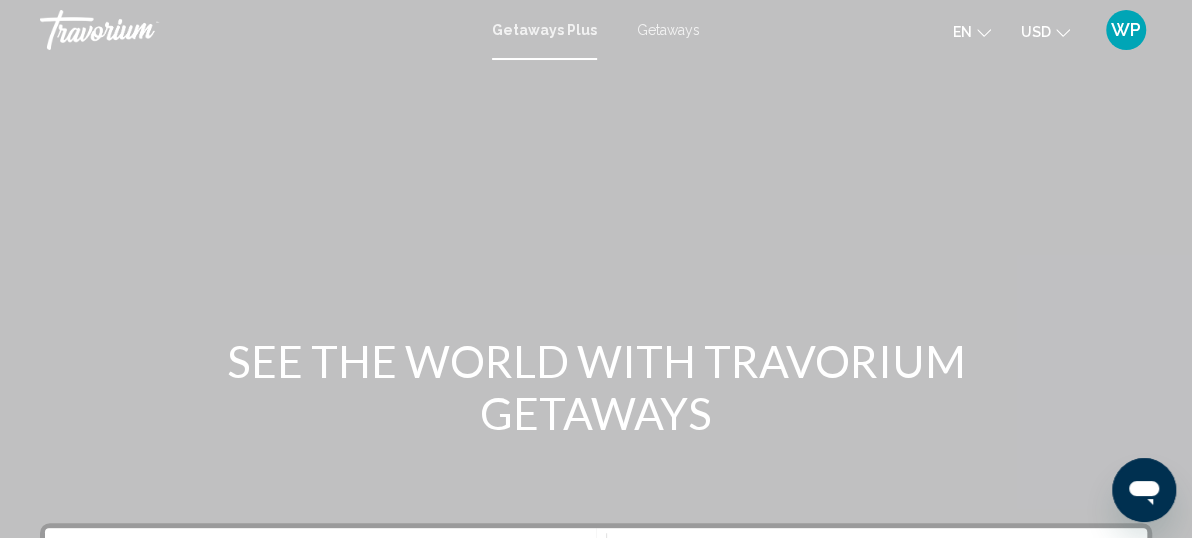 click on "WP" at bounding box center (1126, 30) 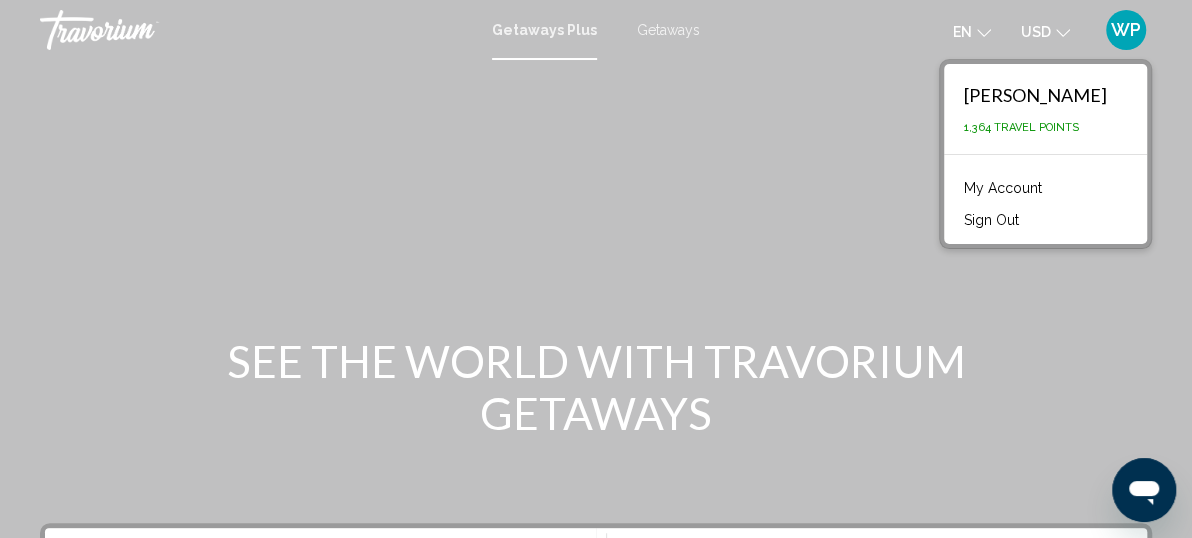 click on "My Account" at bounding box center [1003, 188] 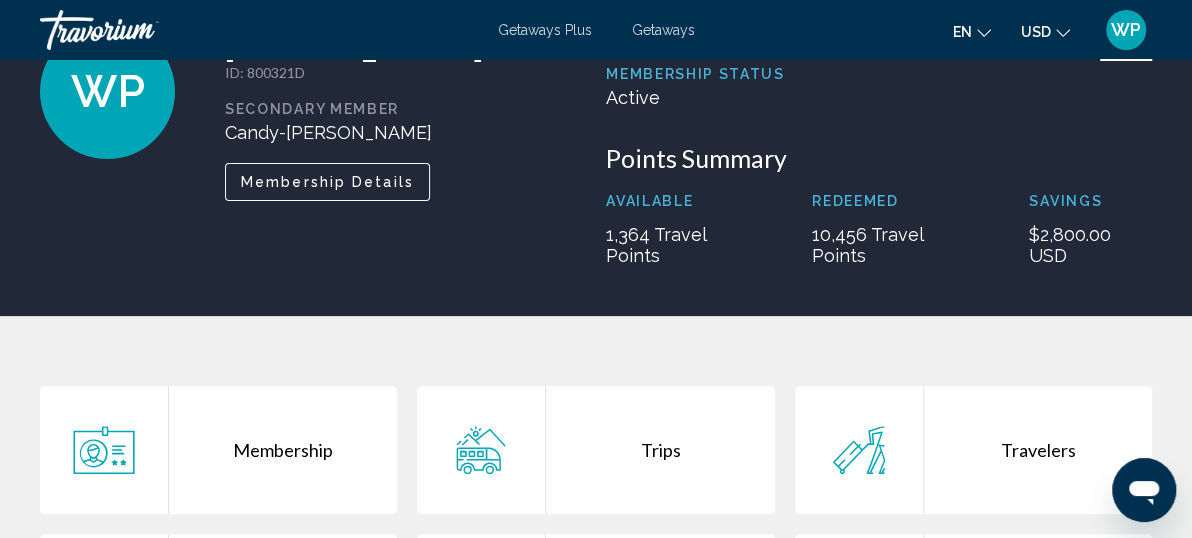 scroll, scrollTop: 363, scrollLeft: 0, axis: vertical 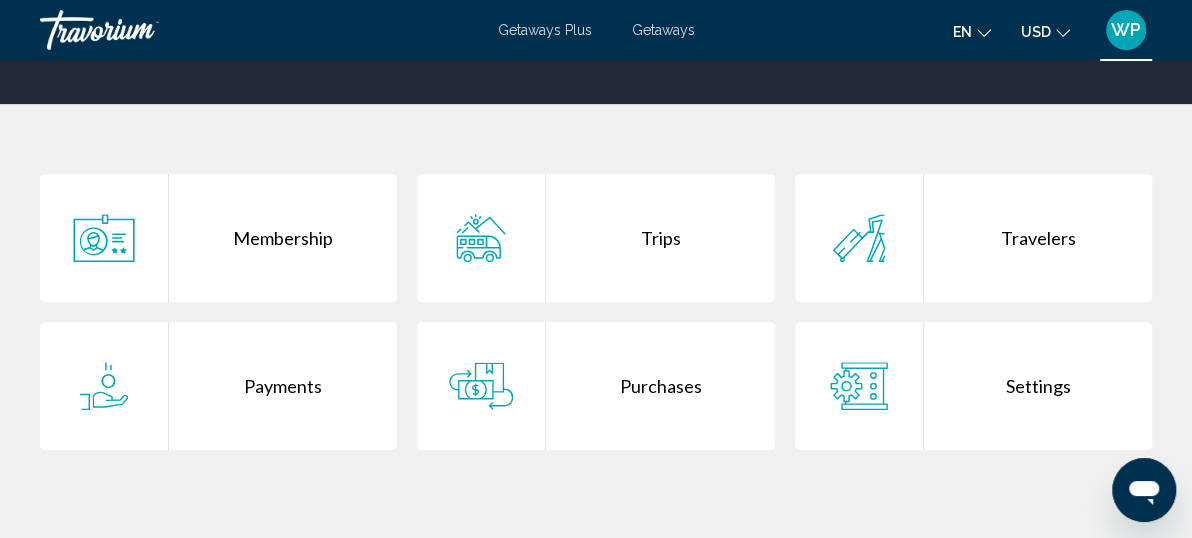 click on "Purchases" at bounding box center [660, 386] 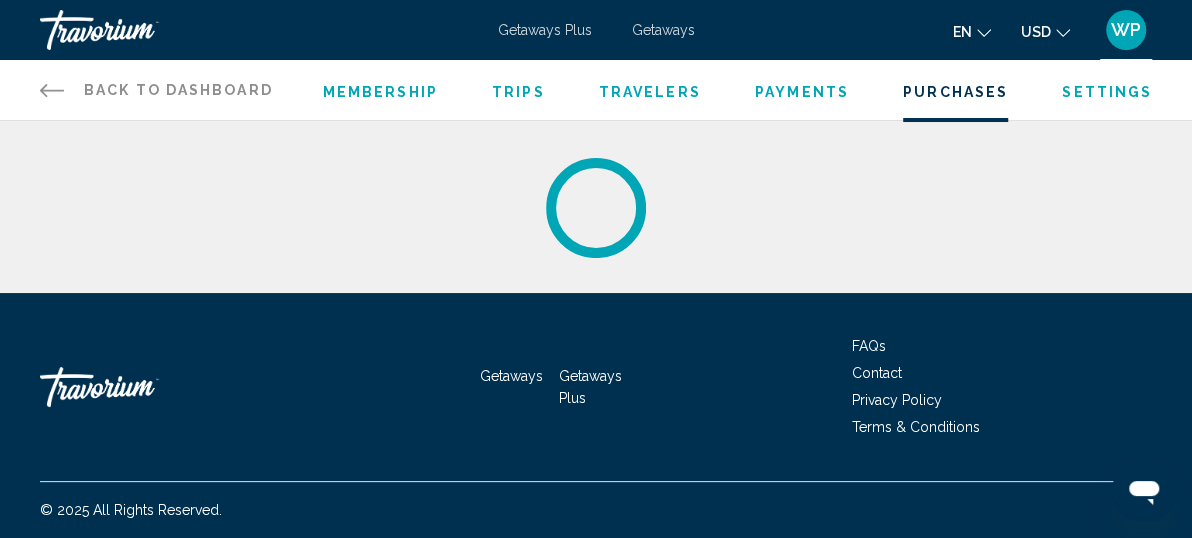 scroll, scrollTop: 0, scrollLeft: 0, axis: both 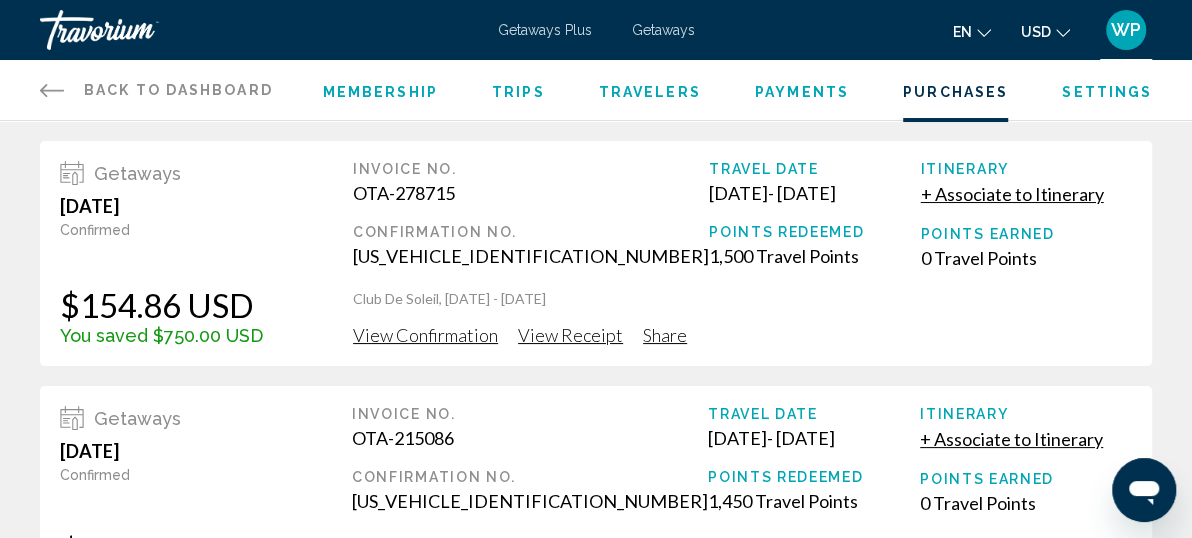 click on "View Receipt" at bounding box center (570, 335) 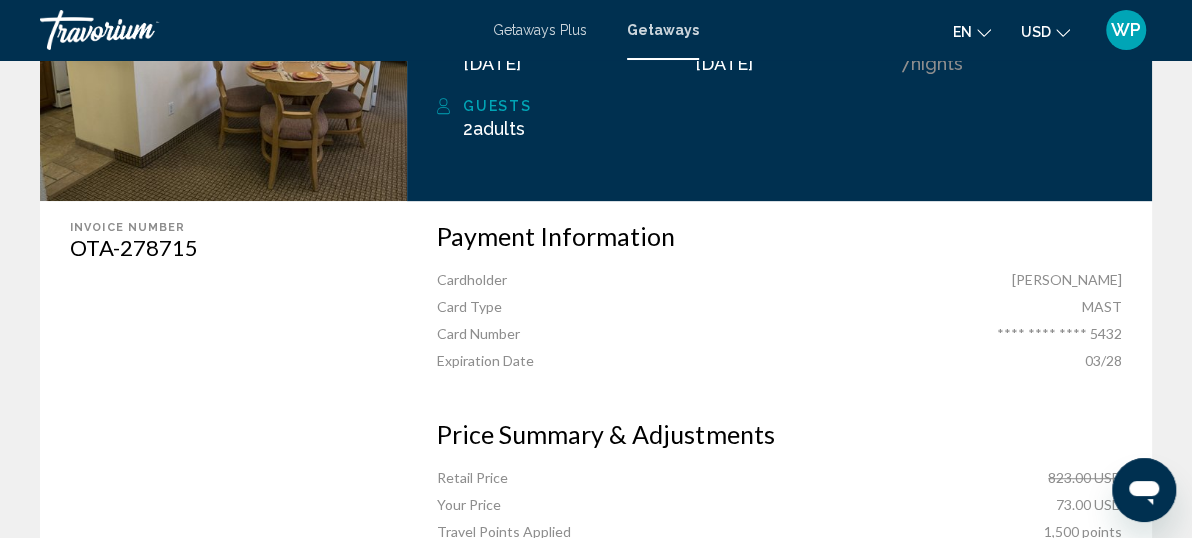 scroll, scrollTop: 636, scrollLeft: 0, axis: vertical 